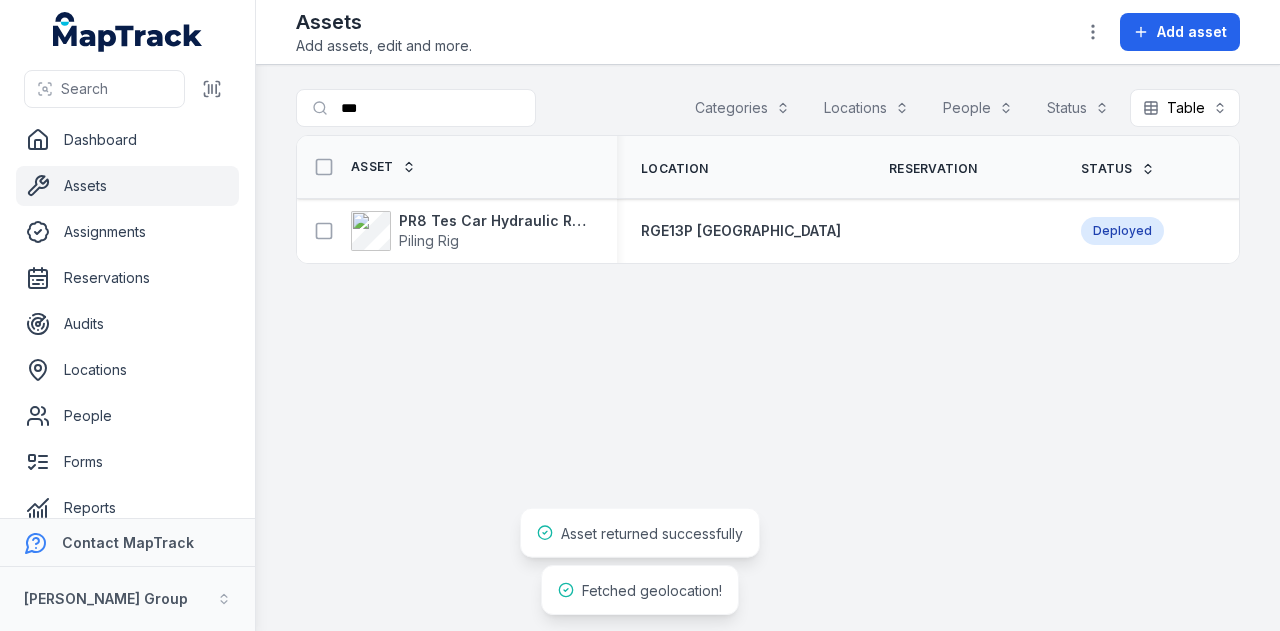scroll, scrollTop: 0, scrollLeft: 0, axis: both 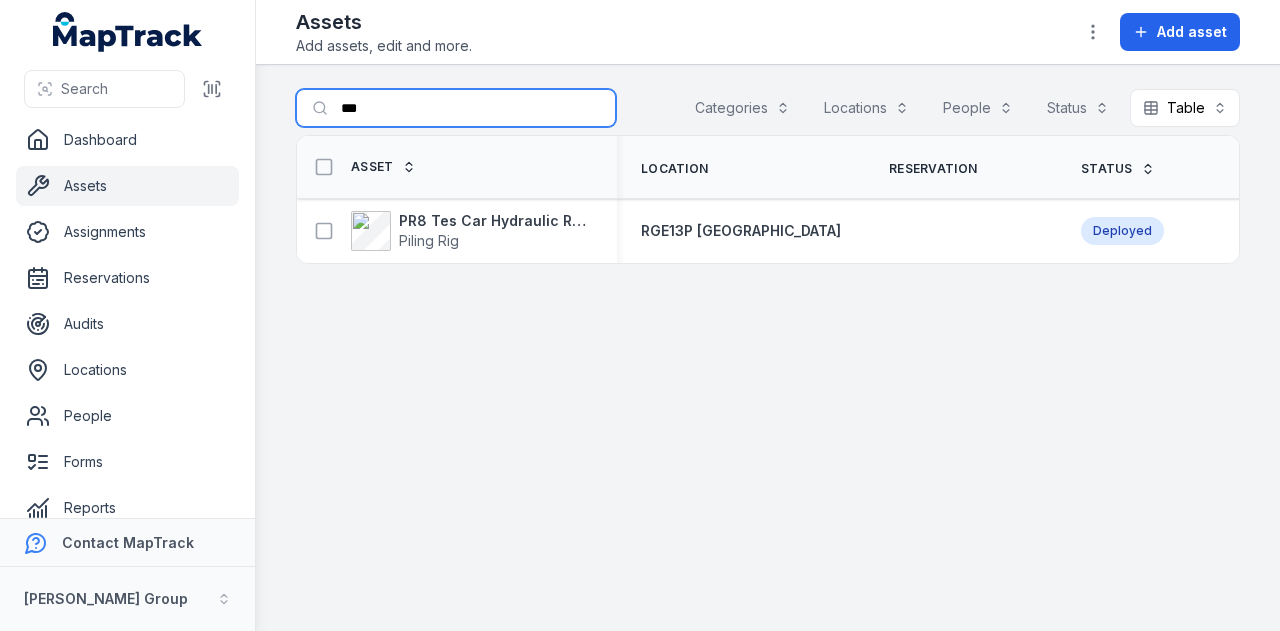 click on "***" at bounding box center (456, 108) 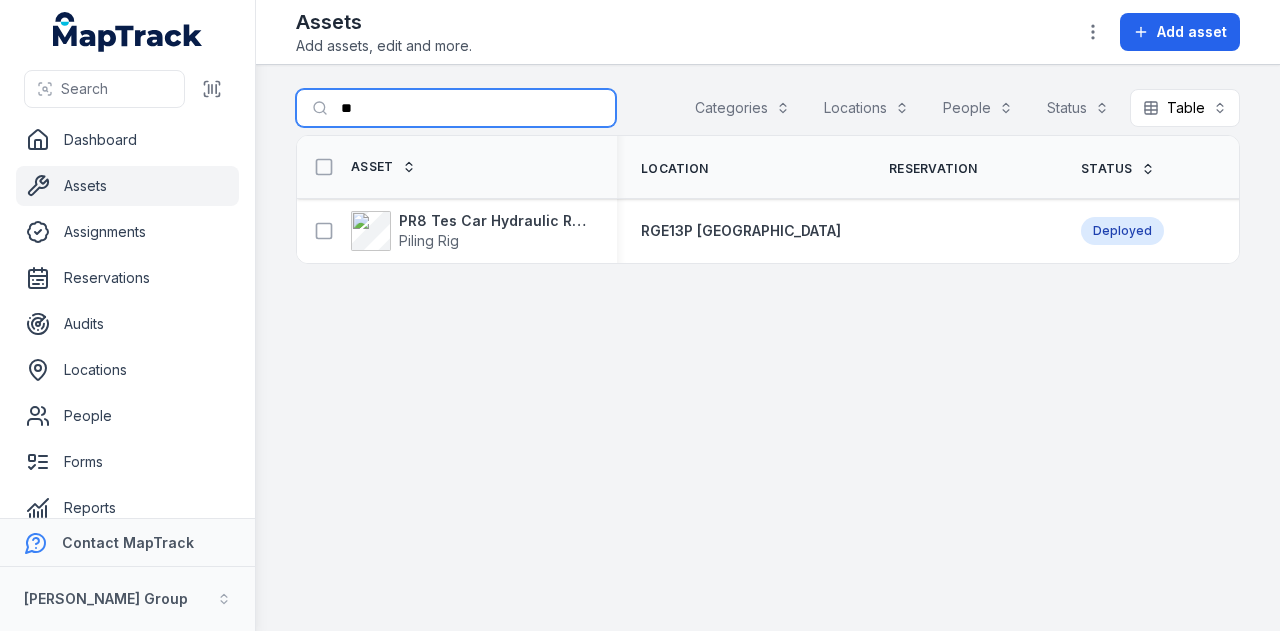 type on "*" 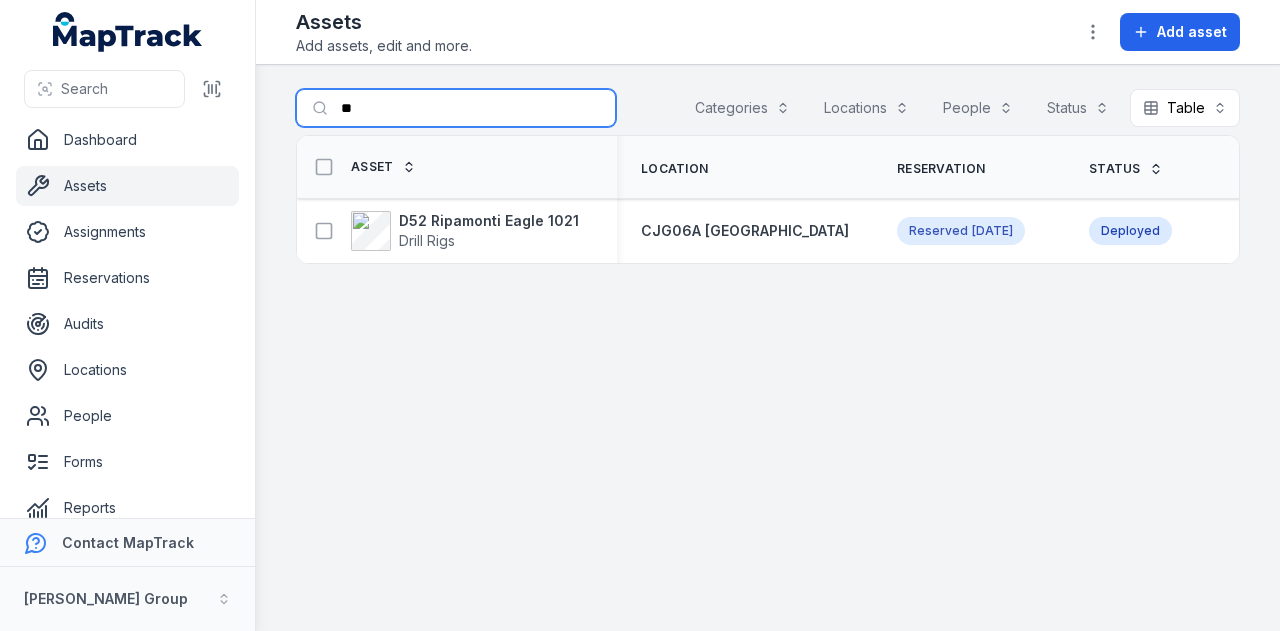 type on "*" 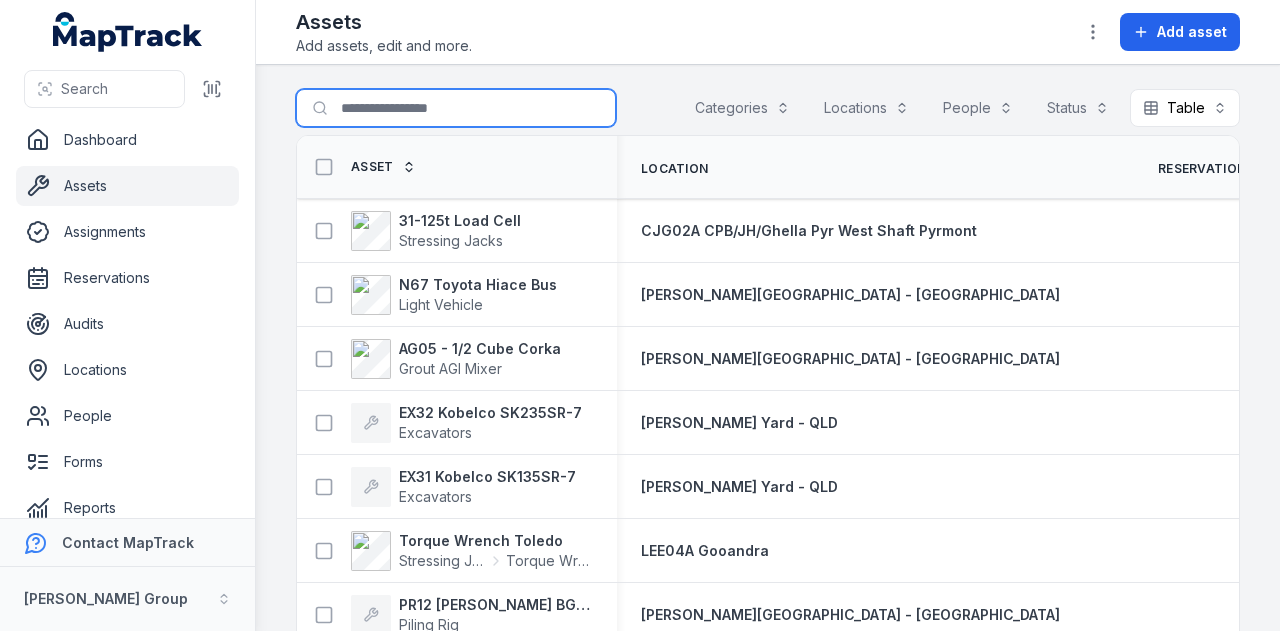 type on "*" 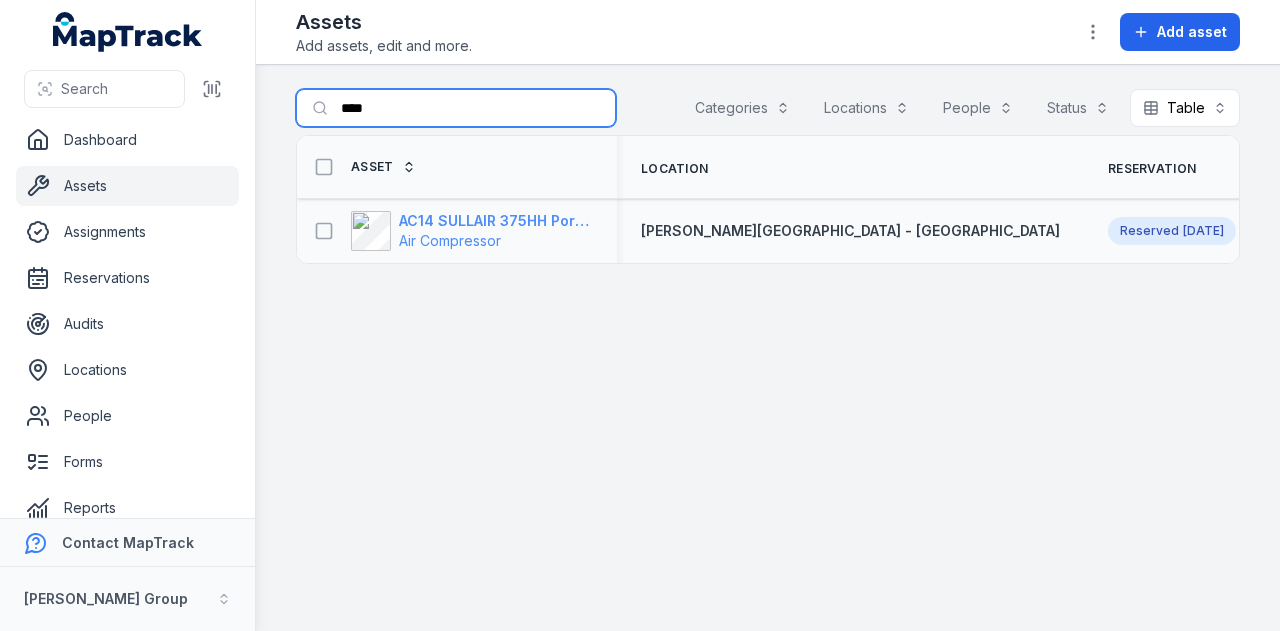 type on "****" 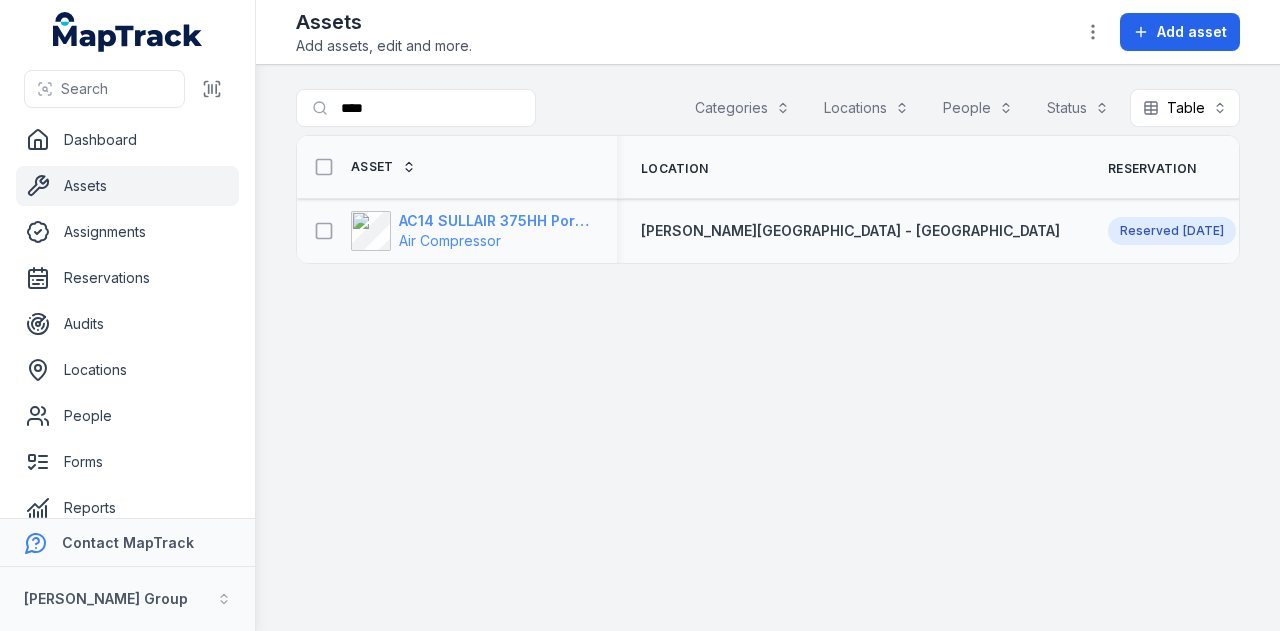 click on "AC14 SULLAIR 375HH Portable Compressor" at bounding box center (496, 221) 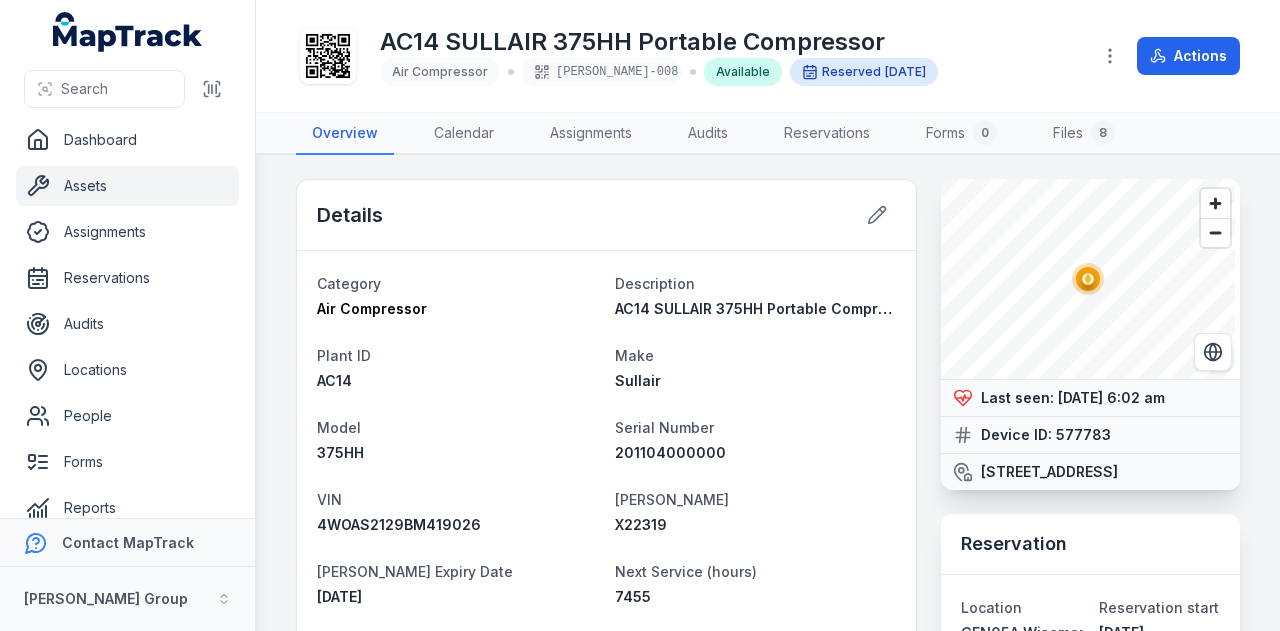 scroll, scrollTop: 100, scrollLeft: 0, axis: vertical 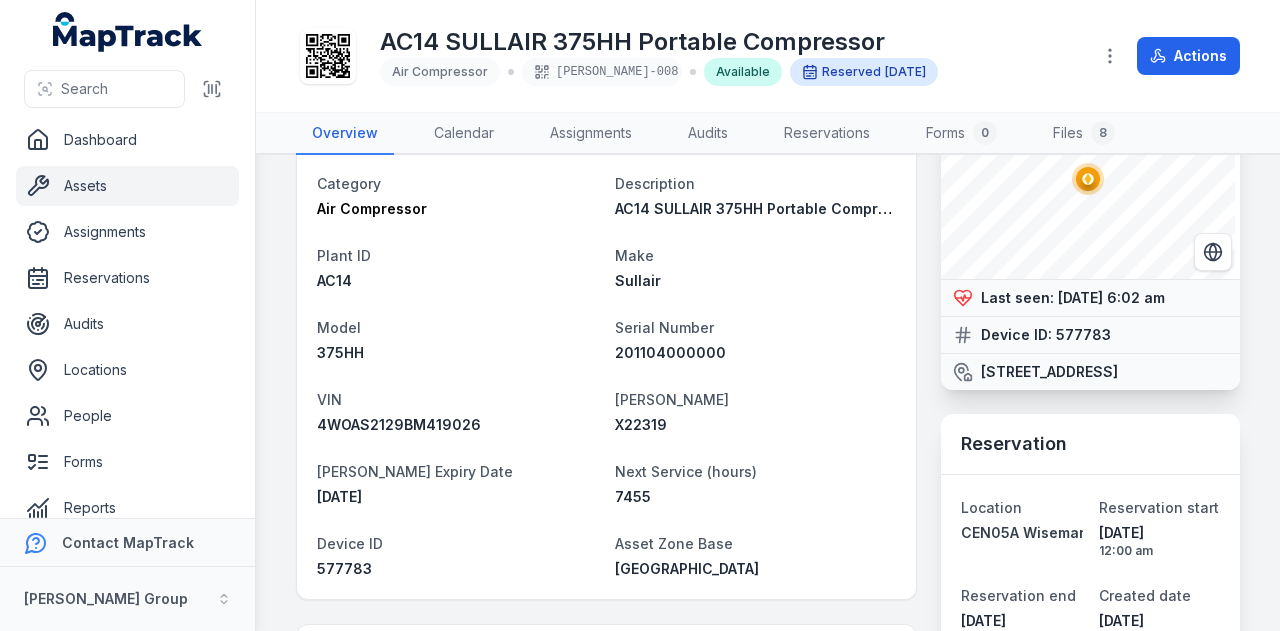 click on "Assets" at bounding box center (127, 186) 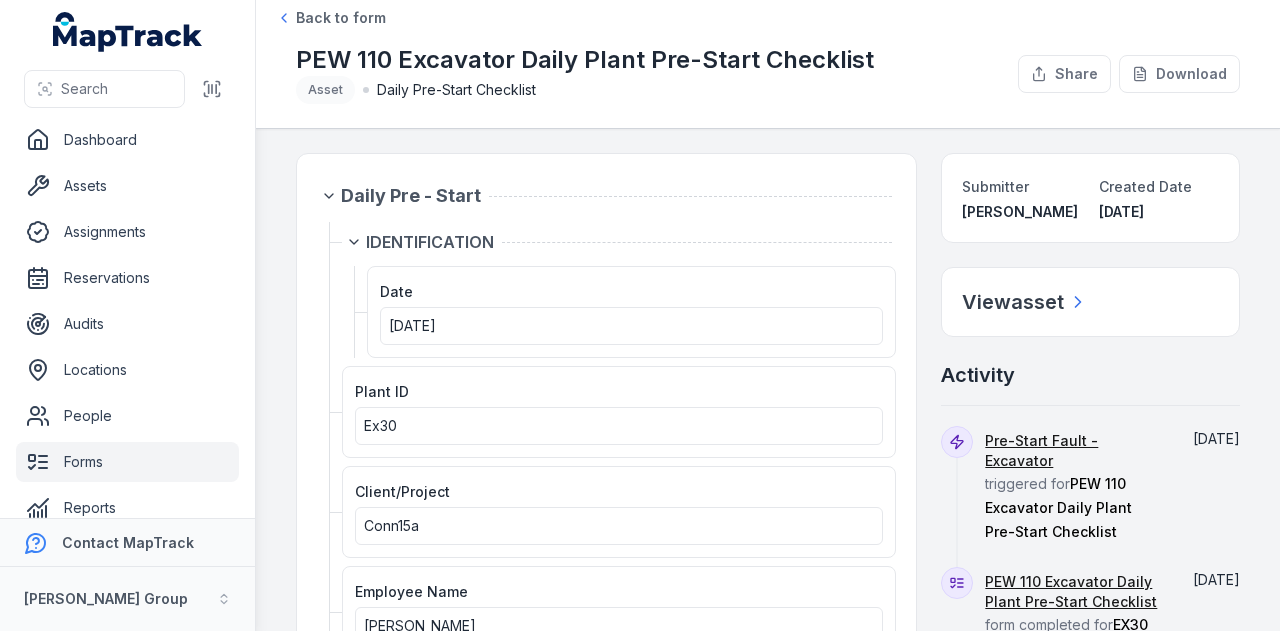 scroll, scrollTop: 0, scrollLeft: 0, axis: both 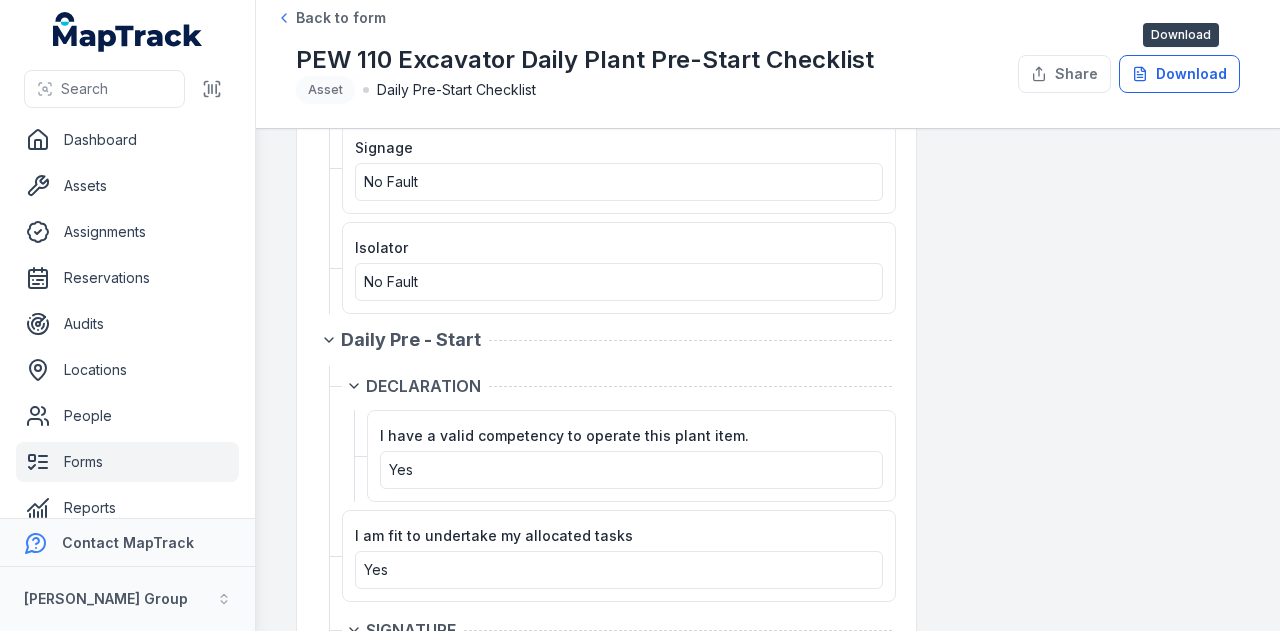 click on "Download" at bounding box center [1179, 74] 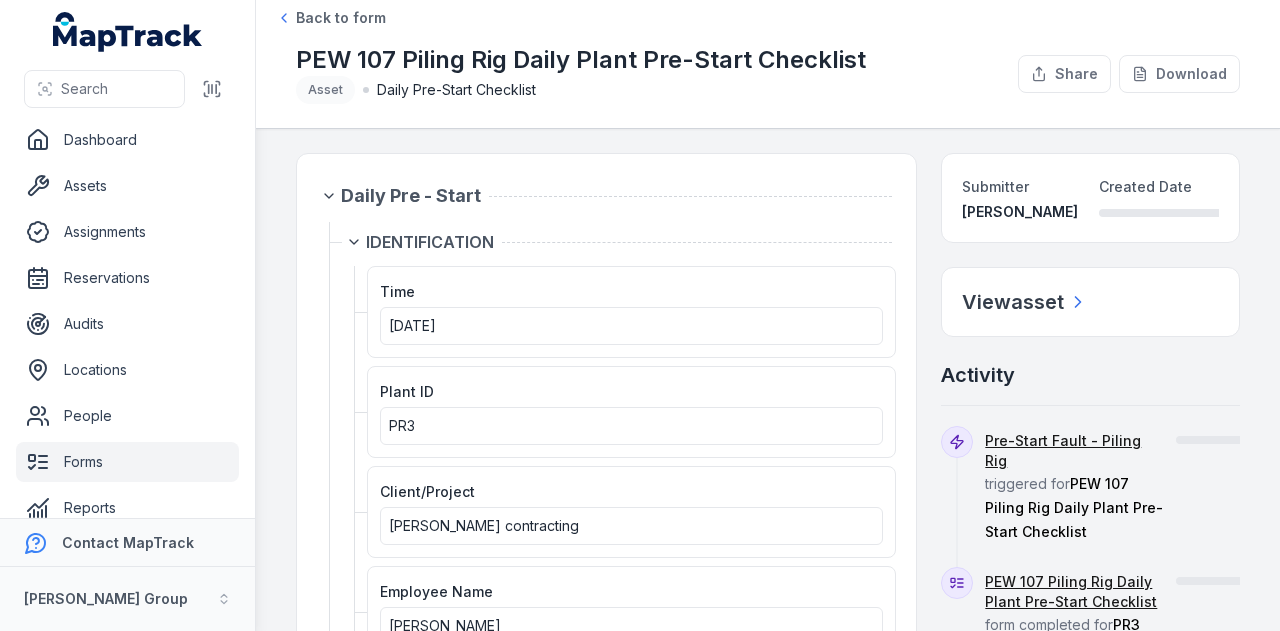scroll, scrollTop: 0, scrollLeft: 0, axis: both 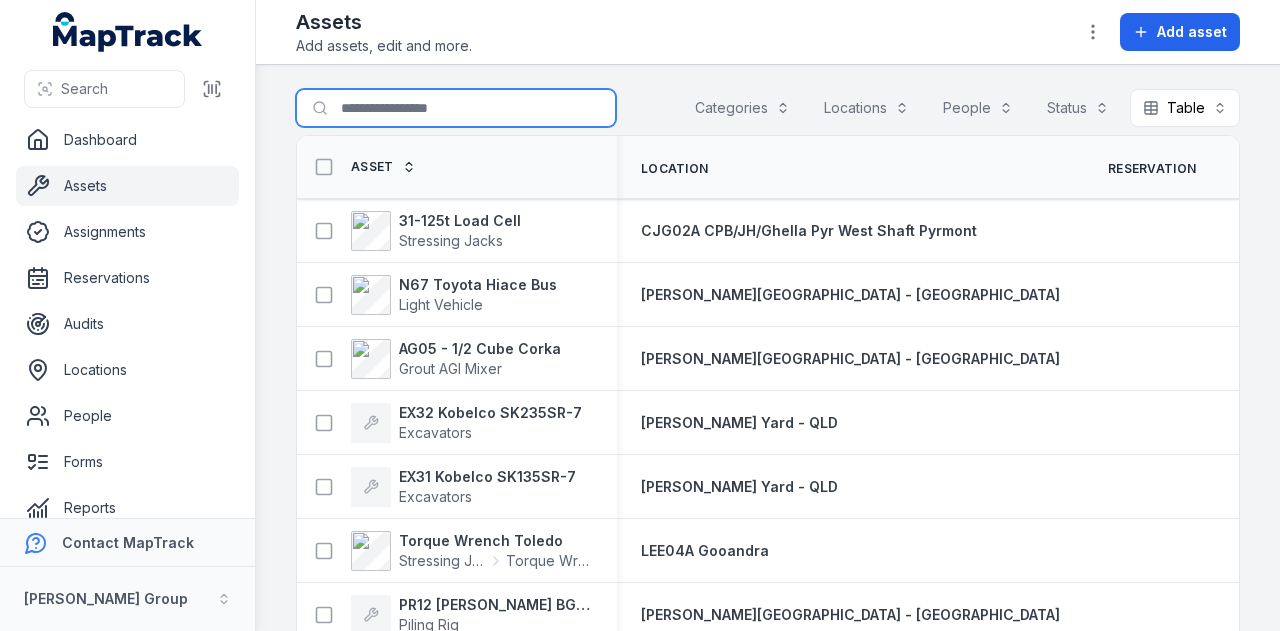 click on "Search for  assets" at bounding box center [456, 108] 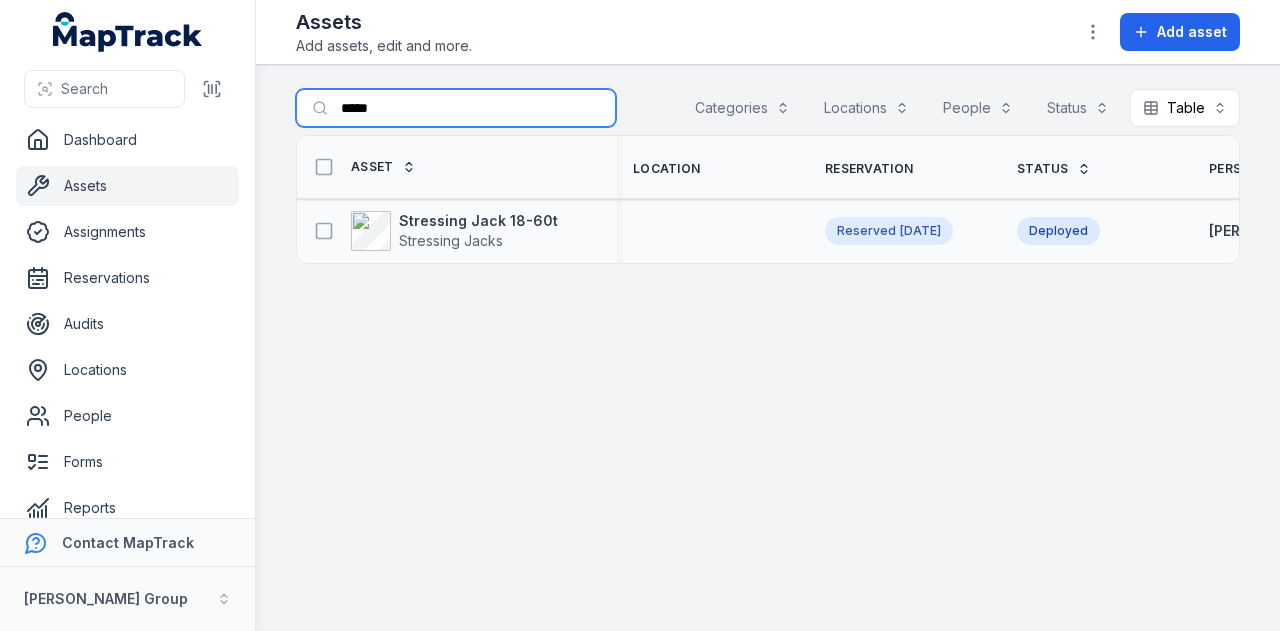 scroll, scrollTop: 0, scrollLeft: 0, axis: both 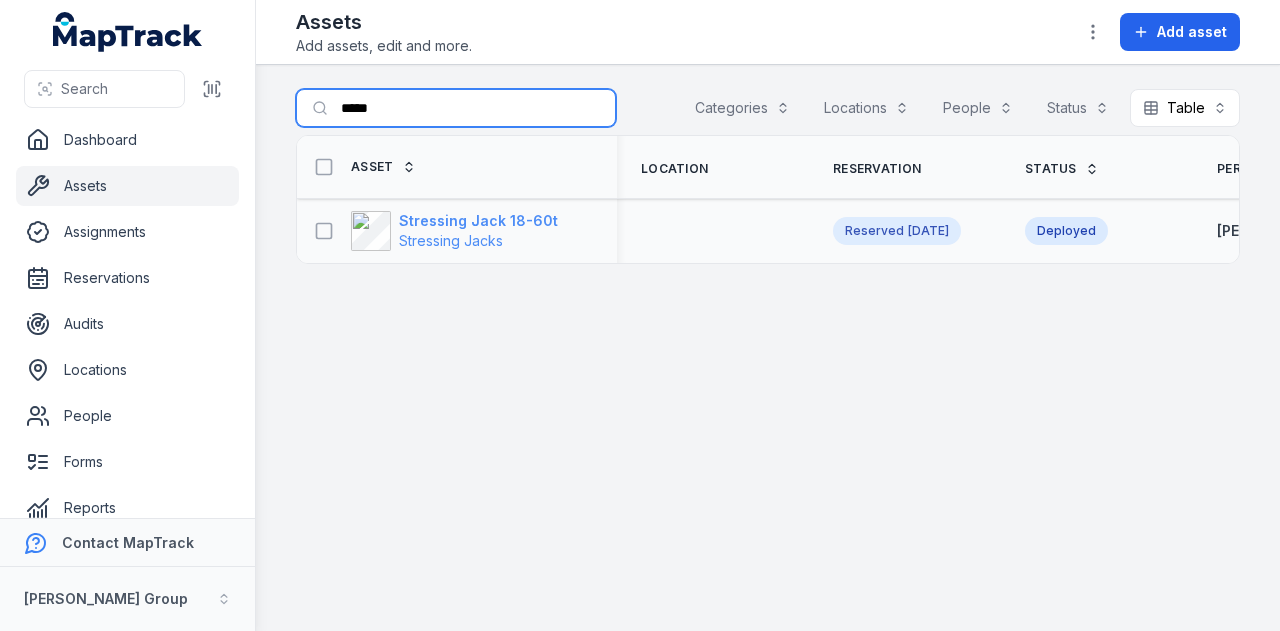type on "*****" 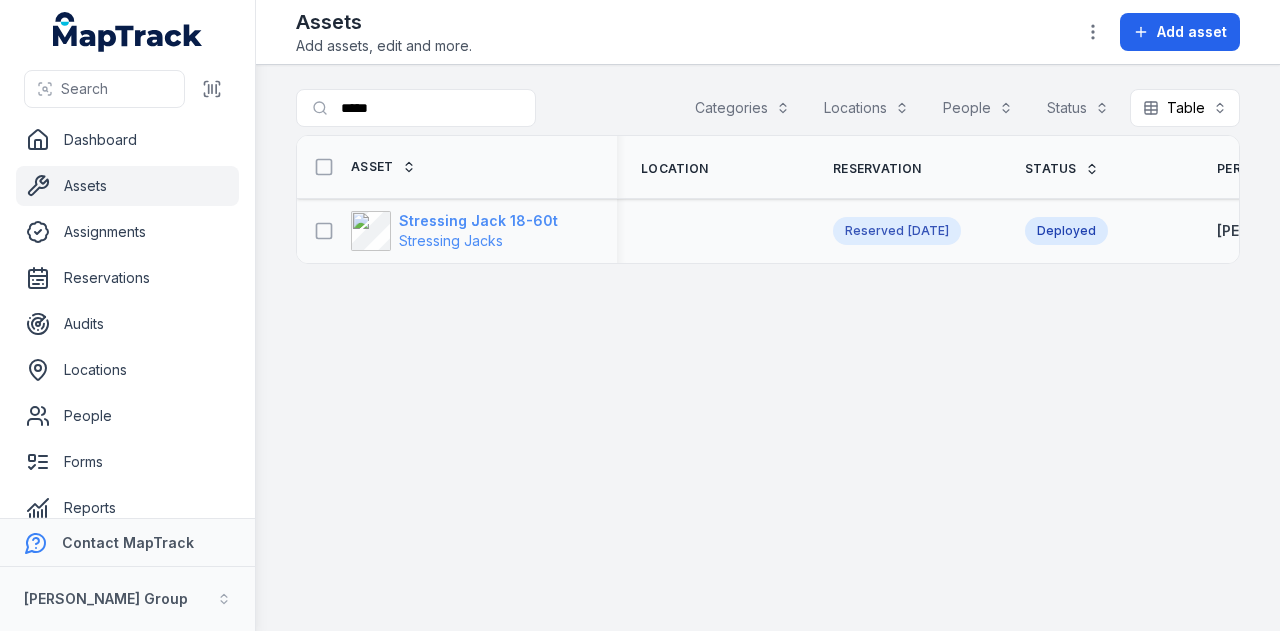 click on "Stressing Jack 18-60t" at bounding box center [478, 221] 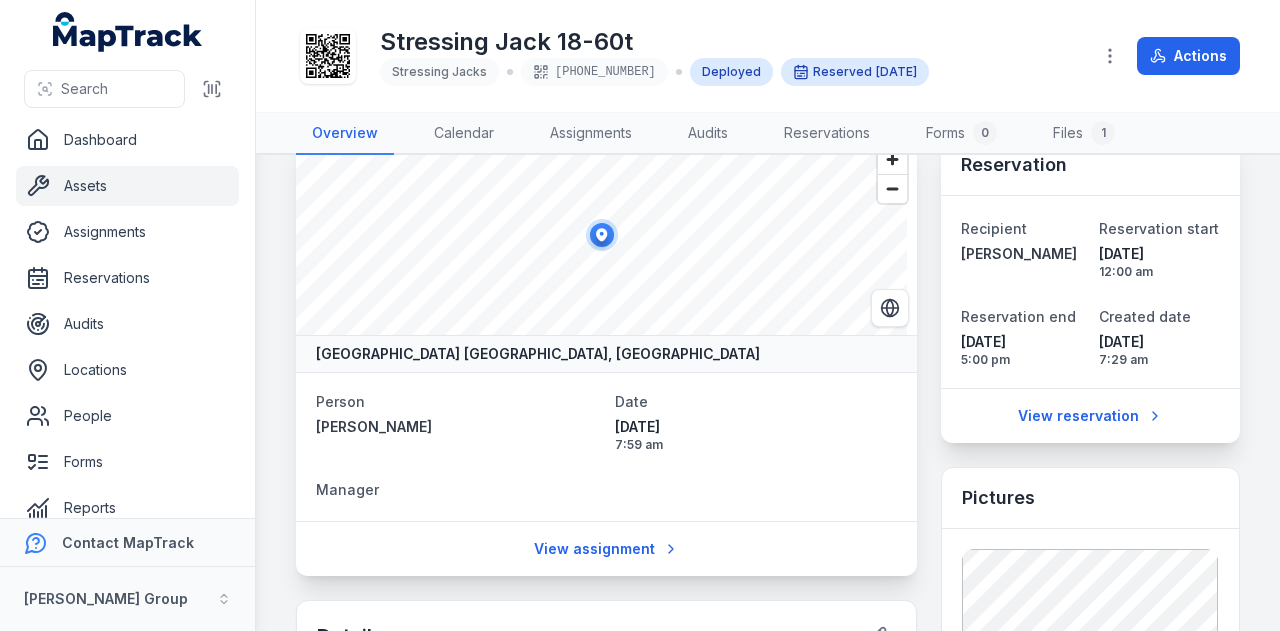 scroll, scrollTop: 0, scrollLeft: 0, axis: both 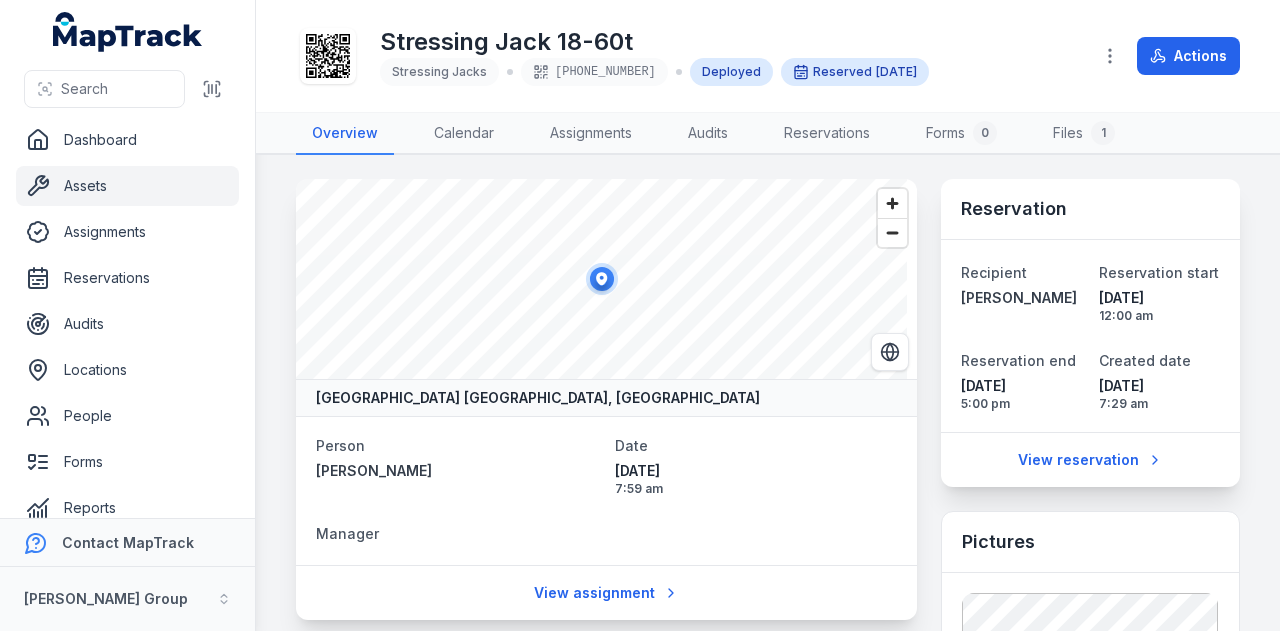click on "Assets" at bounding box center (127, 186) 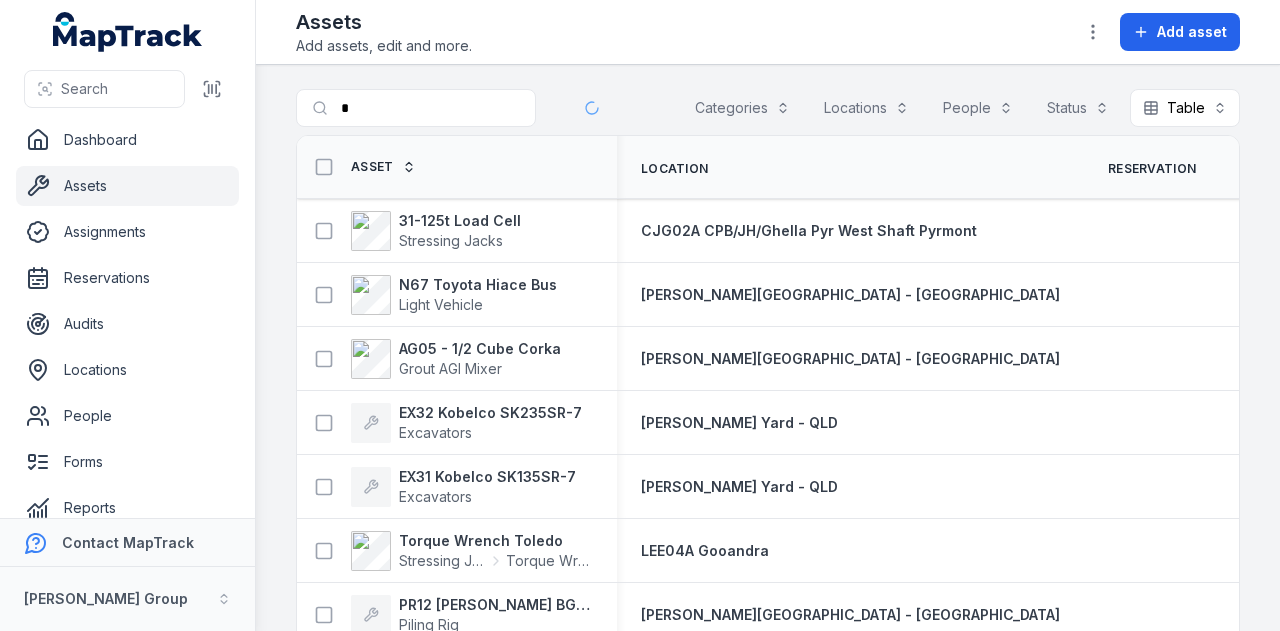 scroll, scrollTop: 0, scrollLeft: 0, axis: both 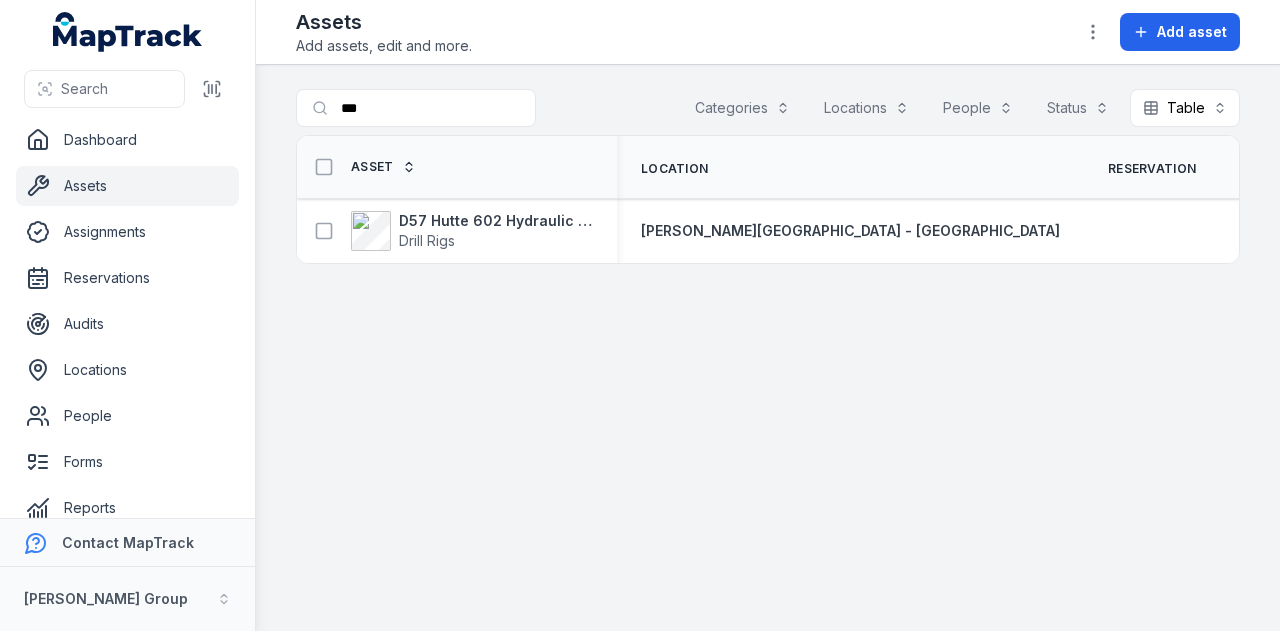 type on "***" 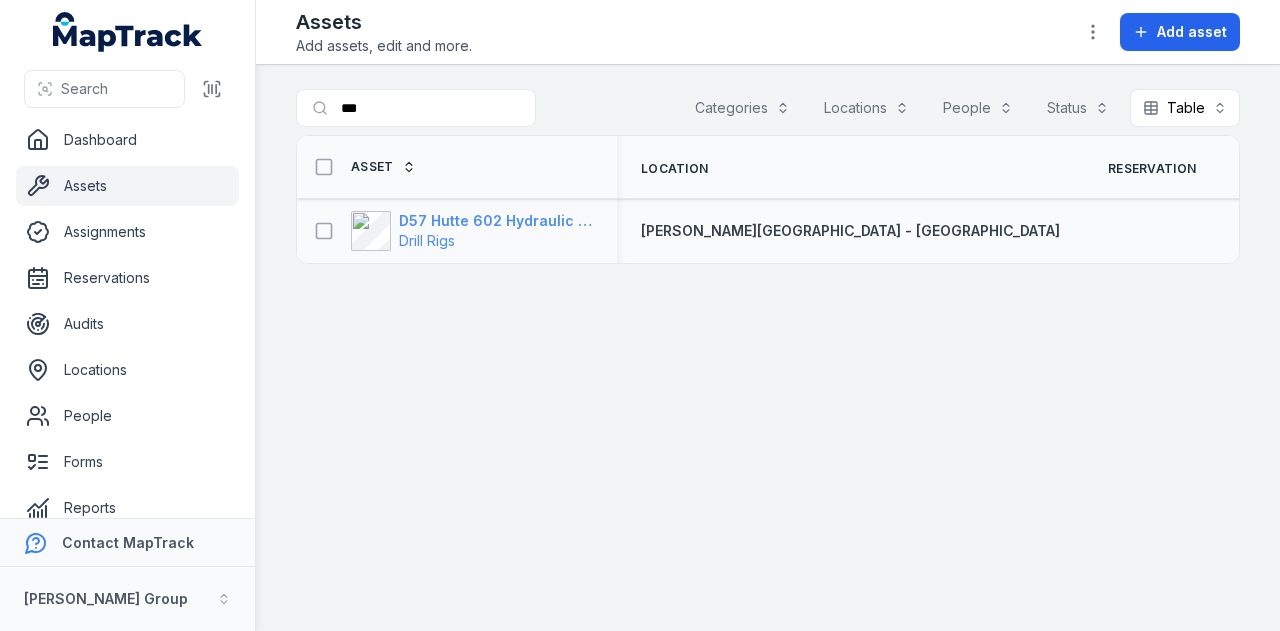 click on "D57 Hutte 602 Hydraulic Crawler Drill" at bounding box center [496, 221] 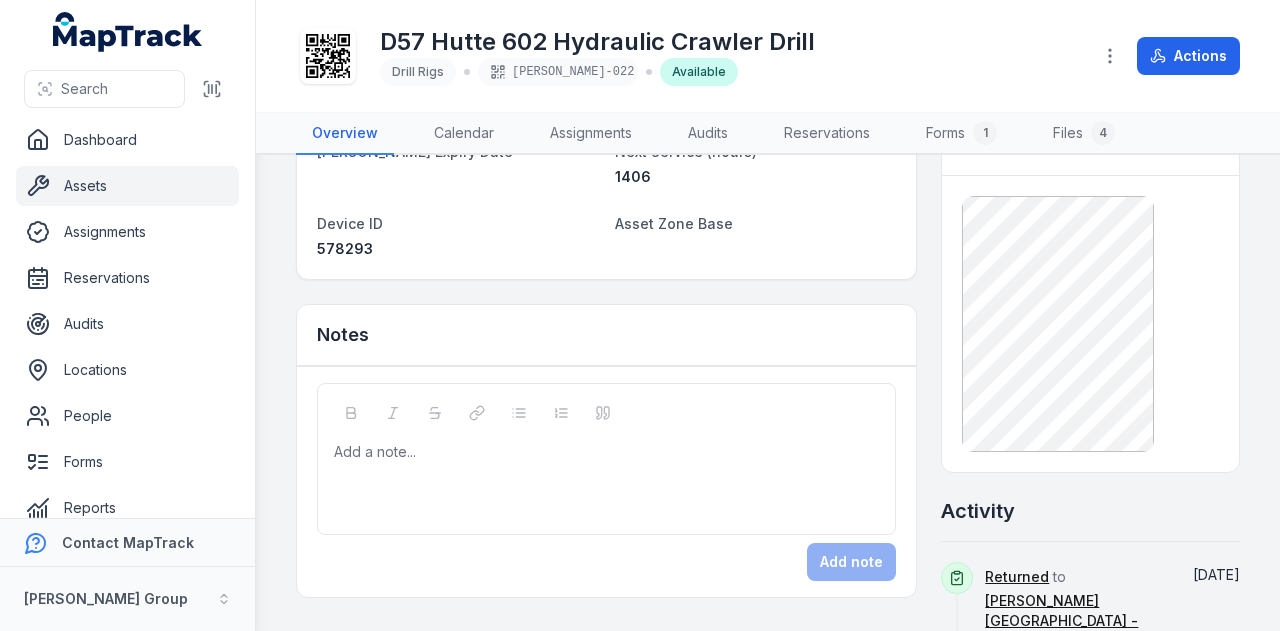 scroll, scrollTop: 0, scrollLeft: 0, axis: both 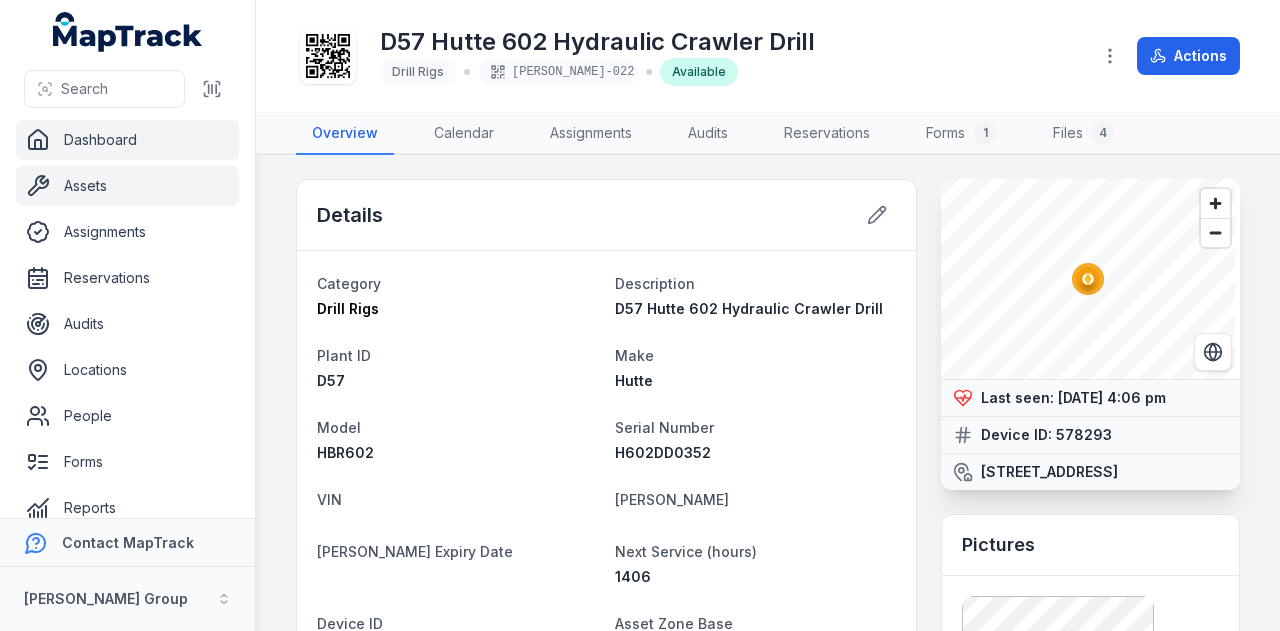 click on "Dashboard" at bounding box center [127, 140] 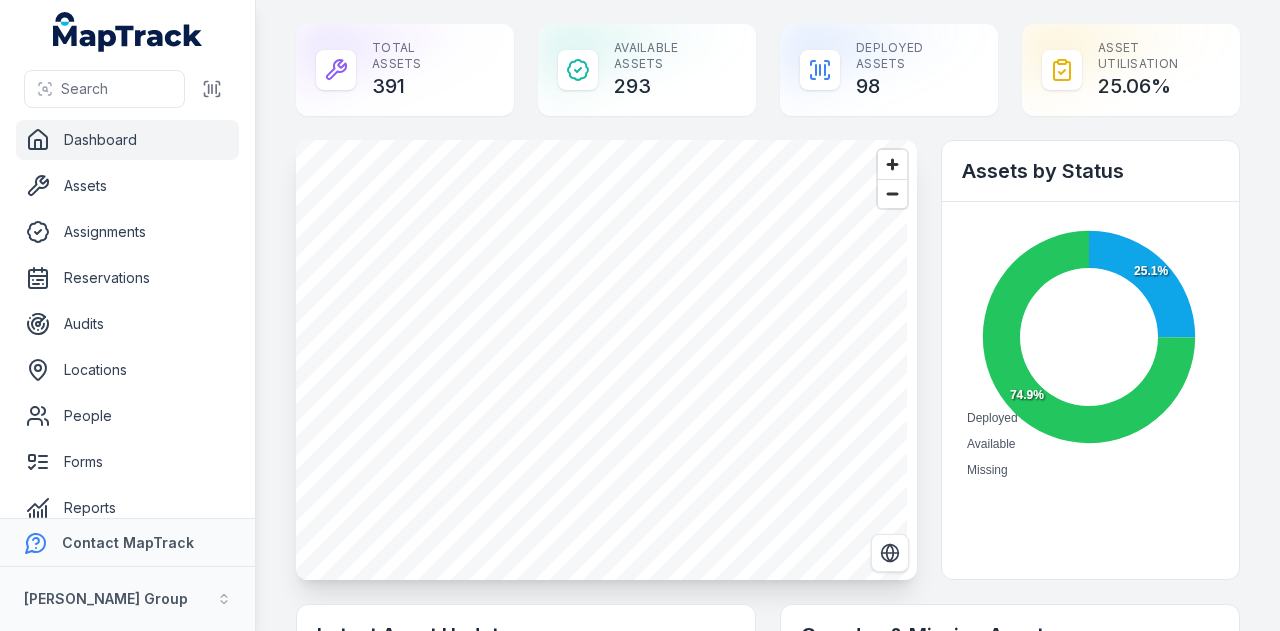 scroll, scrollTop: 0, scrollLeft: 0, axis: both 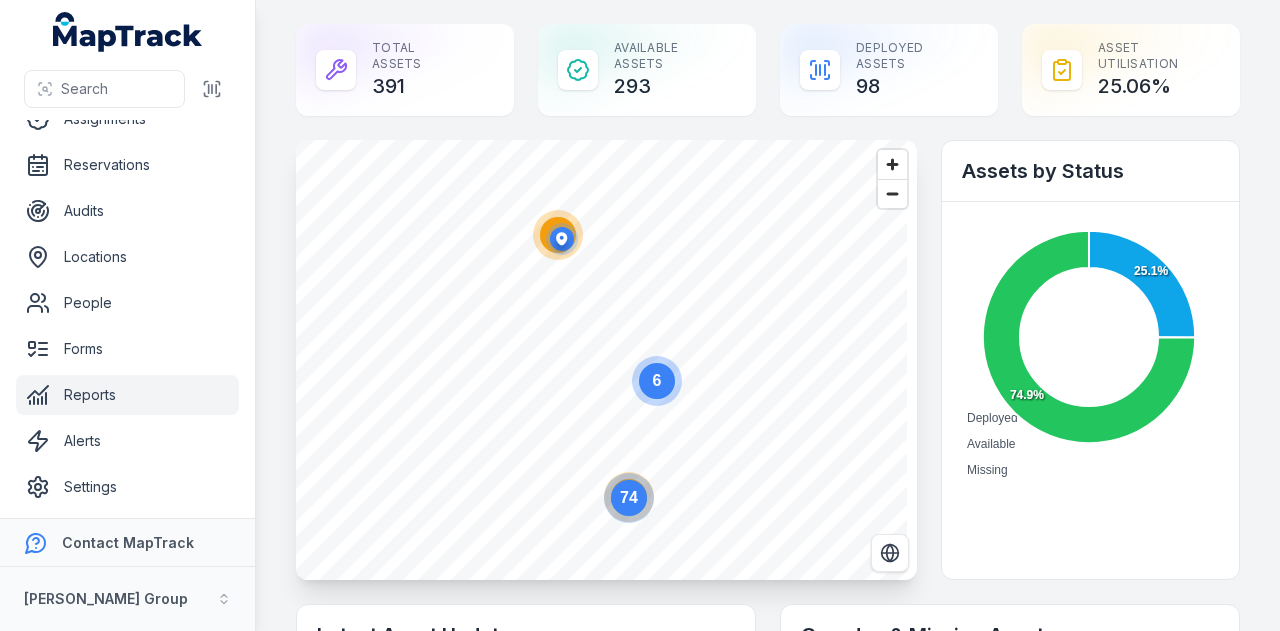click on "Reports" at bounding box center [127, 395] 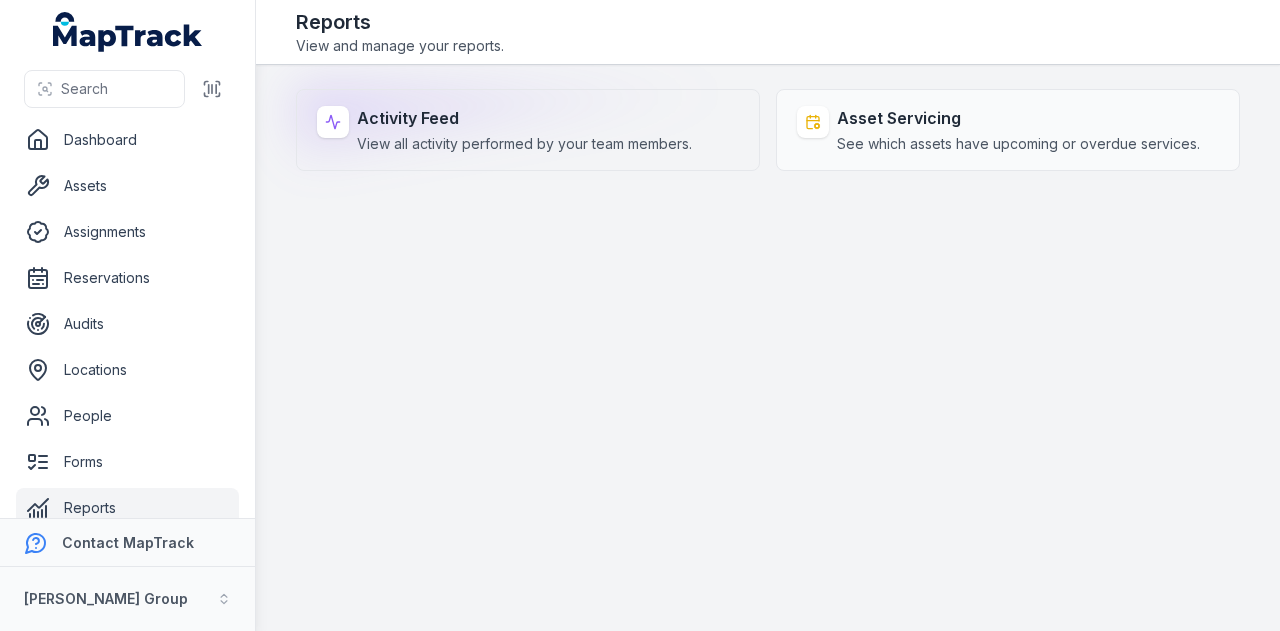 scroll, scrollTop: 0, scrollLeft: 0, axis: both 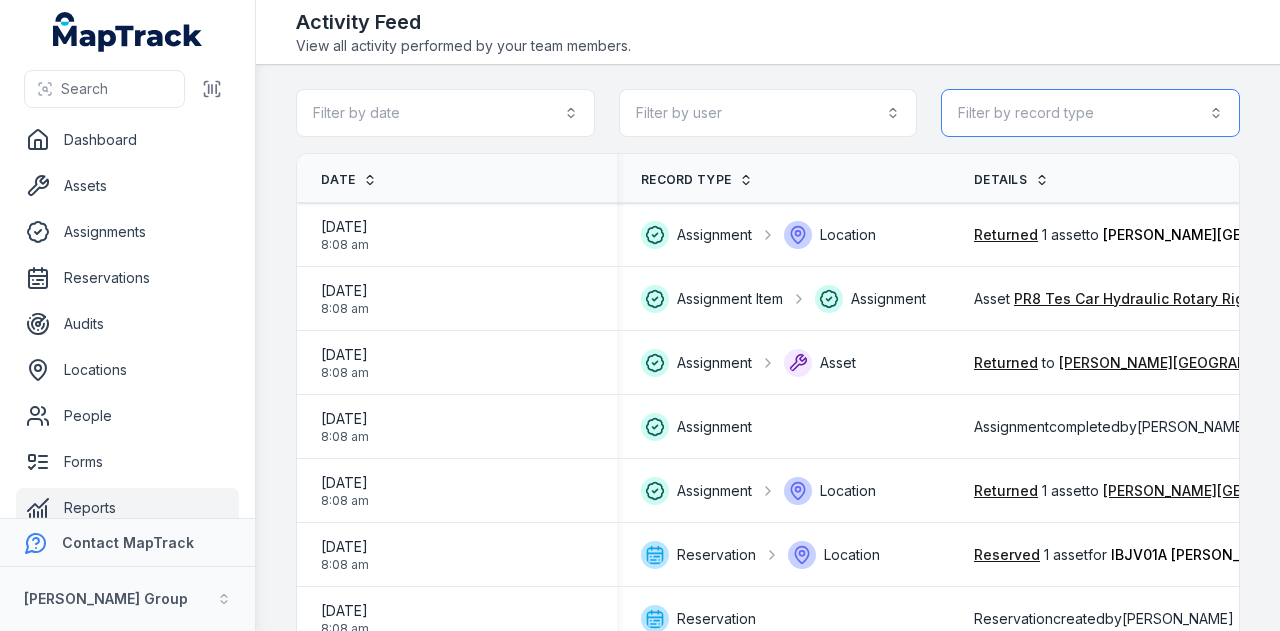 click on "Filter by record type" at bounding box center [1090, 113] 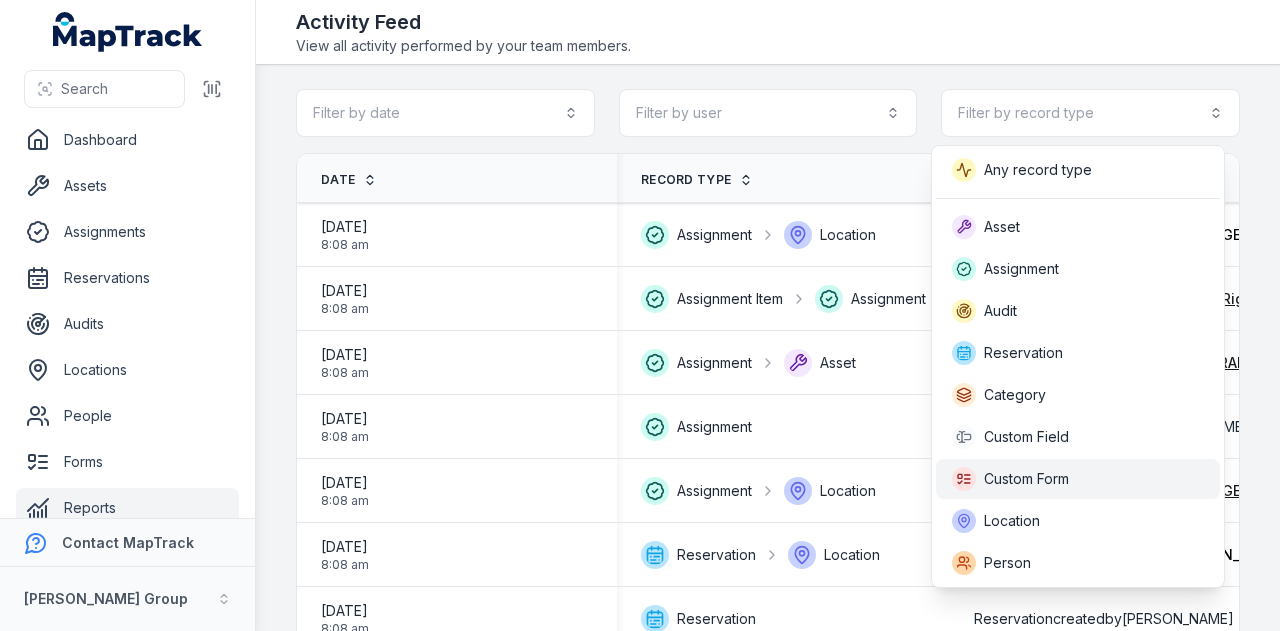 click on "Custom Form" at bounding box center [1078, 479] 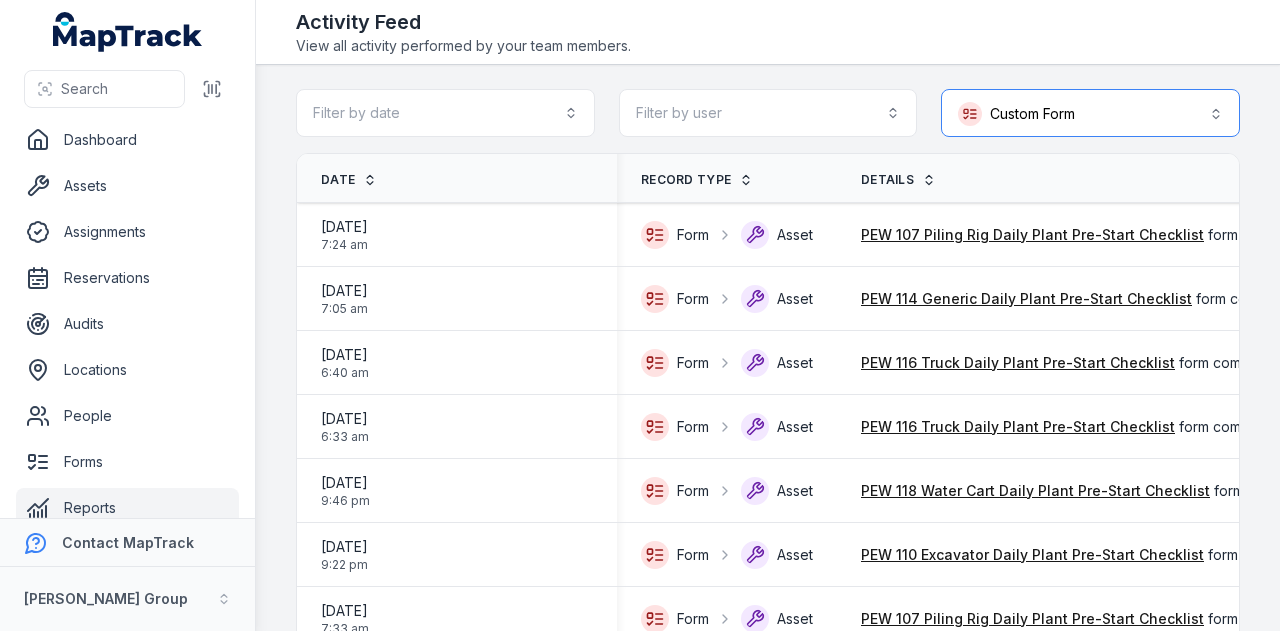 scroll, scrollTop: 100, scrollLeft: 0, axis: vertical 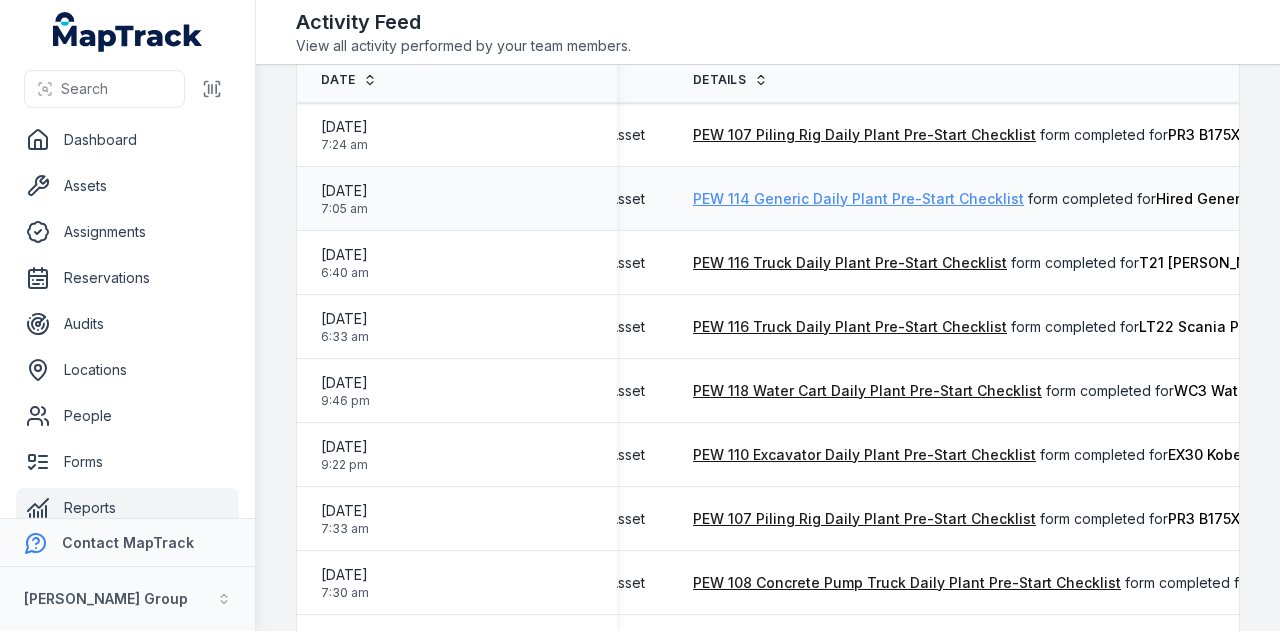 click on "PEW 114 Generic Daily Plant Pre-Start Checklist" at bounding box center (858, 199) 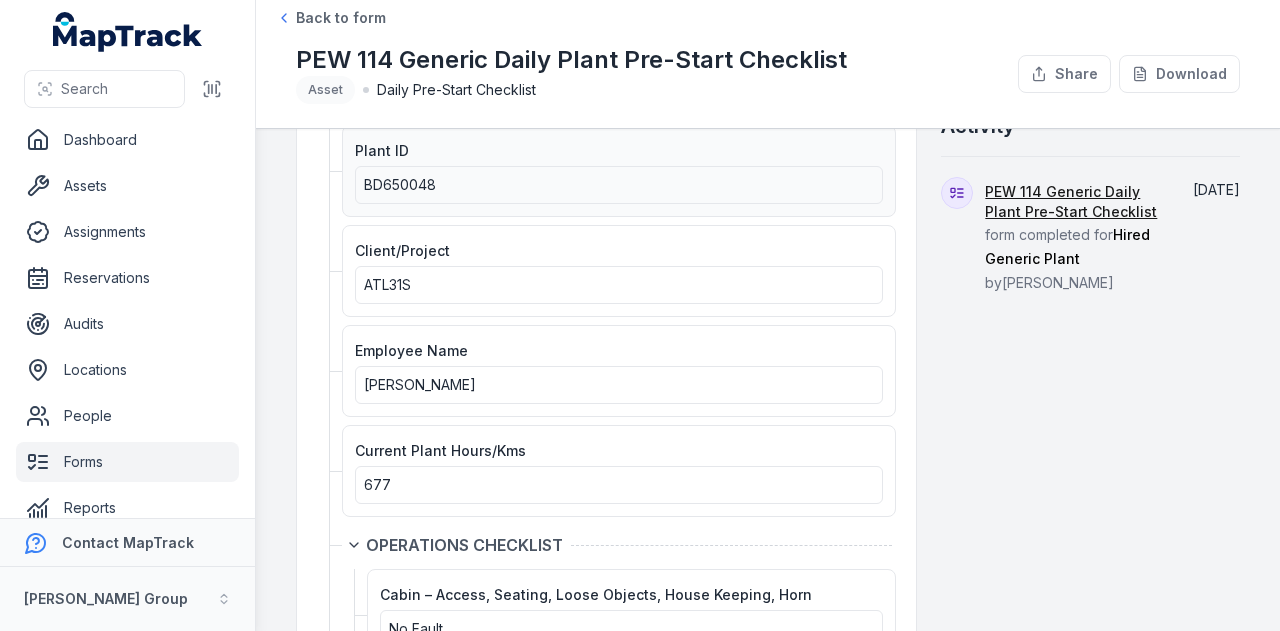 scroll, scrollTop: 0, scrollLeft: 0, axis: both 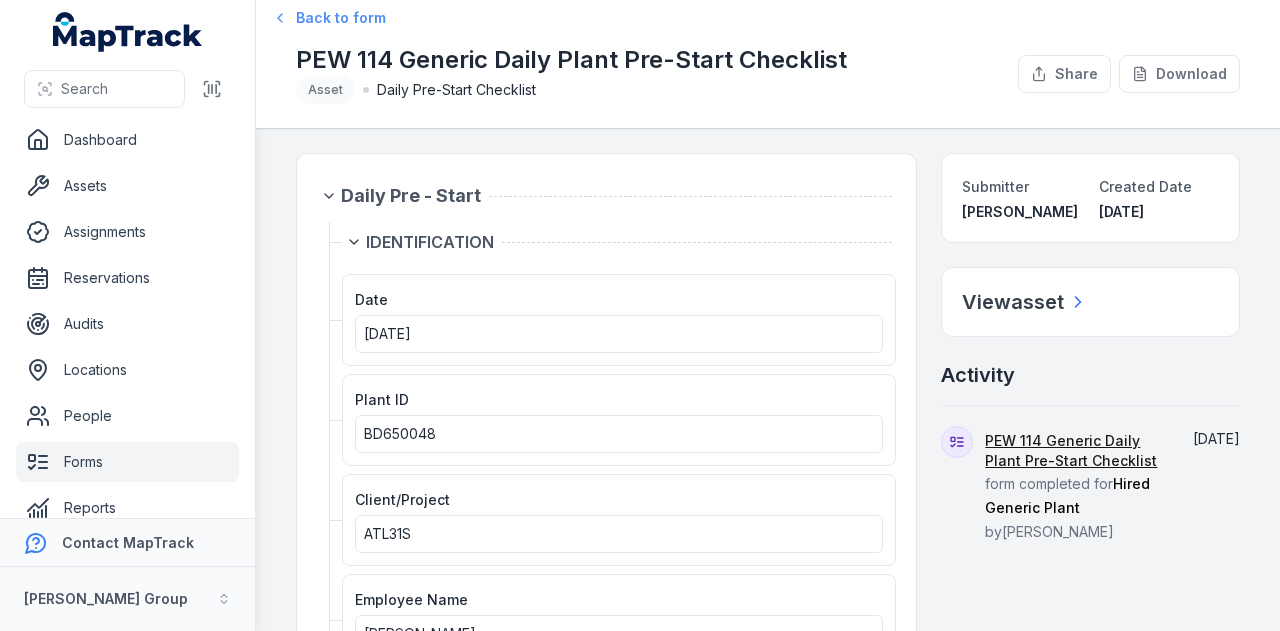 drag, startPoint x: 322, startPoint y: 29, endPoint x: 320, endPoint y: 11, distance: 18.110771 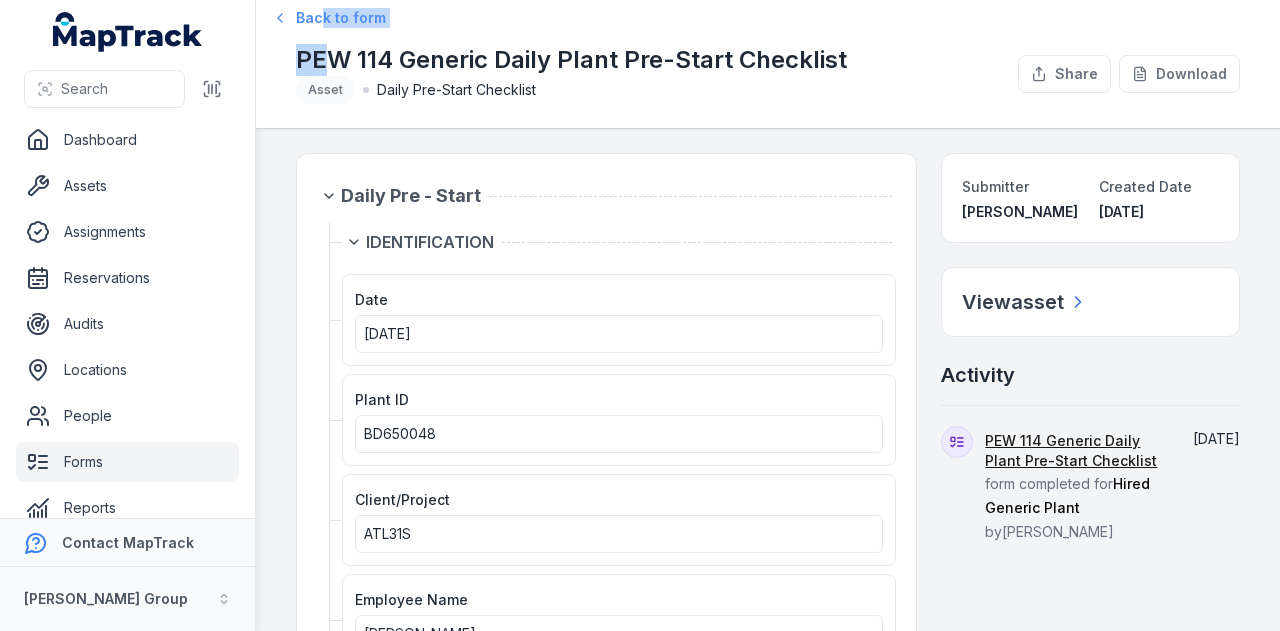 click on "Back to form" at bounding box center [341, 18] 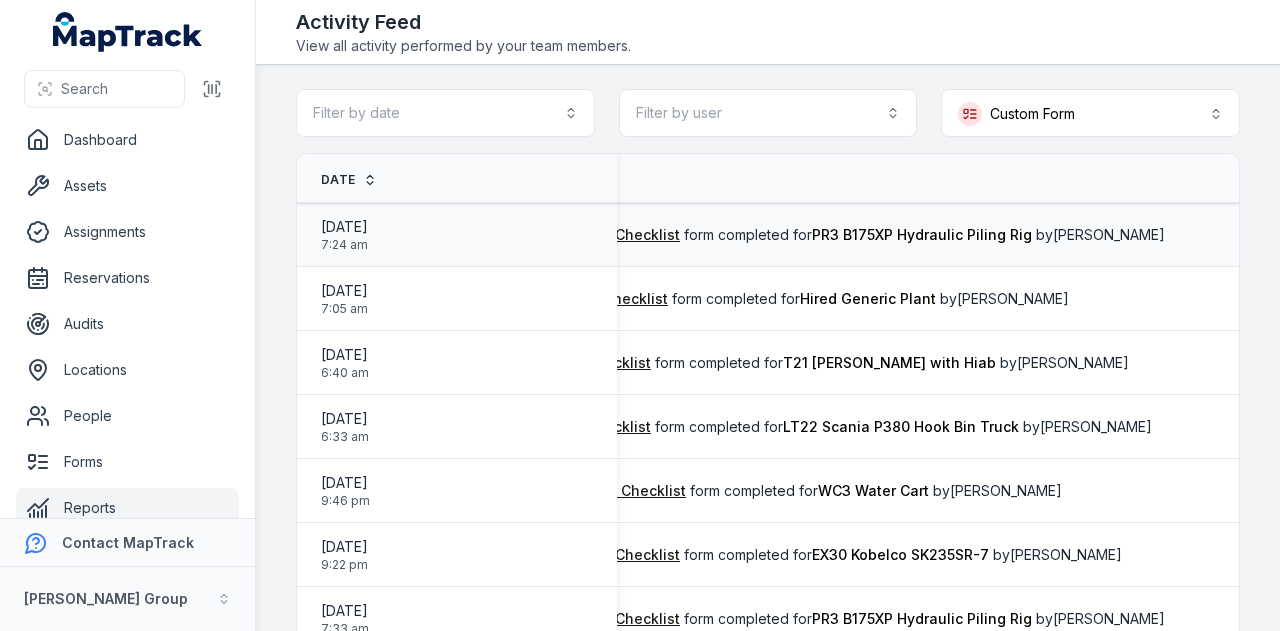 scroll, scrollTop: 0, scrollLeft: 525, axis: horizontal 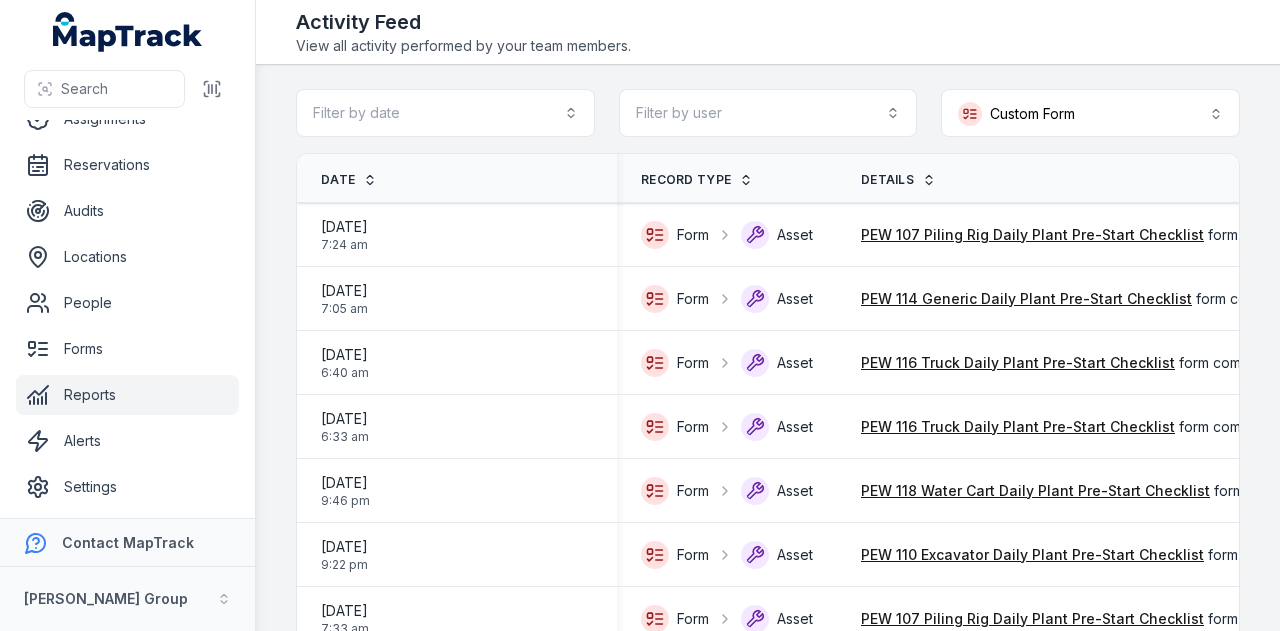 click on "Reports" at bounding box center (127, 395) 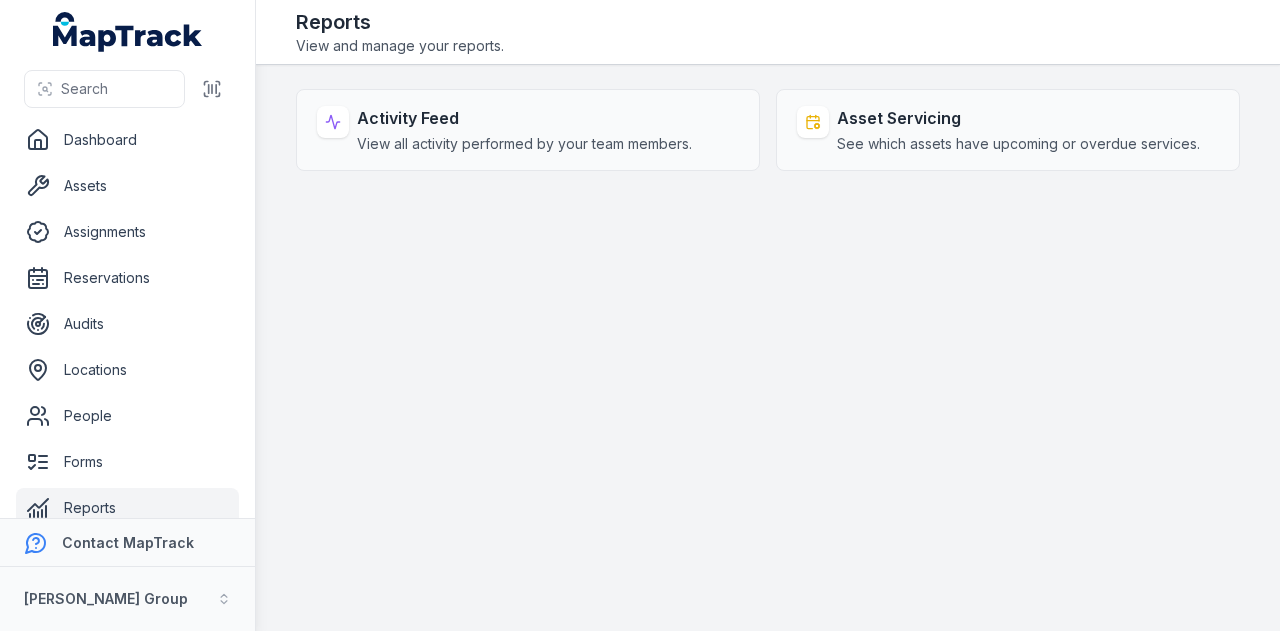 scroll, scrollTop: 0, scrollLeft: 0, axis: both 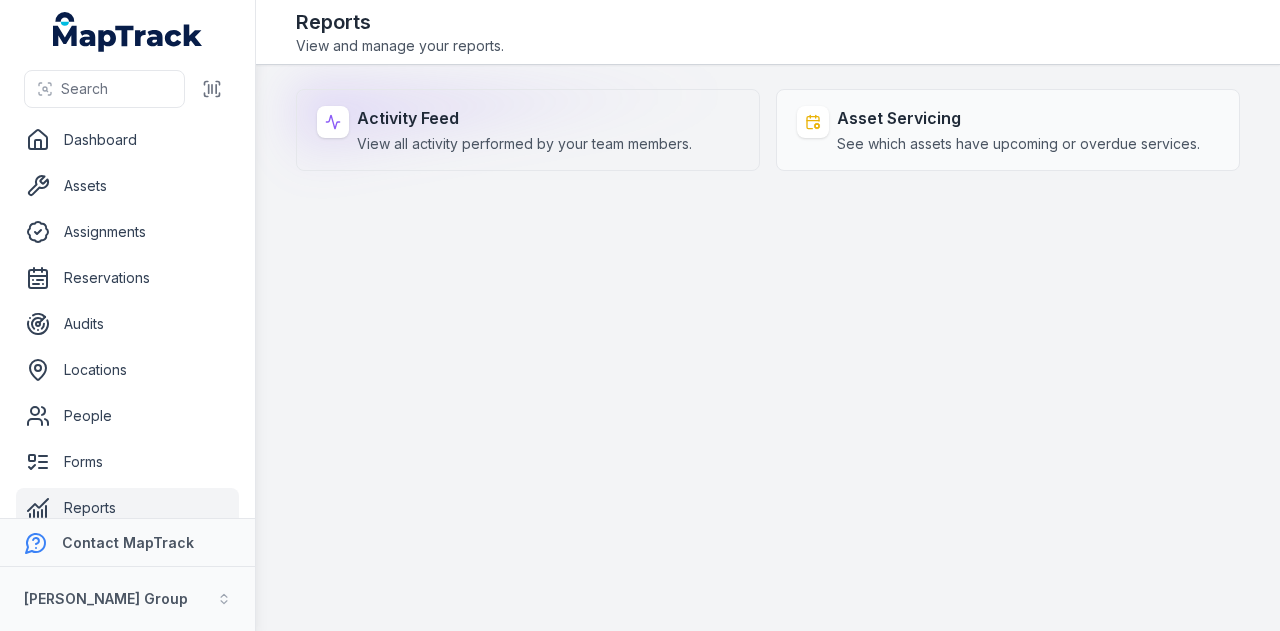 click on "Activity Feed" at bounding box center (524, 118) 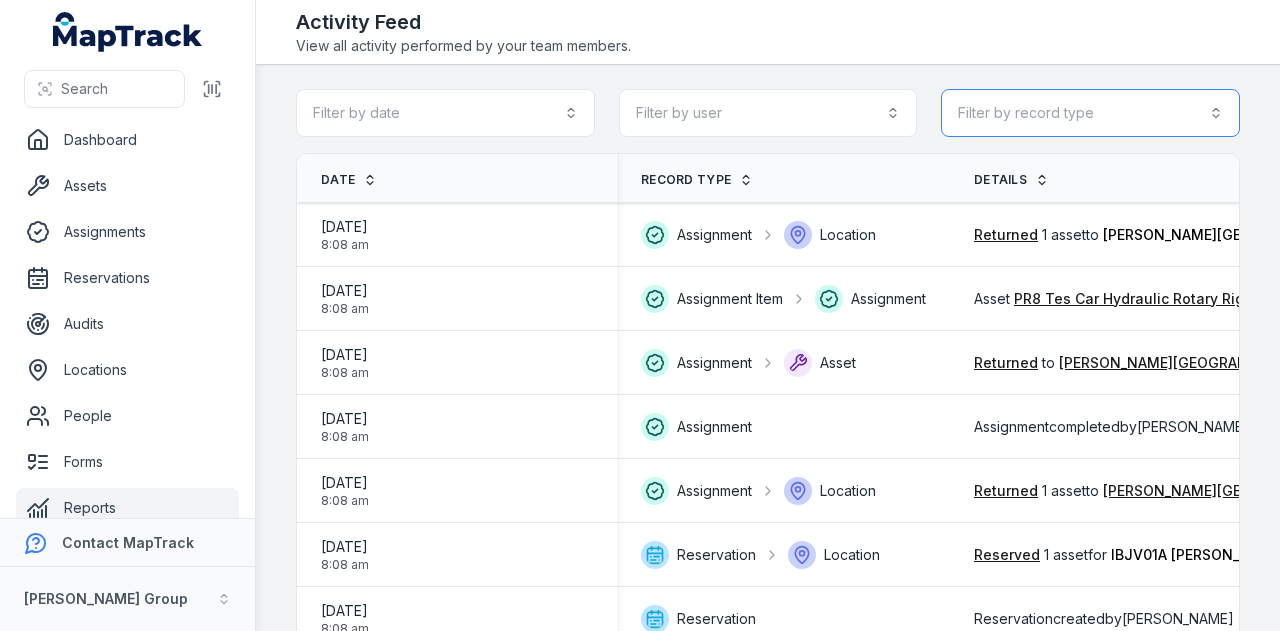 click on "Filter by record type" at bounding box center [1090, 113] 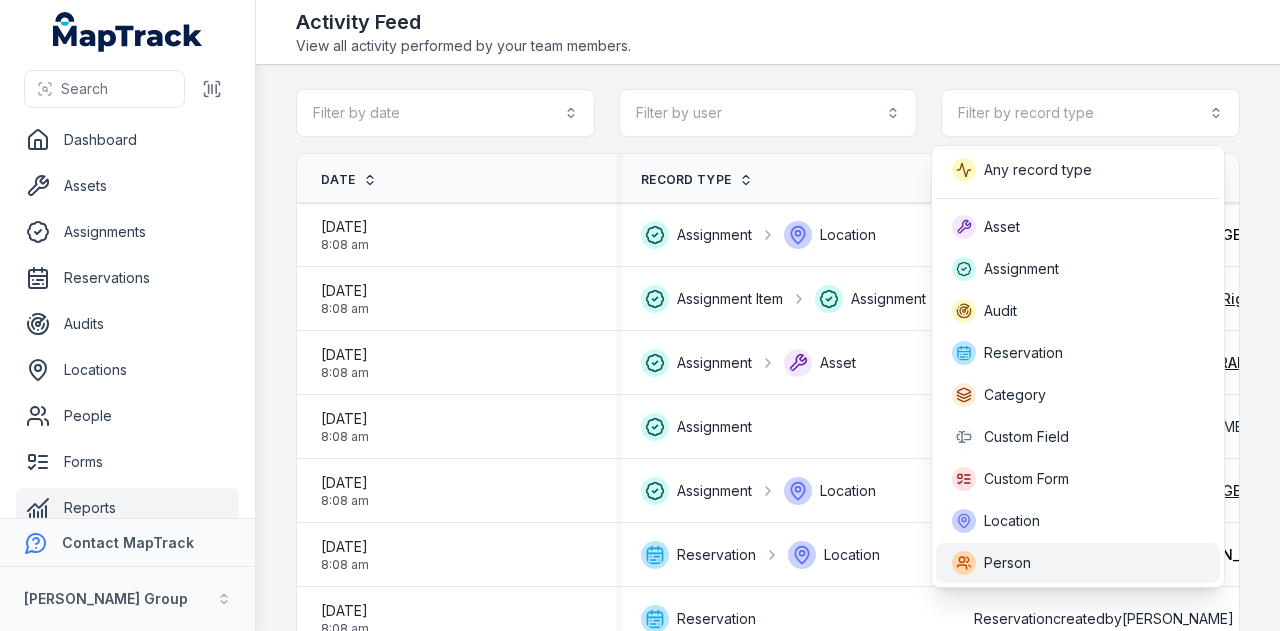 click on "Person" at bounding box center [1078, 563] 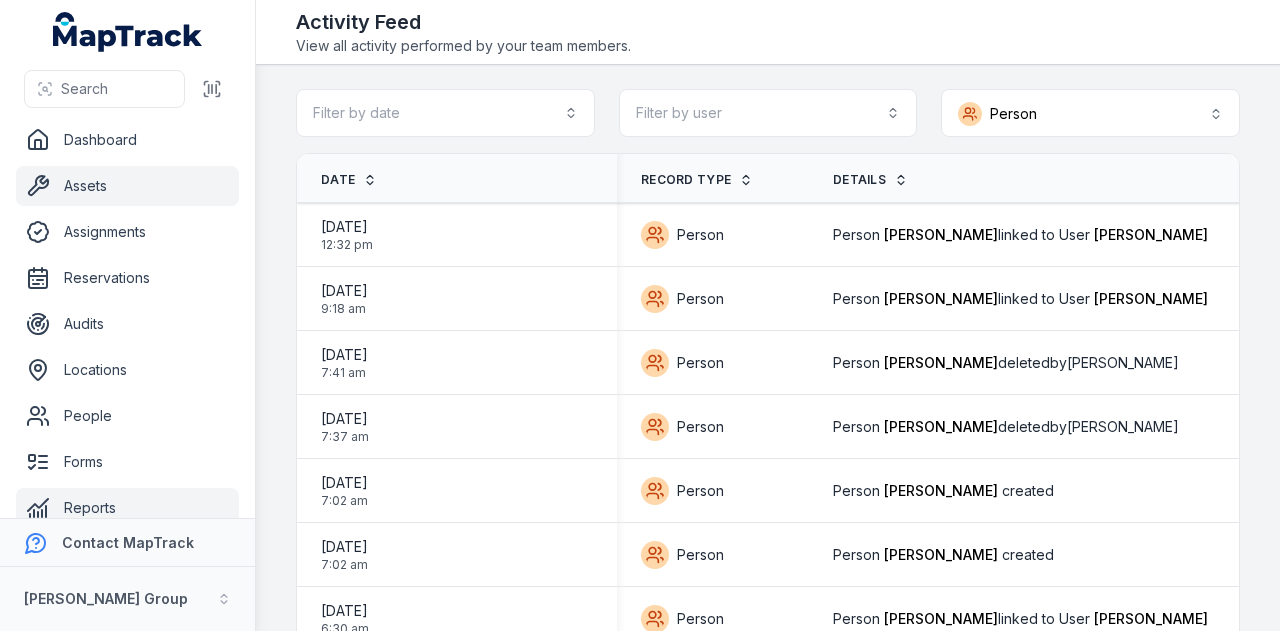 click on "Assets" at bounding box center (127, 186) 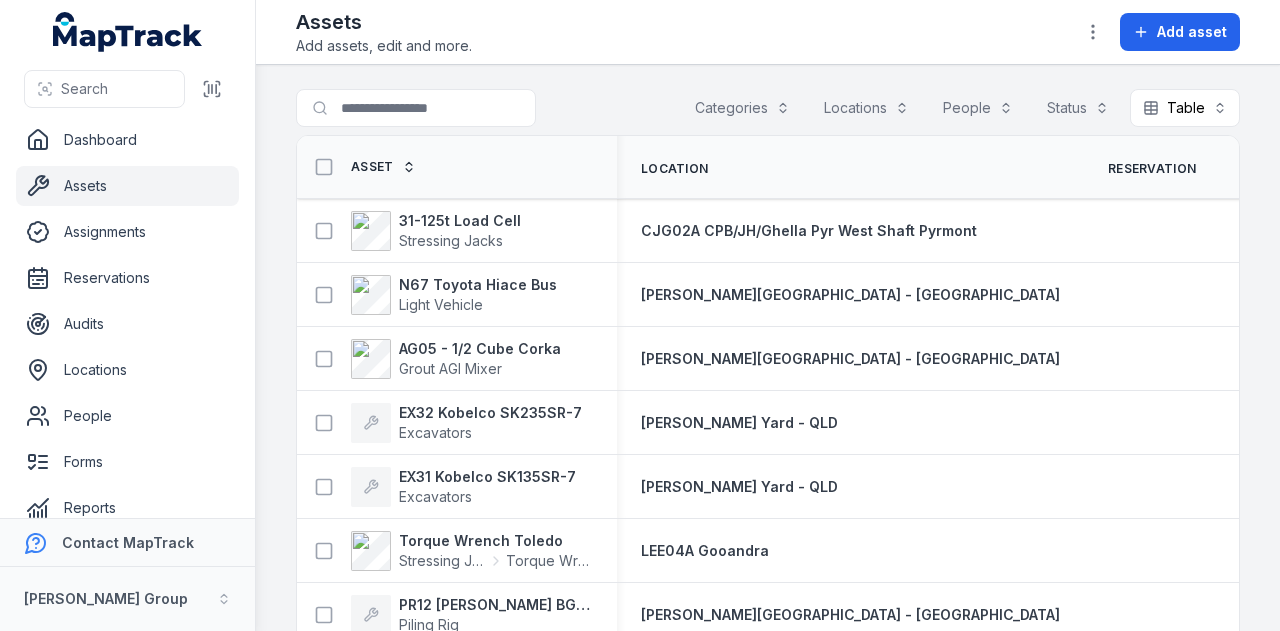 scroll, scrollTop: 0, scrollLeft: 0, axis: both 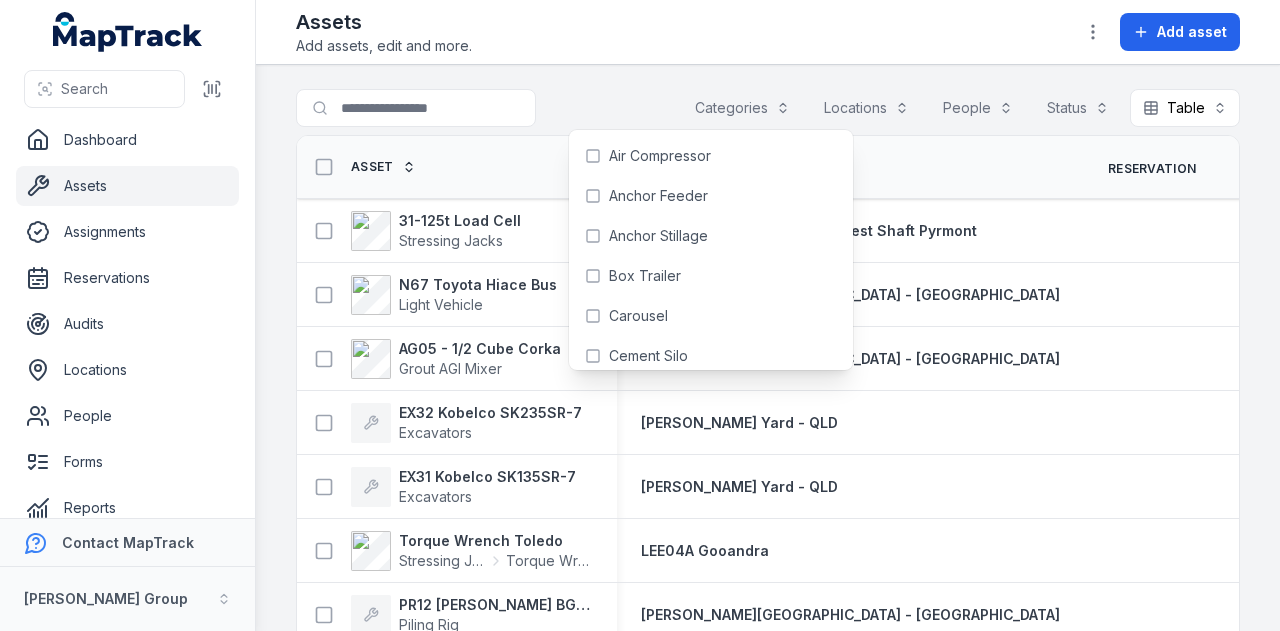 click on "Search for  assets Categories   Locations   People Status Table *****" at bounding box center (768, 112) 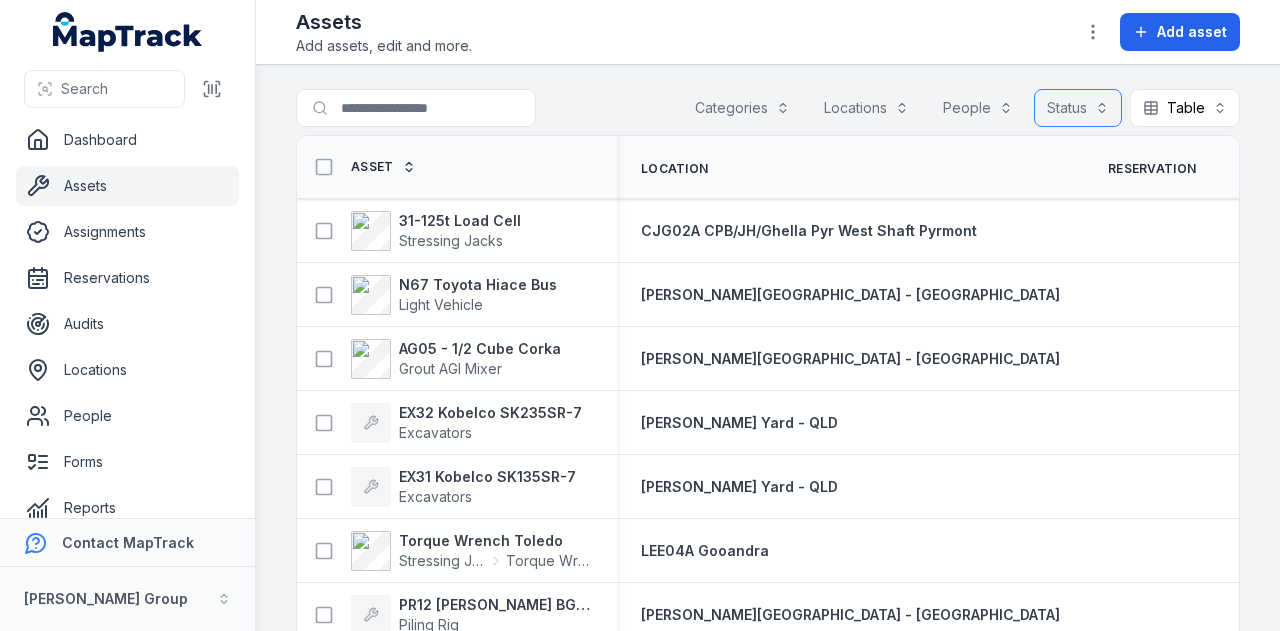 click on "Status" at bounding box center (1078, 108) 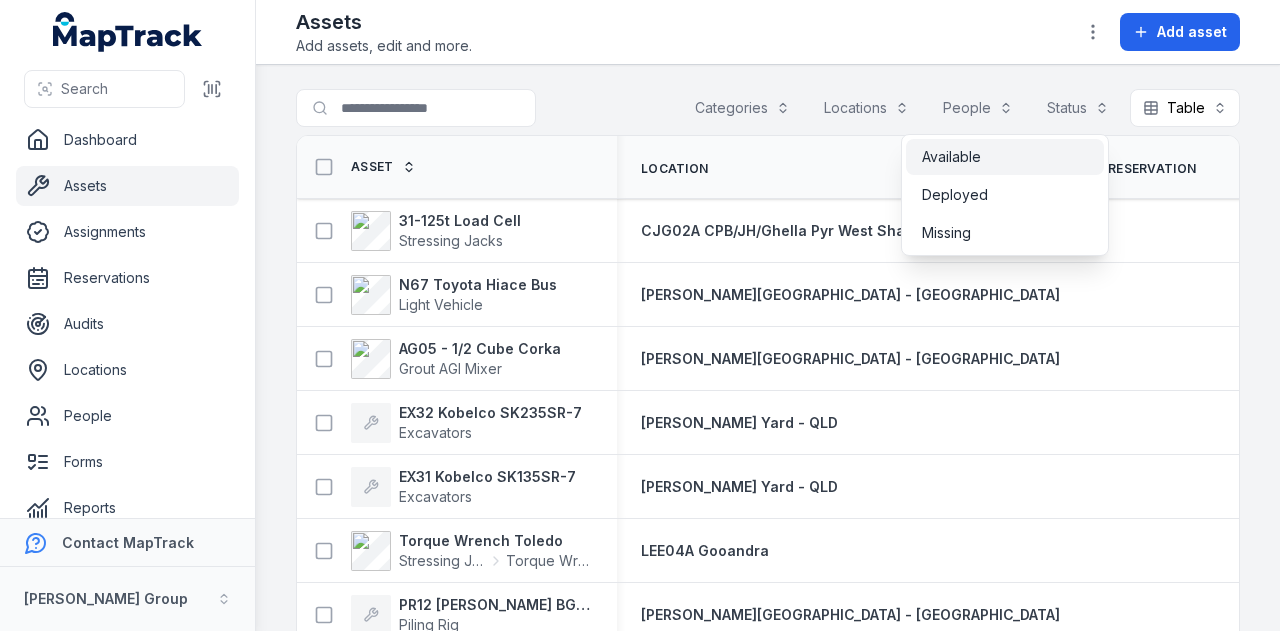 click on "Available" at bounding box center [1005, 157] 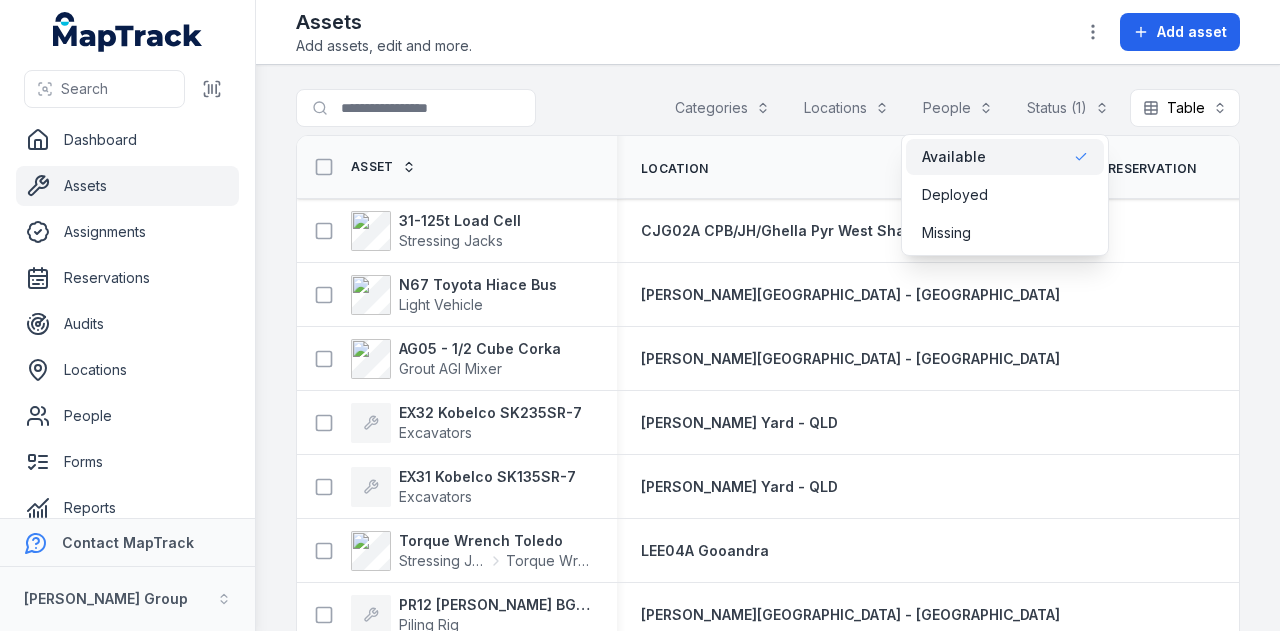 click on "Toggle Navigation Assets Add assets, edit and more. Add asset Search for  assets Categories   Locations   People Status (1) ********* Table ***** Asset Location Reservation Status Person Tag Device ID 31-125t Load Cell Stressing Jacks CJG02A CPB/JH/Ghella Pyr West Shaft Pyrmont Deployed RIX-122 N67 Toyota Hiace Bus Light Vehicle RIX Yard - NSW Available RIX-121 577580 AG05 - 1/2 Cube Corka Grout AGI Mixer RIX Yard - NSW Available RIX-112 1008418 EX32 Kobelco SK235SR-7 Excavators RIX Yard - QLD Available EX31 Kobelco SK135SR-7 Excavators RIX Yard - QLD Available Torque Wrench Toledo Stressing Jacks Torque Wrench LEE04A Gooandra Deployed RIX-105 PR12 Bauer BG33V Piling Rig RIX Yard - NSW Available PR11 Bauer BG15V Piling Rig RIX Yard - NSW Available PR10 Geax EK90 Piling Rig Piling Rig RIX Yard - NSW Available BT13 MMH Flat Deck Trailer Box Trailer RIX Yard - QLD Available RIX-319 Hired Truck Hired Plant Hired Truck HIRED Deployed Hired Concrete Pump Truck Hired Plant Hired Concrete Pump Truck HIRED Deployed" at bounding box center [768, 315] 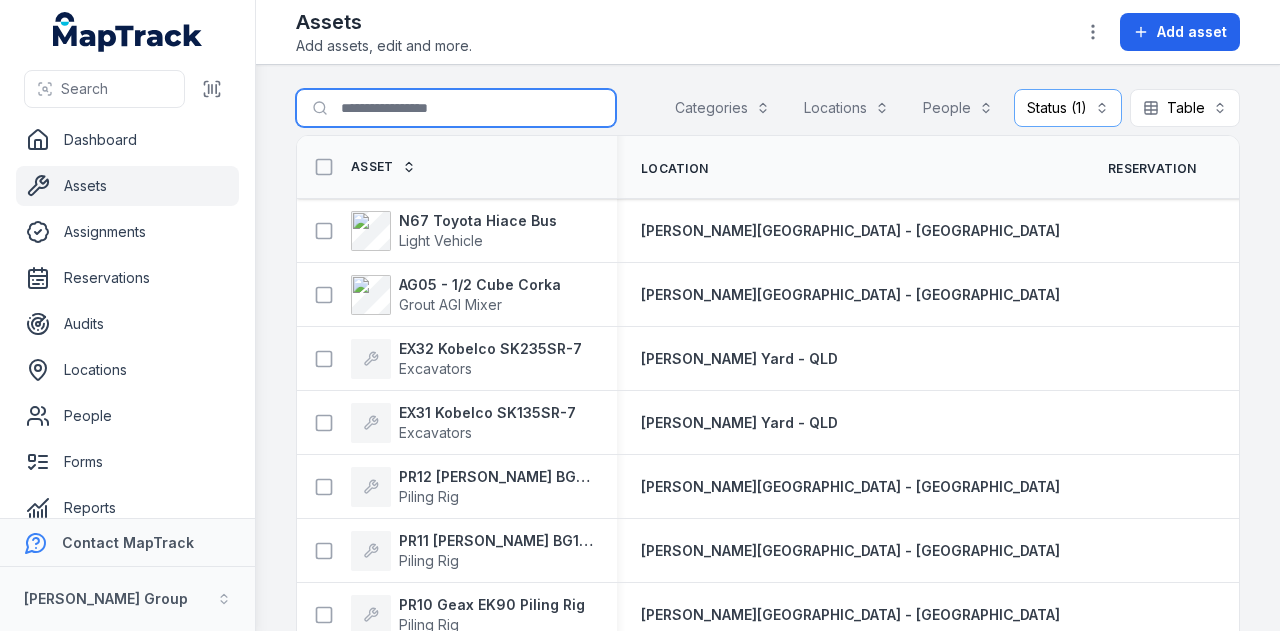 click on "Search for  assets" at bounding box center (456, 108) 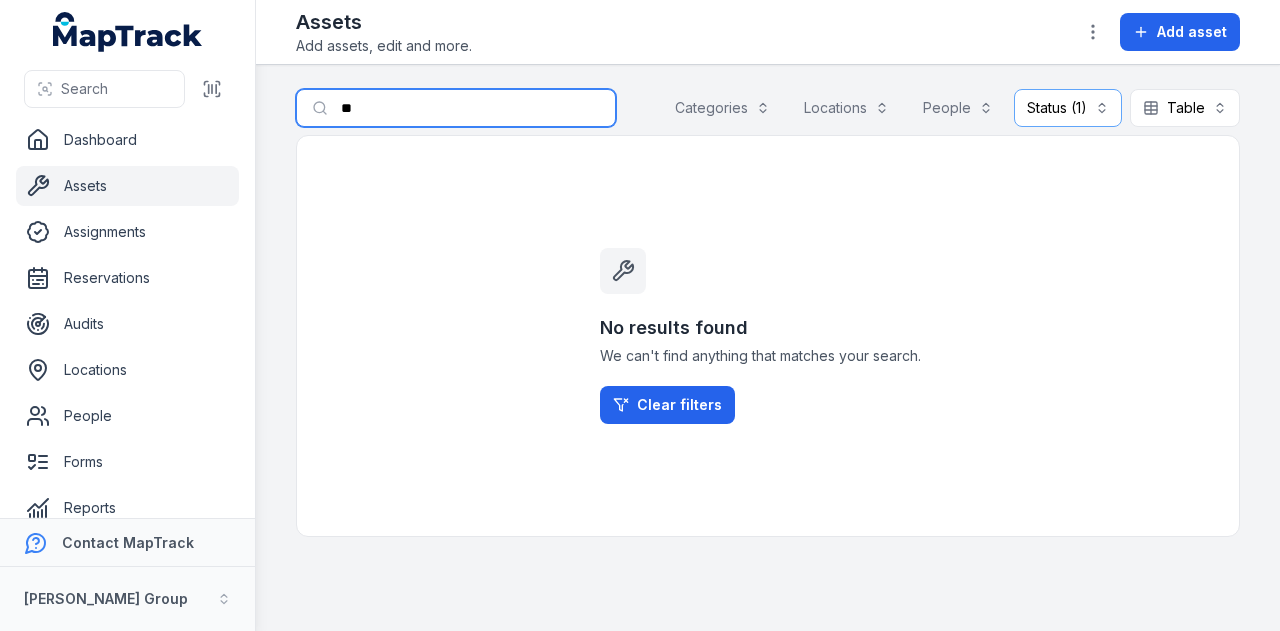 type on "*" 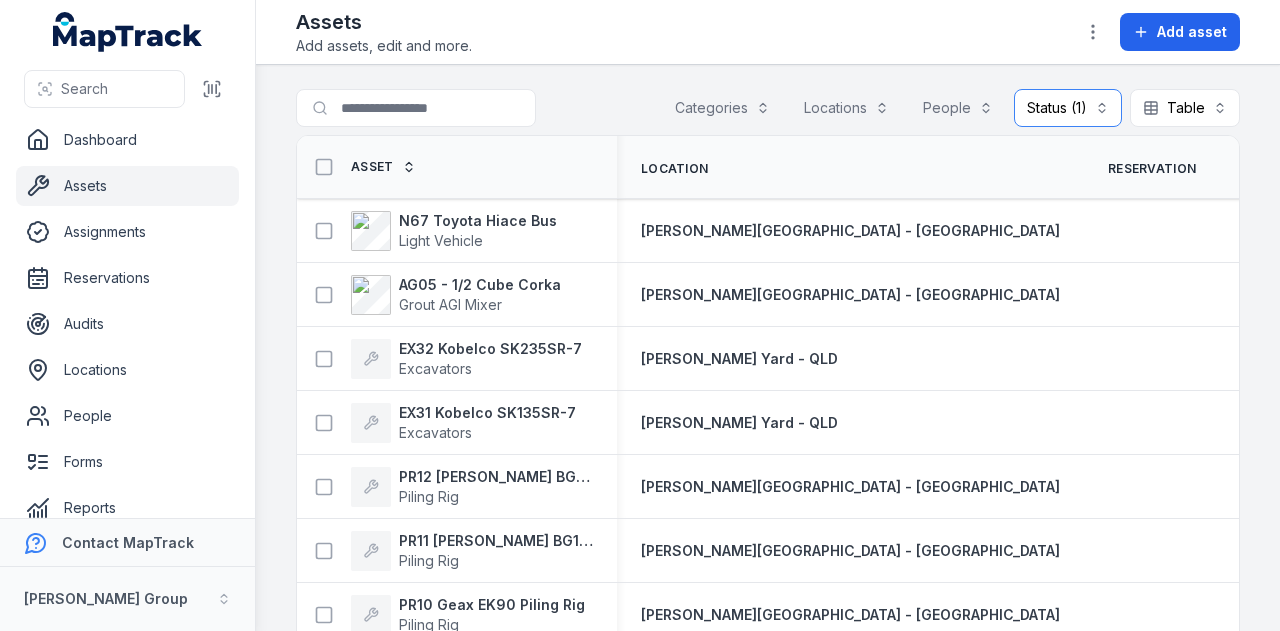 click on "Status (1) *********" at bounding box center [1068, 108] 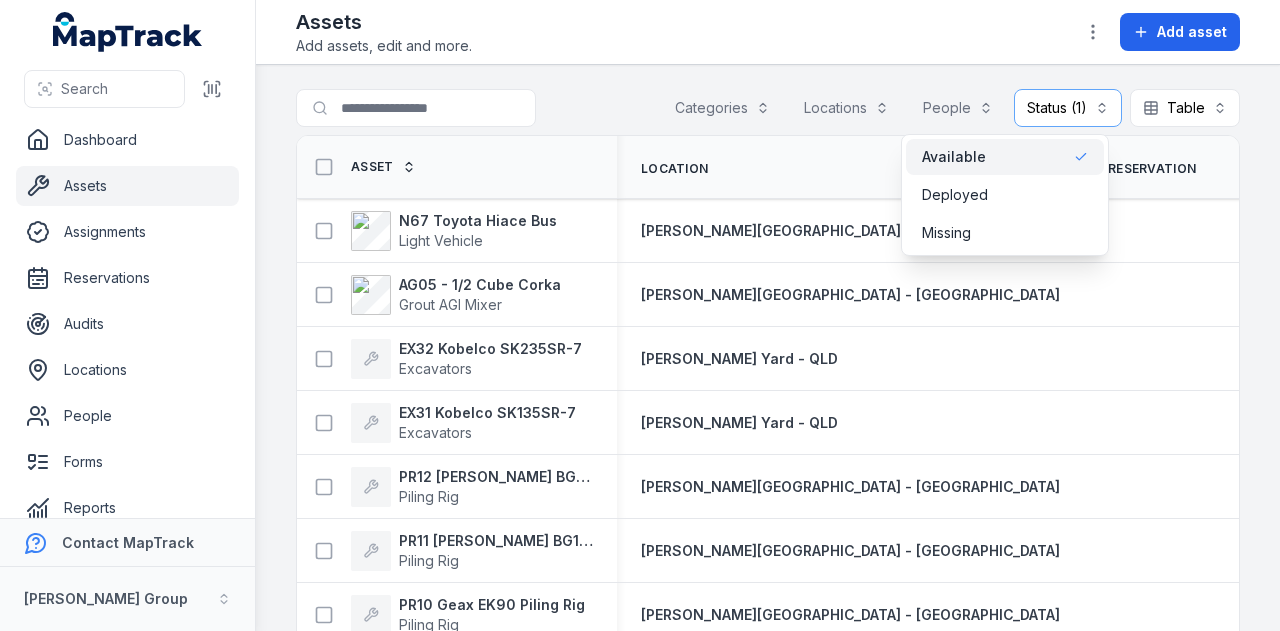 click on "Available" at bounding box center (954, 157) 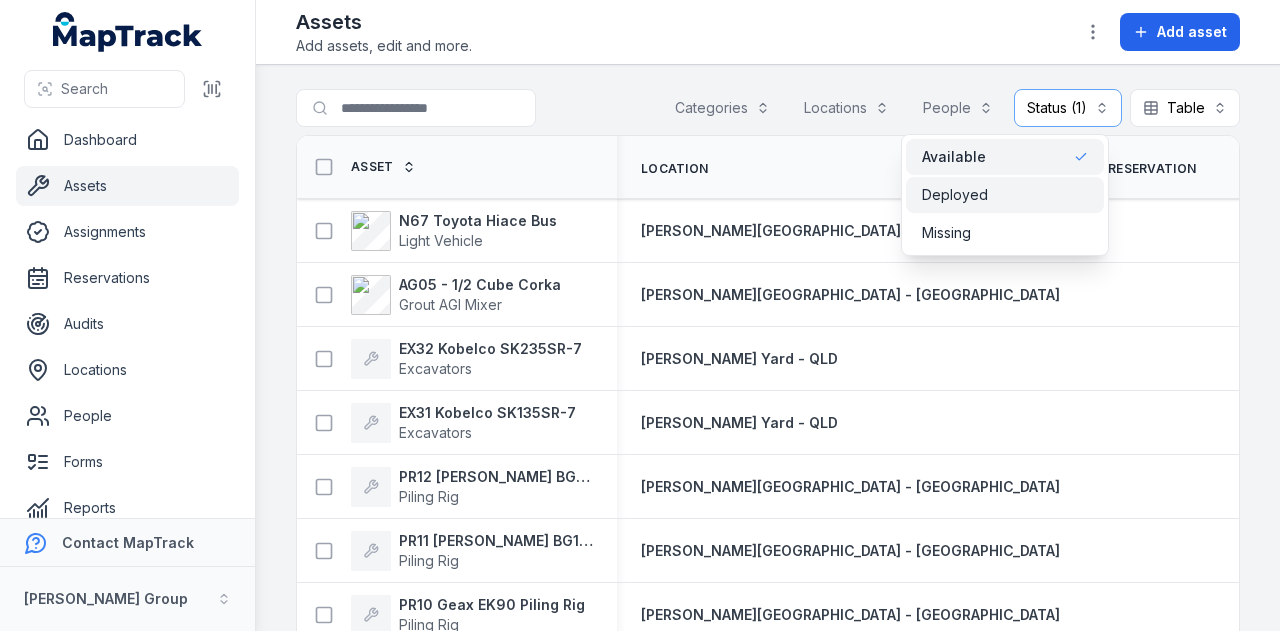 click on "Deployed" at bounding box center (955, 195) 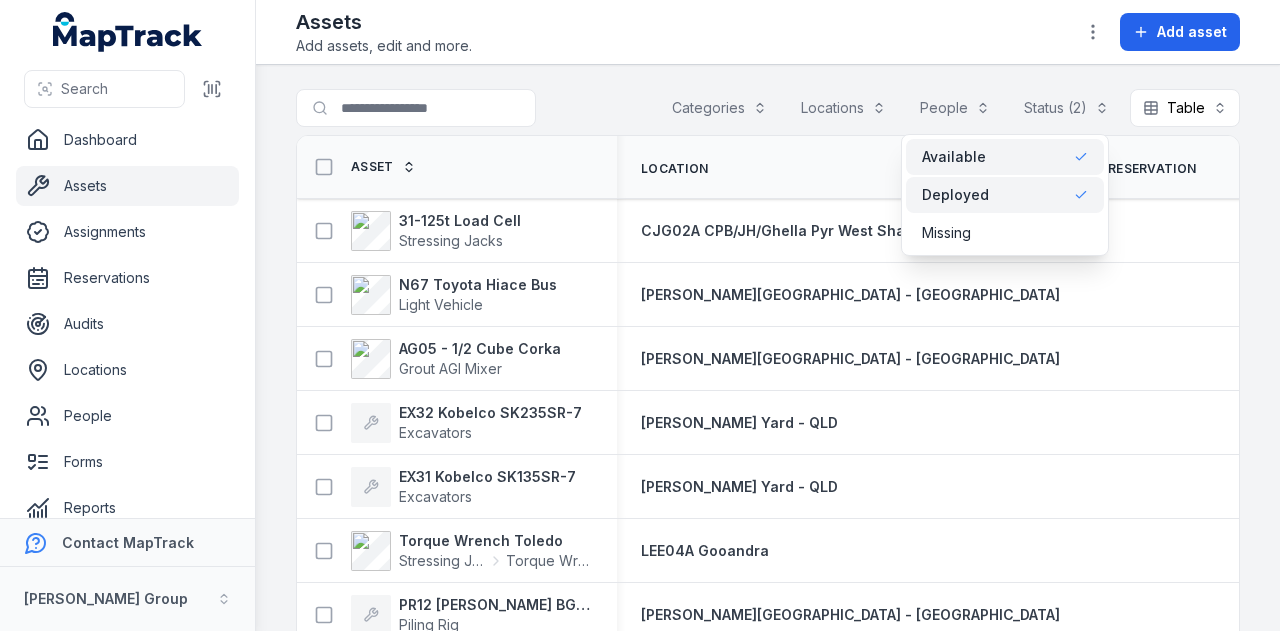 click on "Available" at bounding box center (954, 157) 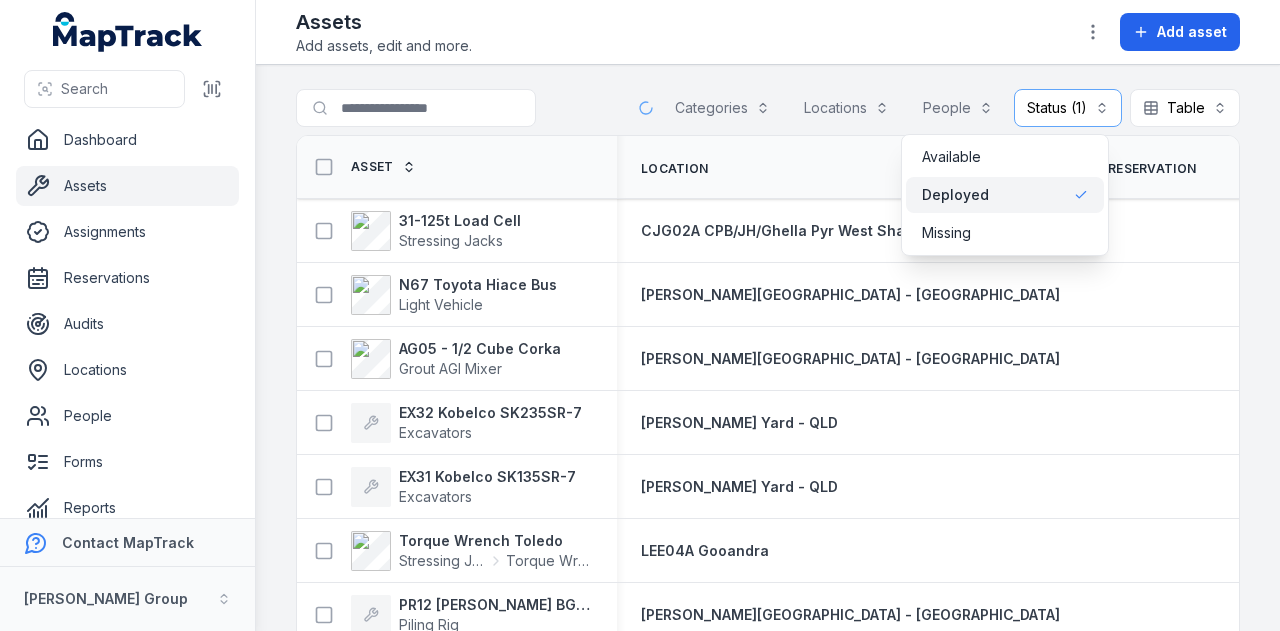 click on "Toggle Navigation Assets Add assets, edit and more. Add asset Search for  assets Categories   Locations   People Status (1) ******** Table ***** Asset Location Reservation Status Person Tag Device ID 31-125t Load Cell Stressing Jacks CJG02A CPB/JH/Ghella Pyr West Shaft Pyrmont Deployed RIX-122 N67 Toyota Hiace Bus Light Vehicle RIX Yard - NSW Available RIX-121 577580 AG05 - 1/2 Cube Corka Grout AGI Mixer RIX Yard - NSW Available RIX-112 1008418 EX32 Kobelco SK235SR-7 Excavators RIX Yard - QLD Available EX31 Kobelco SK135SR-7 Excavators RIX Yard - QLD Available Torque Wrench Toledo Stressing Jacks Torque Wrench LEE04A Gooandra Deployed RIX-105 PR12 Bauer BG33V Piling Rig RIX Yard - NSW Available PR11 Bauer BG15V Piling Rig RIX Yard - NSW Available PR10 Geax EK90 Piling Rig Piling Rig RIX Yard - NSW Available BT13 MMH Flat Deck Trailer Box Trailer RIX Yard - QLD Available RIX-319 Hired Truck Hired Plant Hired Truck HIRED Deployed Hired Concrete Pump Truck Hired Plant Hired Concrete Pump Truck HIRED Deployed" at bounding box center (768, 315) 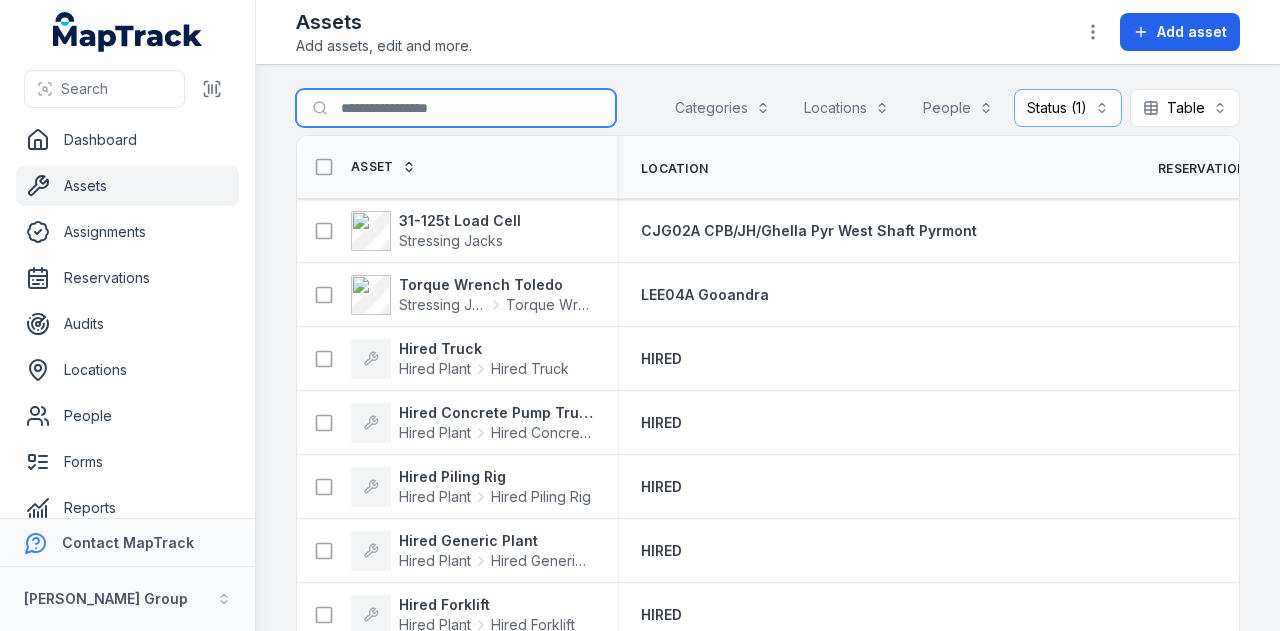 click on "Search for  assets" at bounding box center (456, 108) 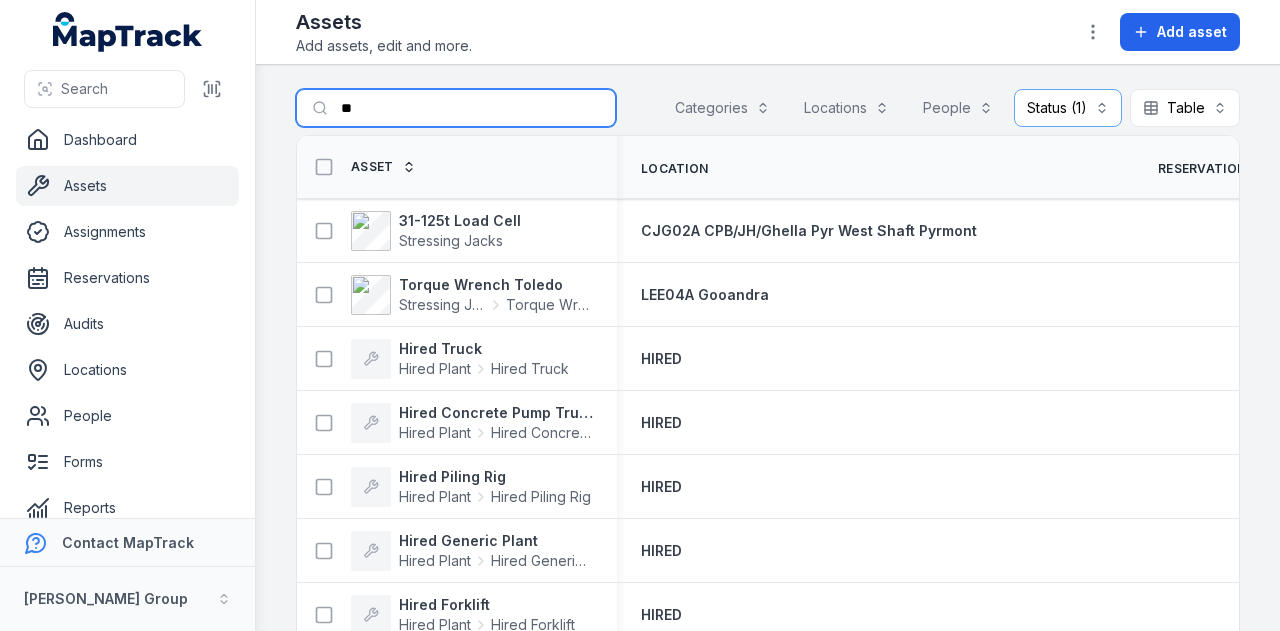 type on "***" 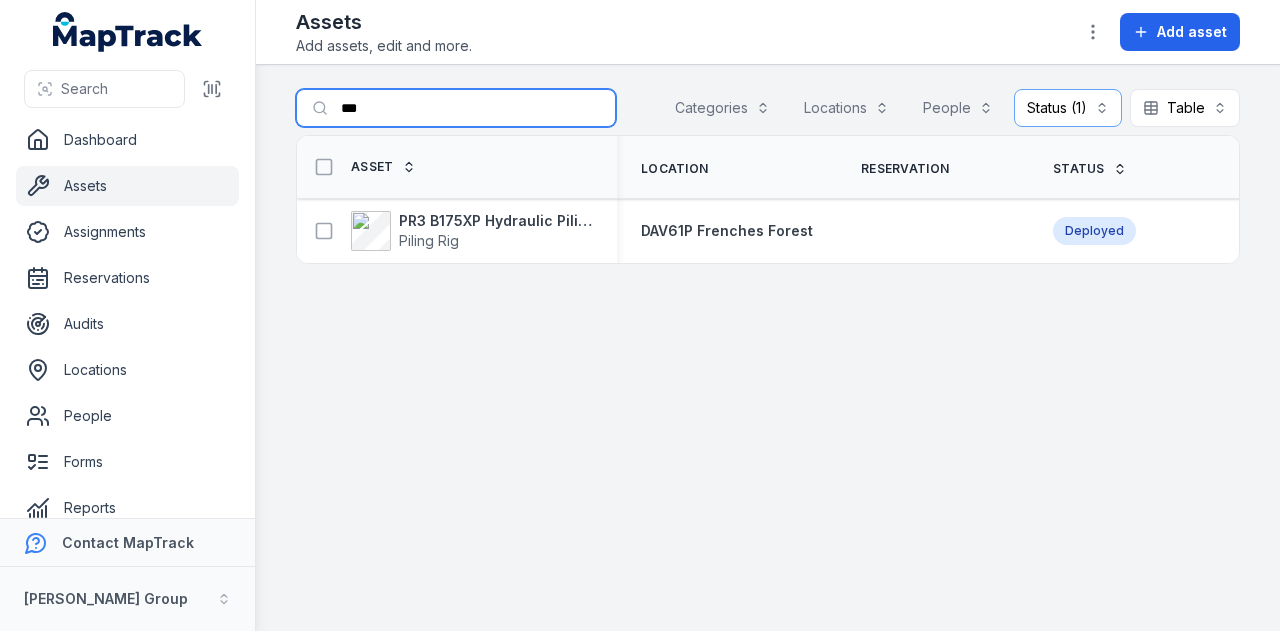 drag, startPoint x: 484, startPoint y: 111, endPoint x: 309, endPoint y: 107, distance: 175.04572 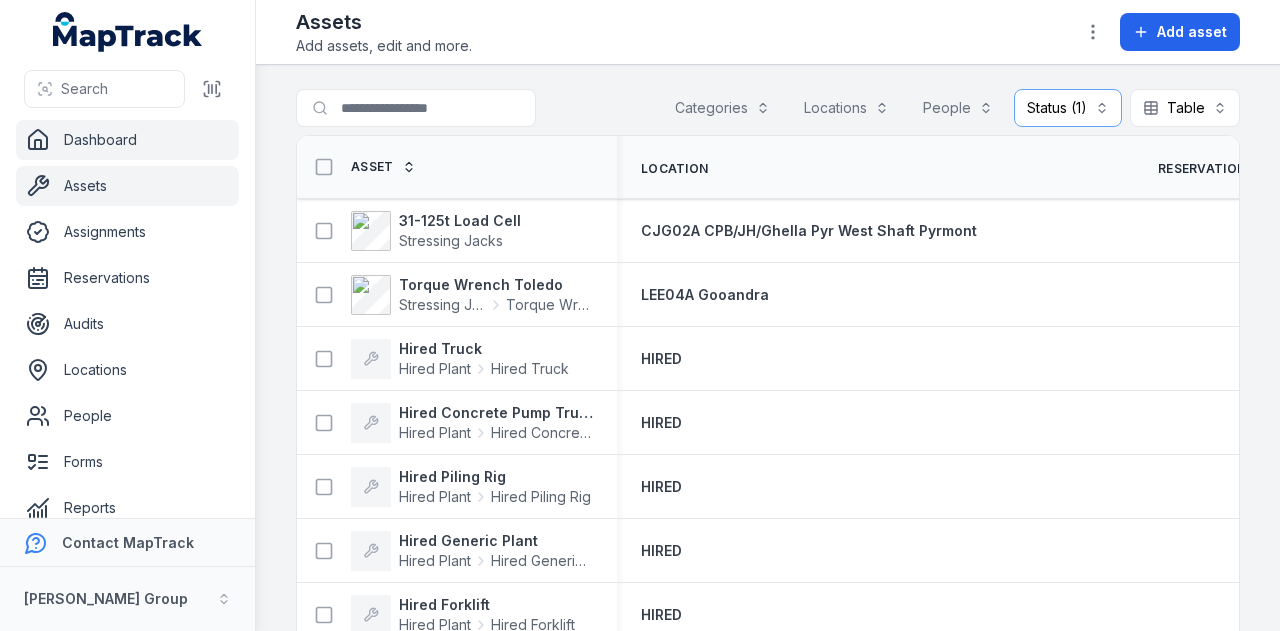 click on "Dashboard" at bounding box center [127, 140] 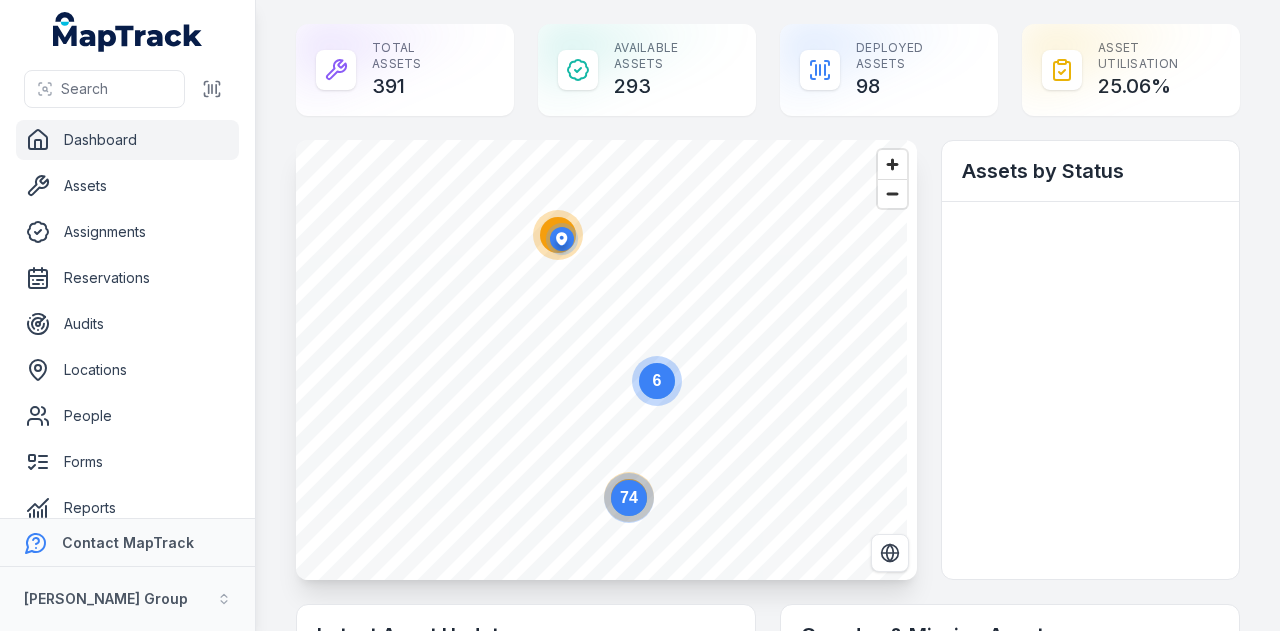 scroll, scrollTop: 0, scrollLeft: 0, axis: both 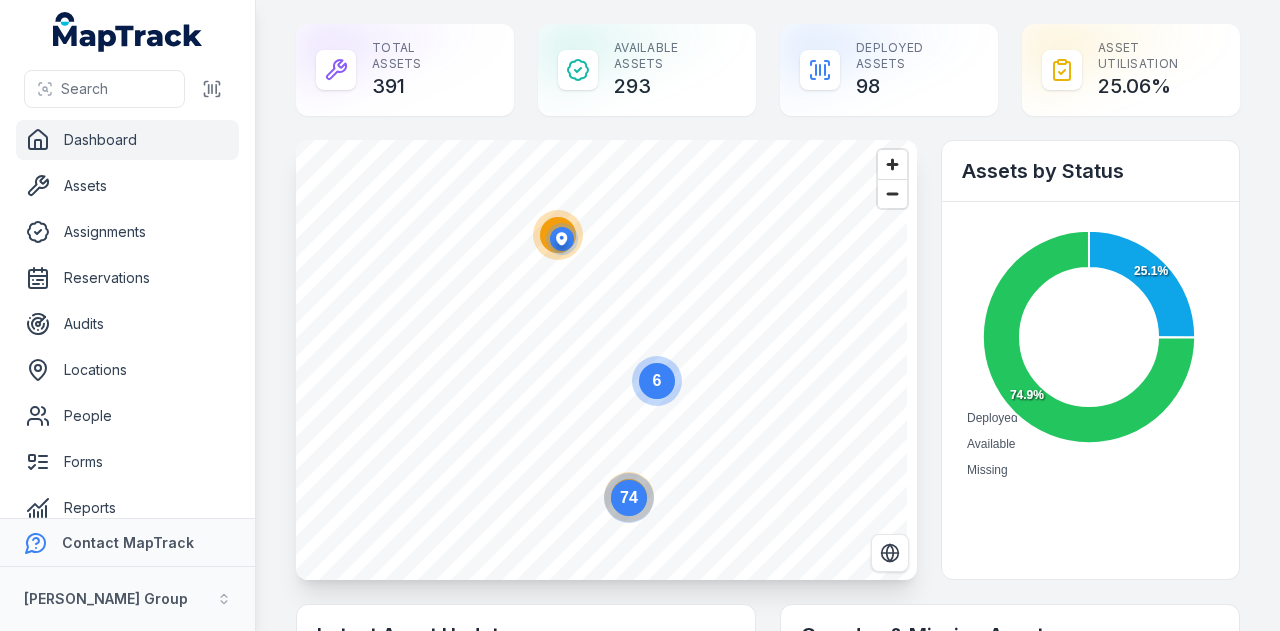 click on "Dashboard Assets Assignments Reservations Audits Locations People Forms Reports Alerts Settings" at bounding box center [127, 370] 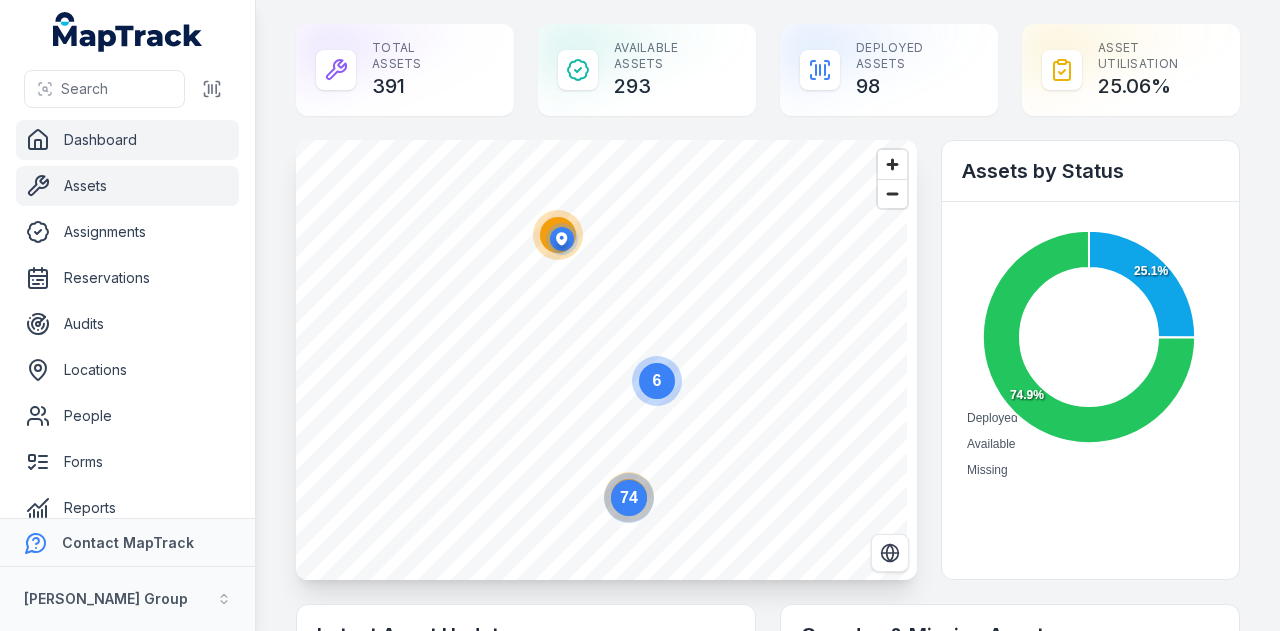 click on "Assets" at bounding box center (127, 186) 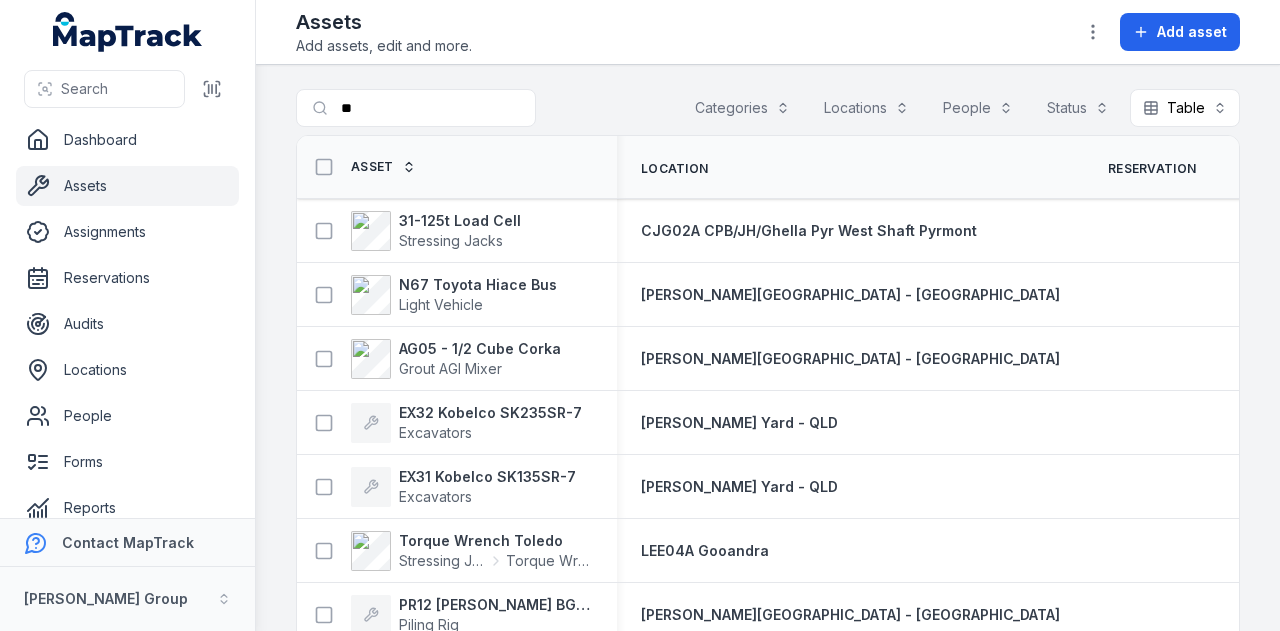 scroll, scrollTop: 0, scrollLeft: 0, axis: both 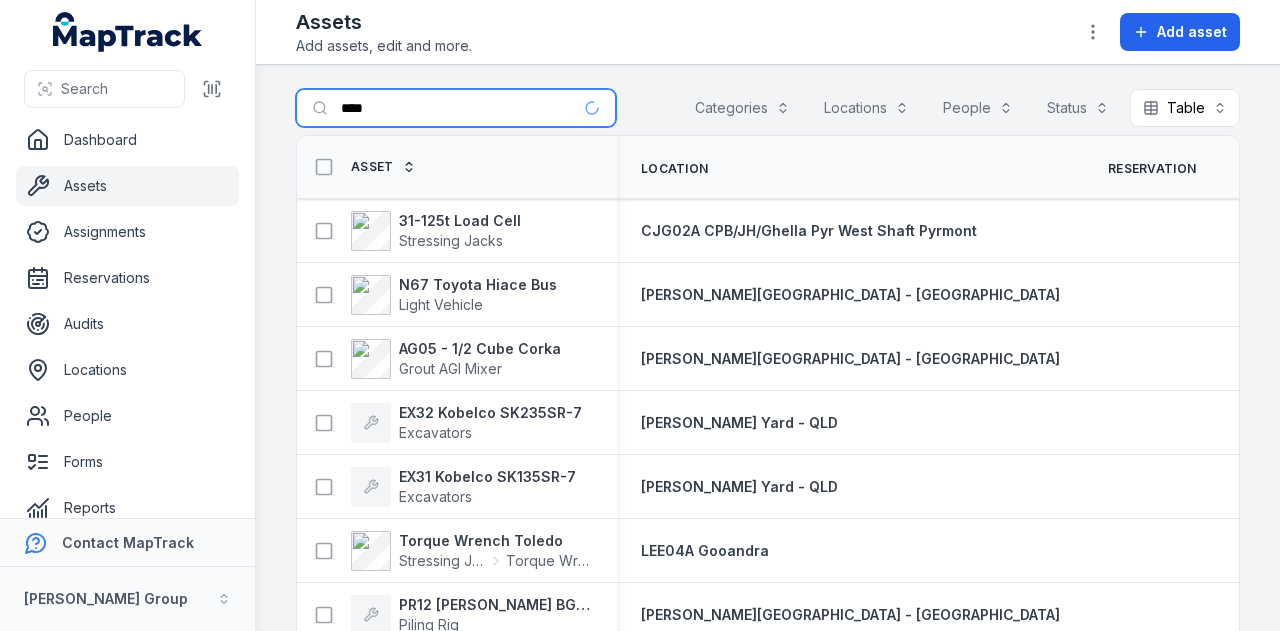click on "****" at bounding box center [456, 108] 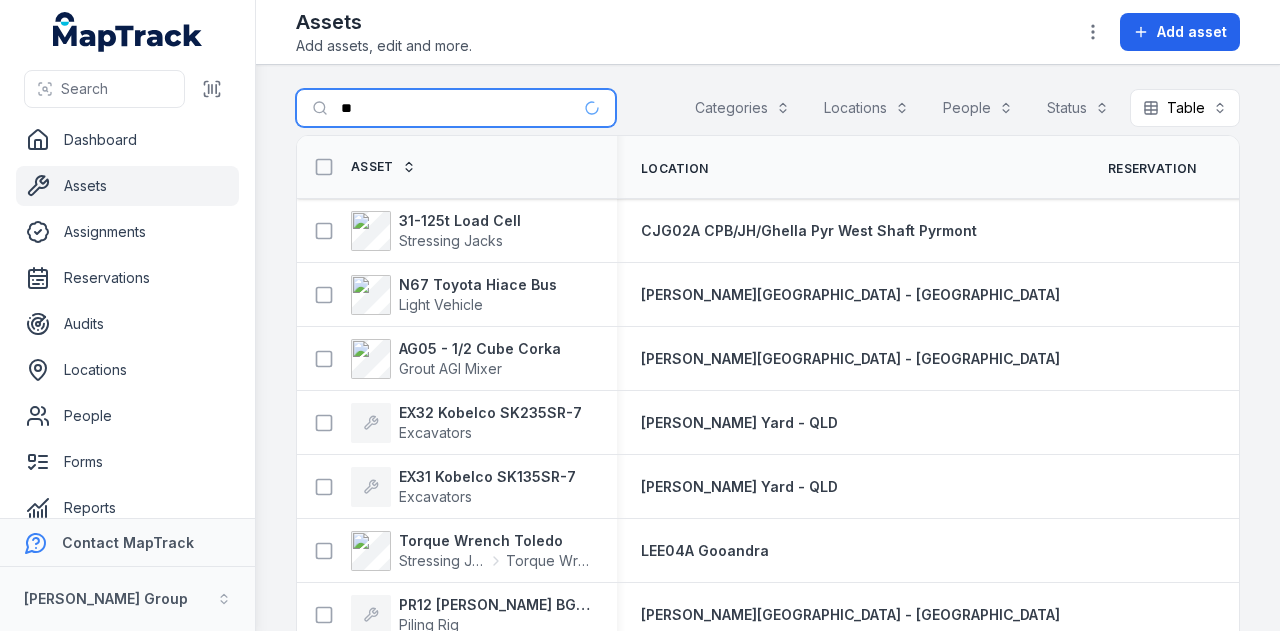 type on "*" 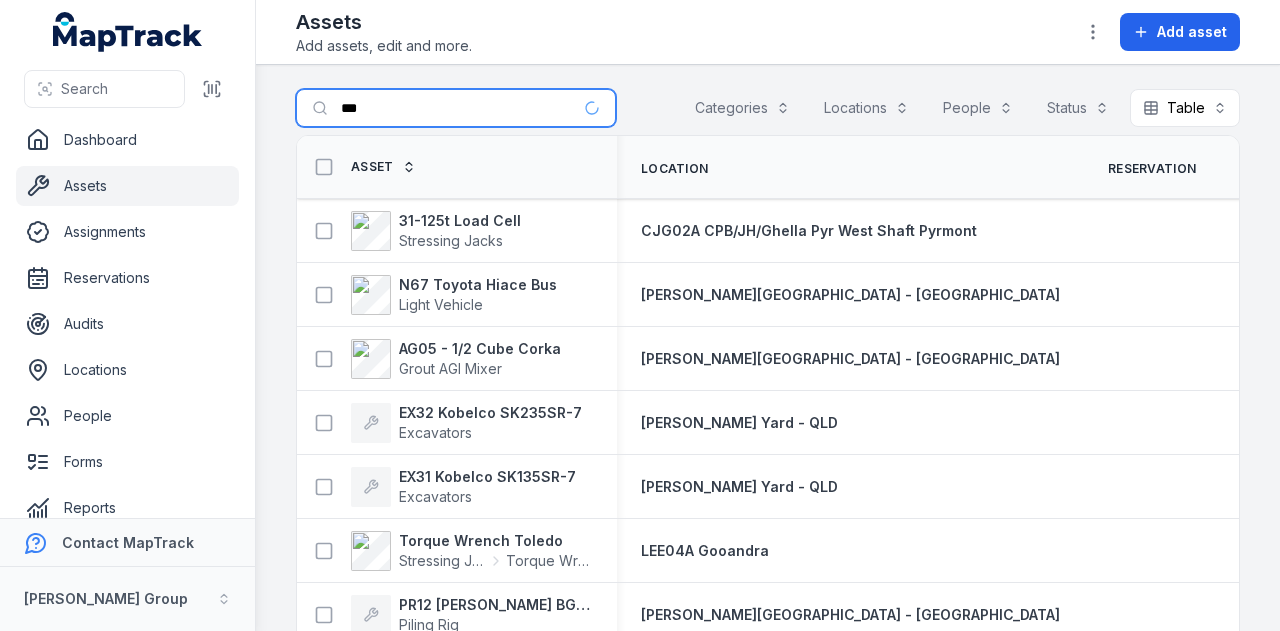 type on "****" 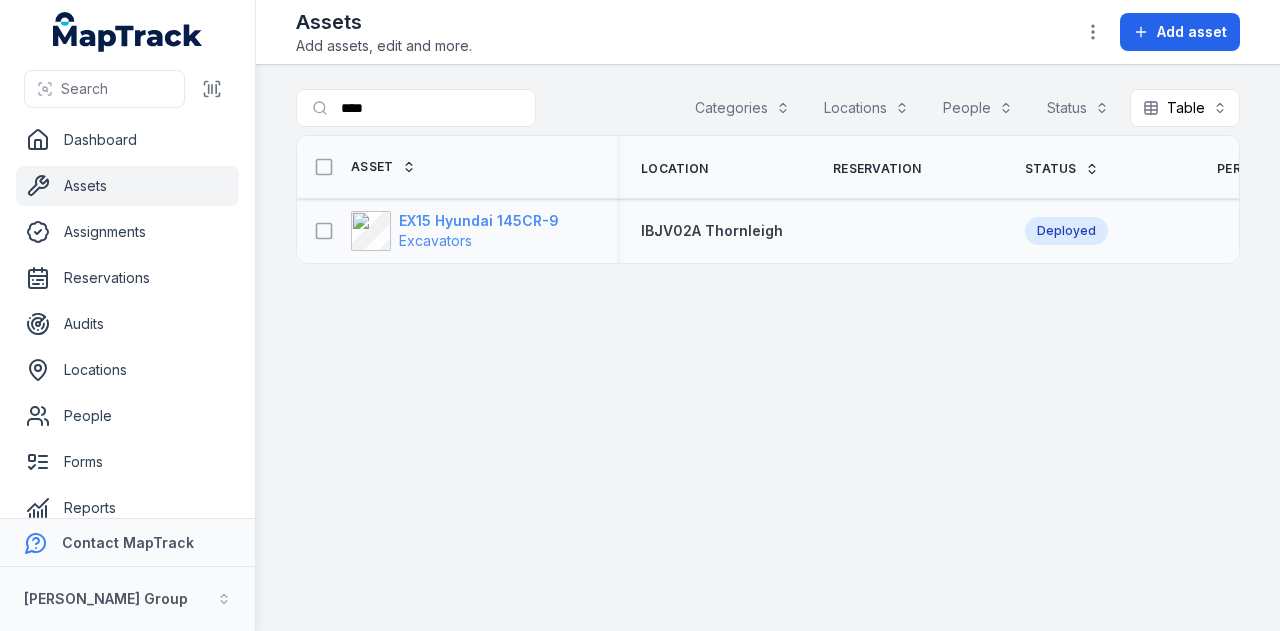 click on "EX15 Hyundai 145CR-9" at bounding box center [479, 221] 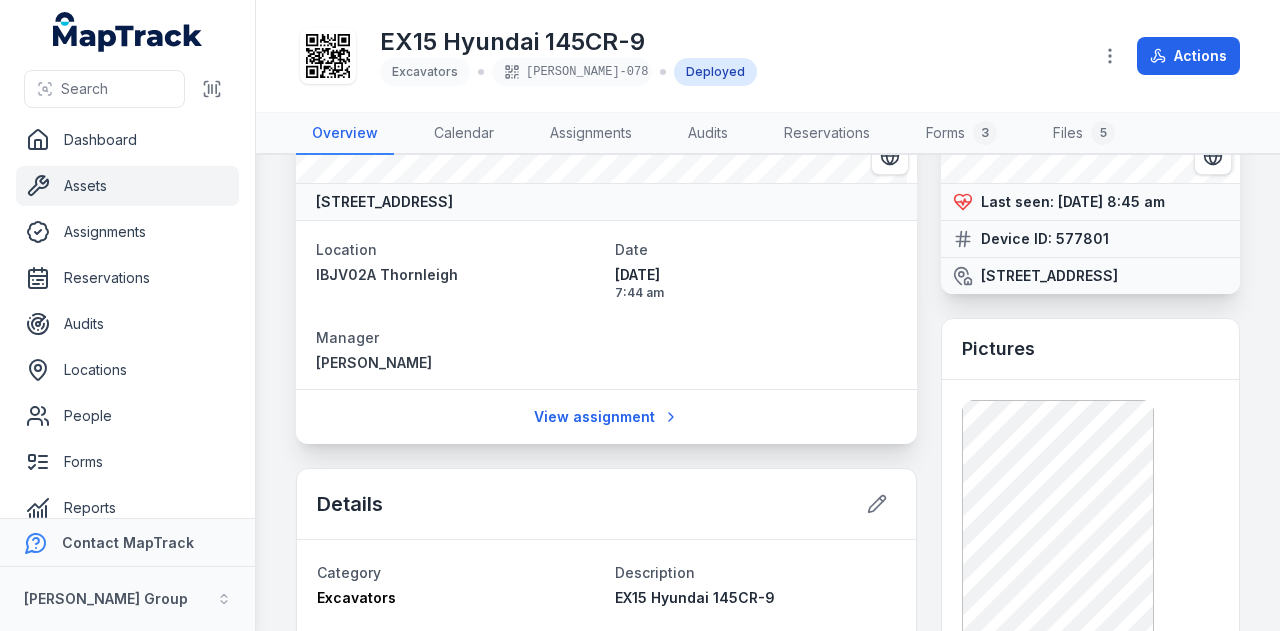 scroll, scrollTop: 100, scrollLeft: 0, axis: vertical 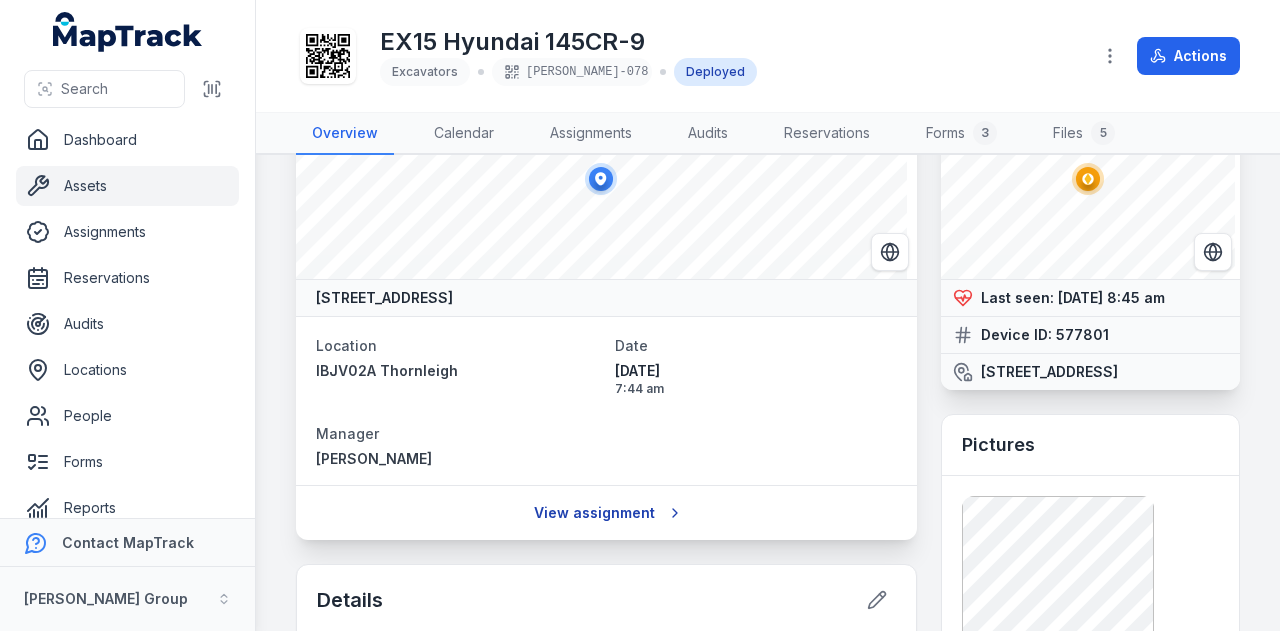 click on "View assignment" at bounding box center [606, 513] 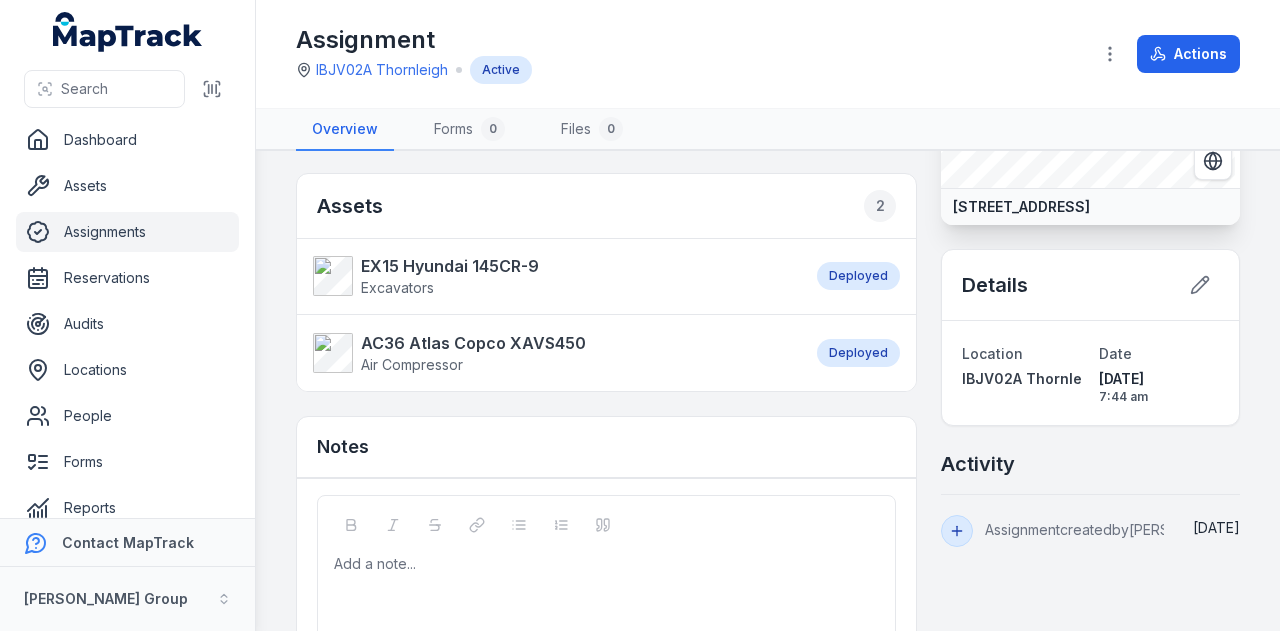 scroll, scrollTop: 200, scrollLeft: 0, axis: vertical 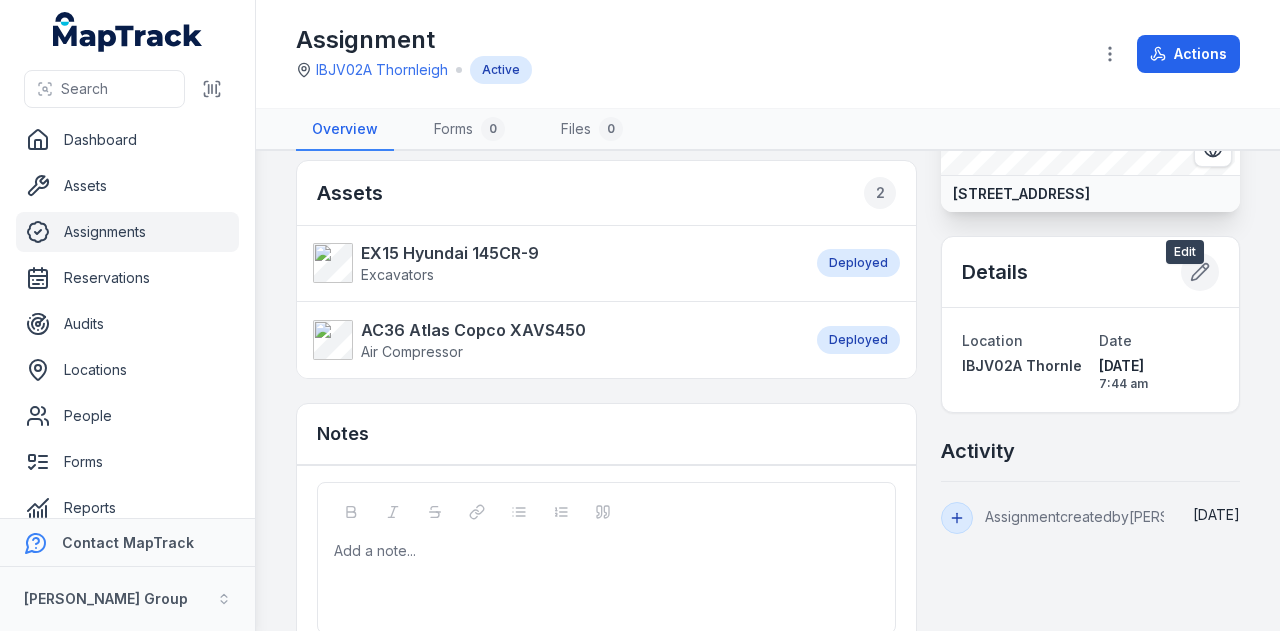 click at bounding box center (1200, 272) 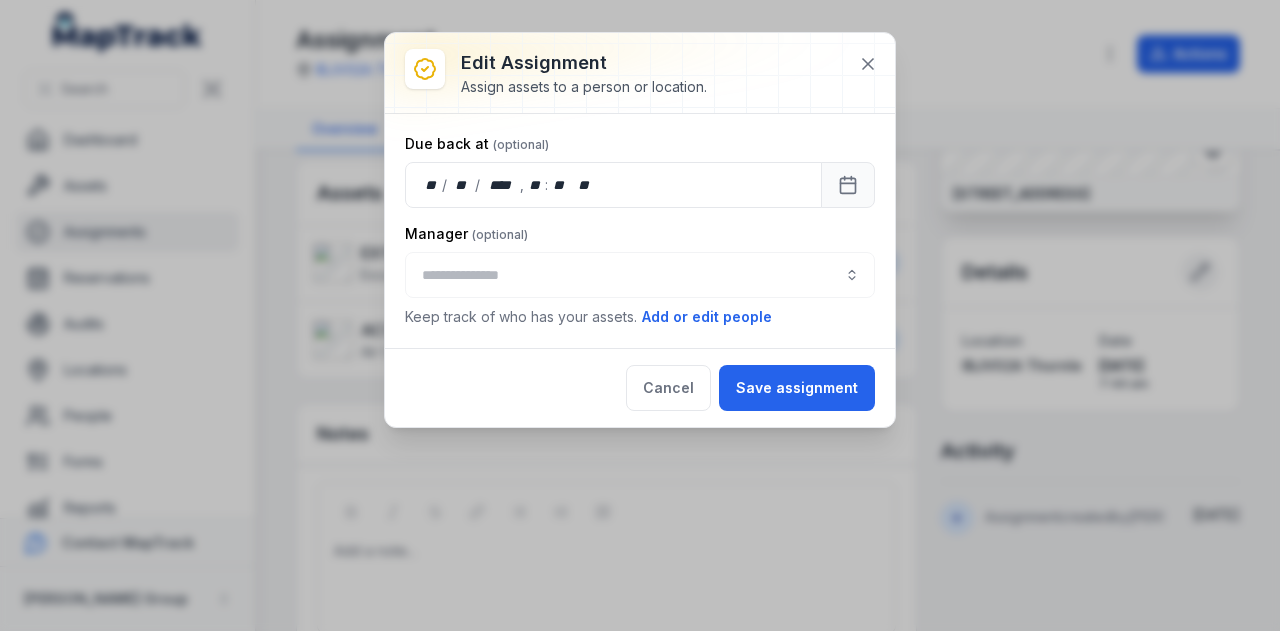 type on "**********" 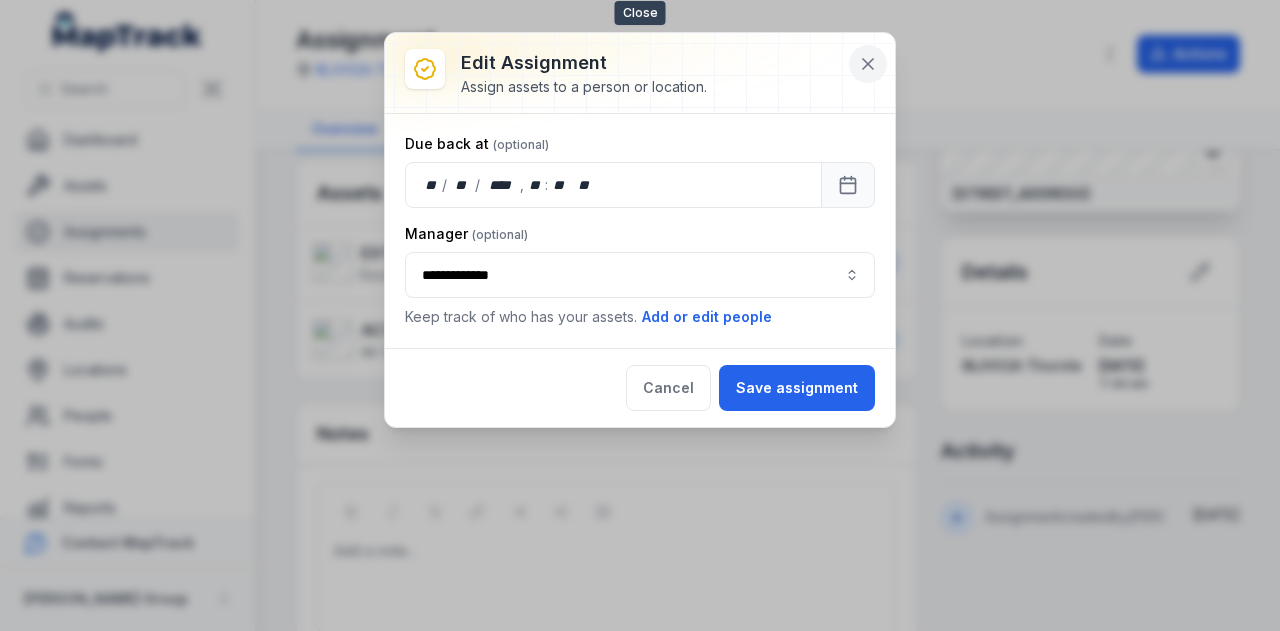 click 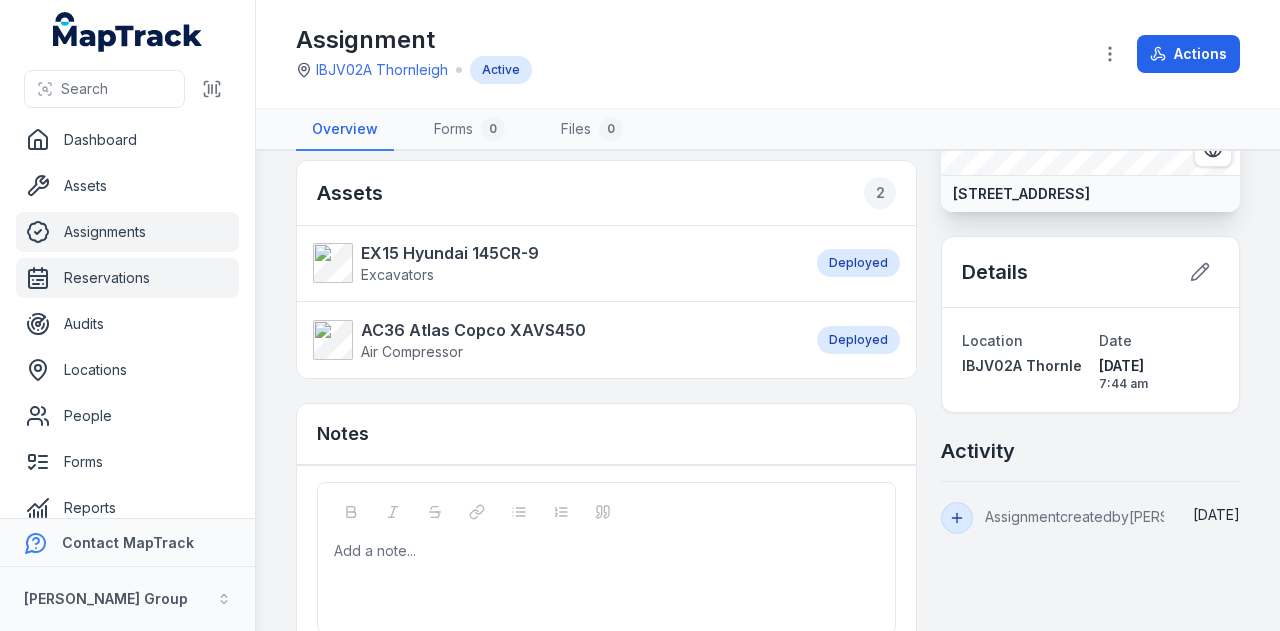 click on "Reservations" at bounding box center (127, 278) 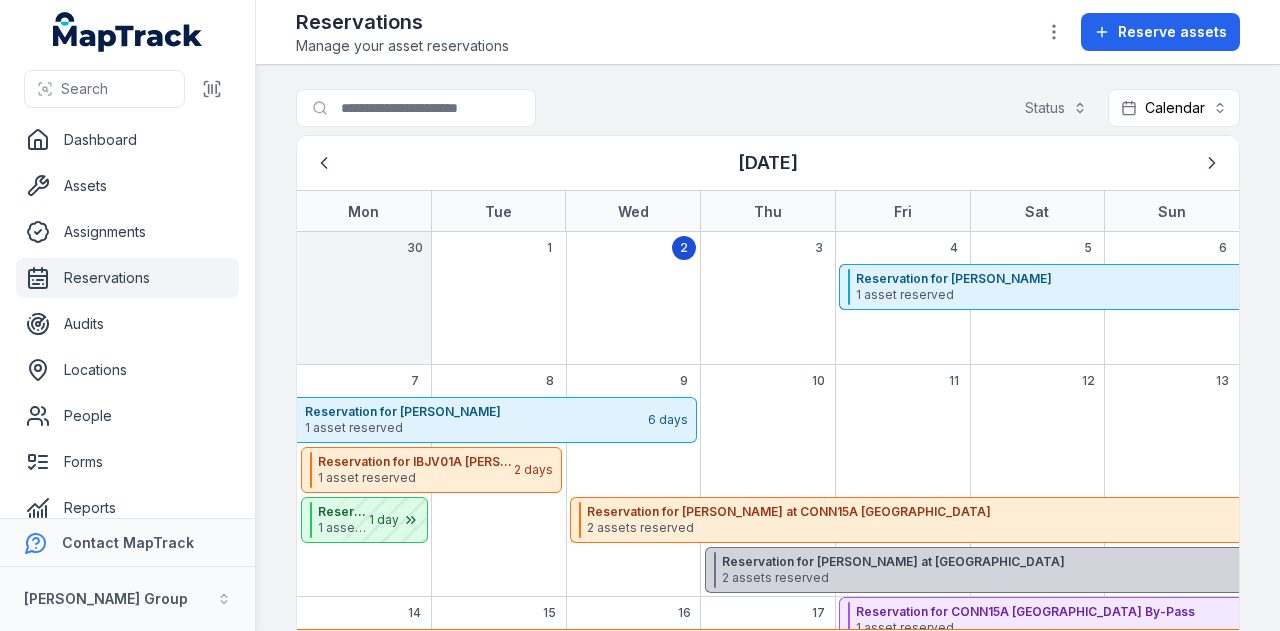 scroll, scrollTop: 0, scrollLeft: 0, axis: both 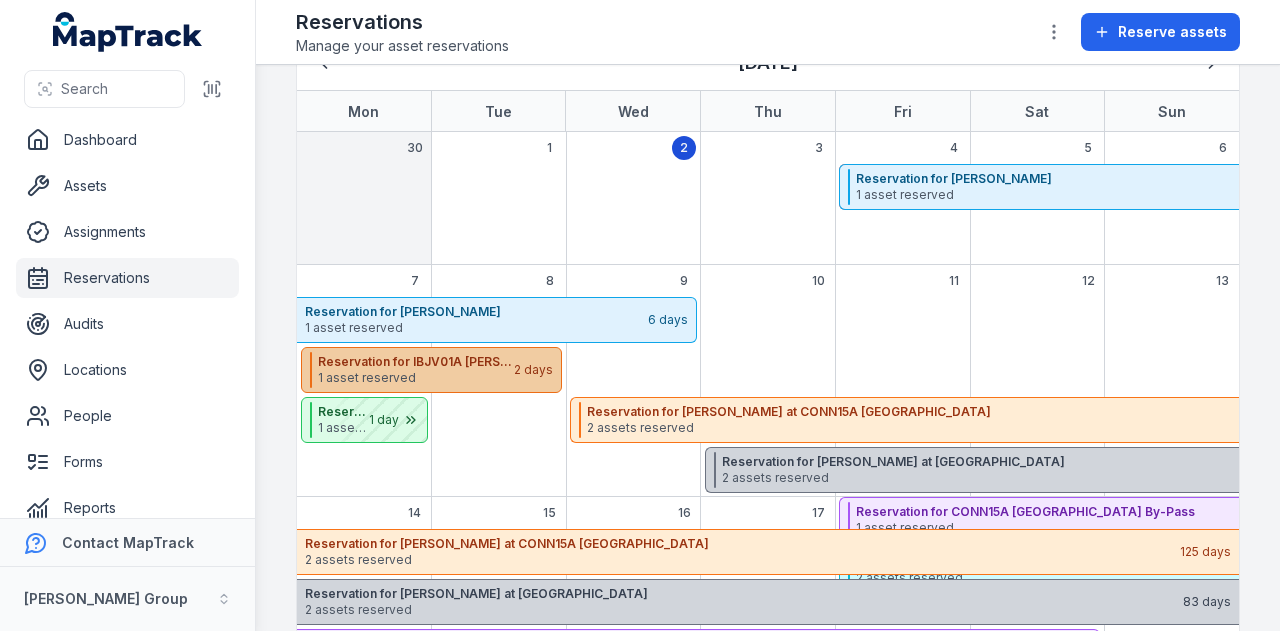 click on "Reservation for IBJV01A  Rouse Hill" at bounding box center [415, 362] 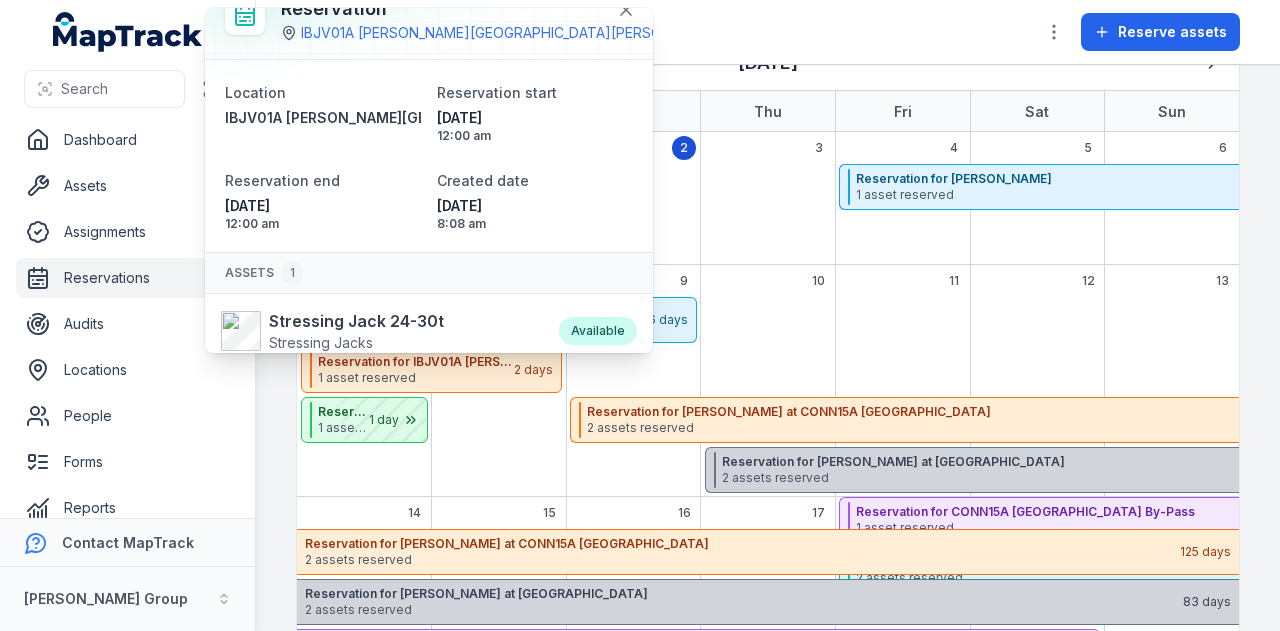 scroll, scrollTop: 0, scrollLeft: 0, axis: both 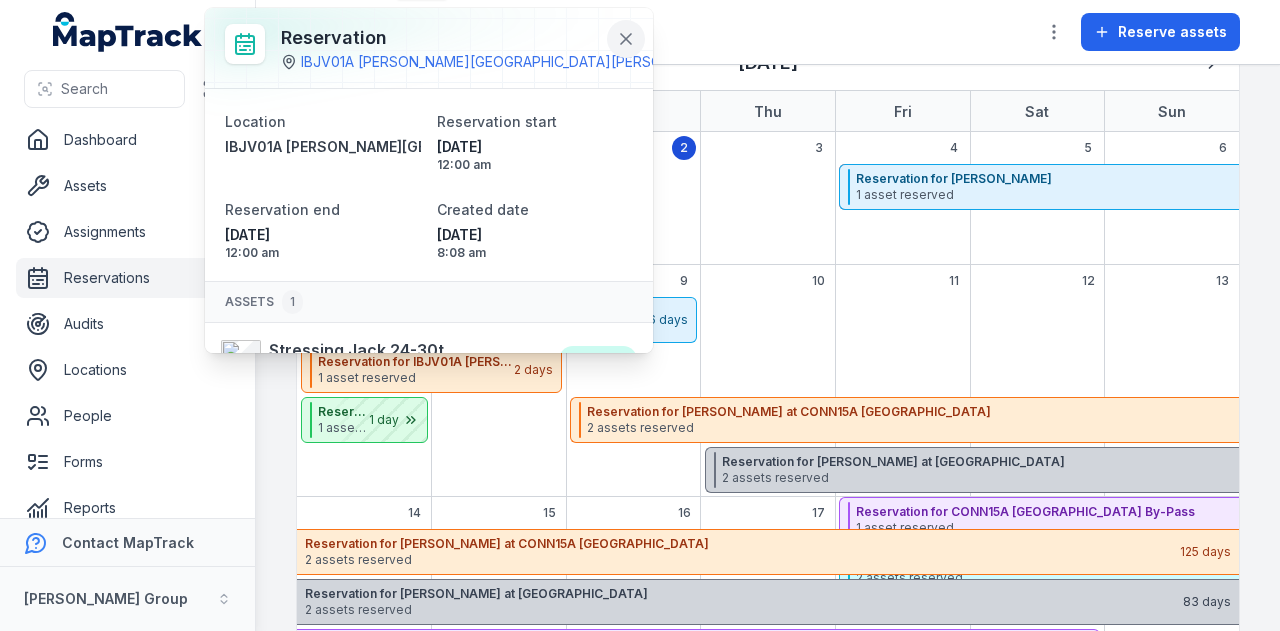 click 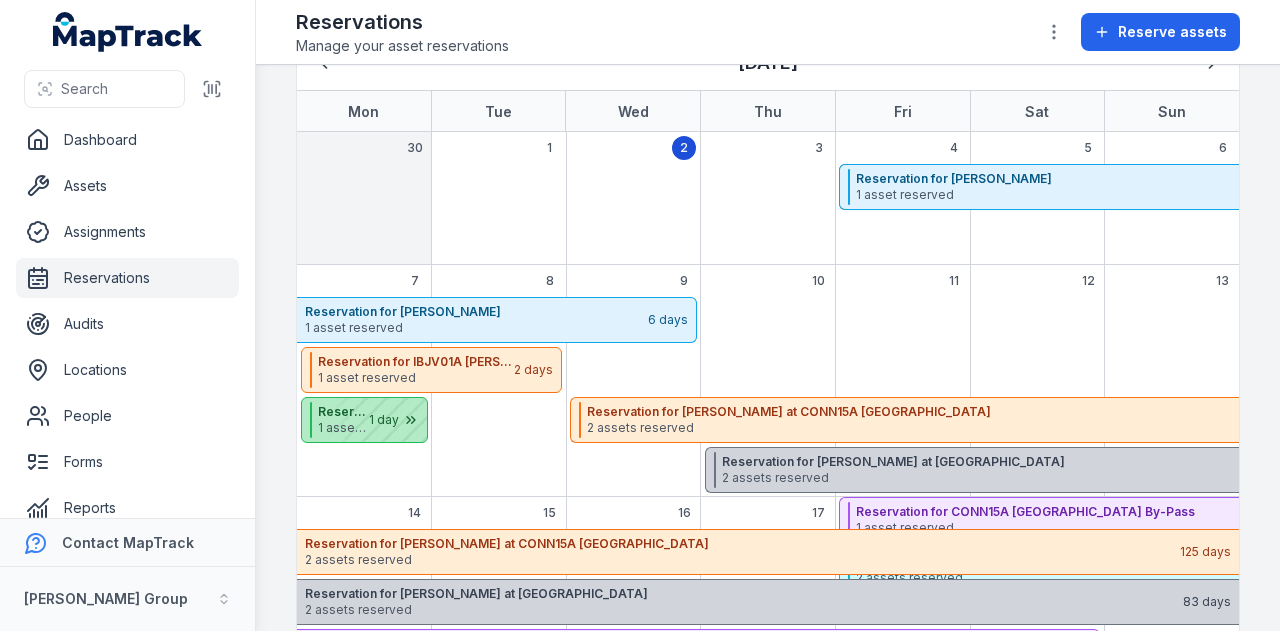 click at bounding box center (377, 420) 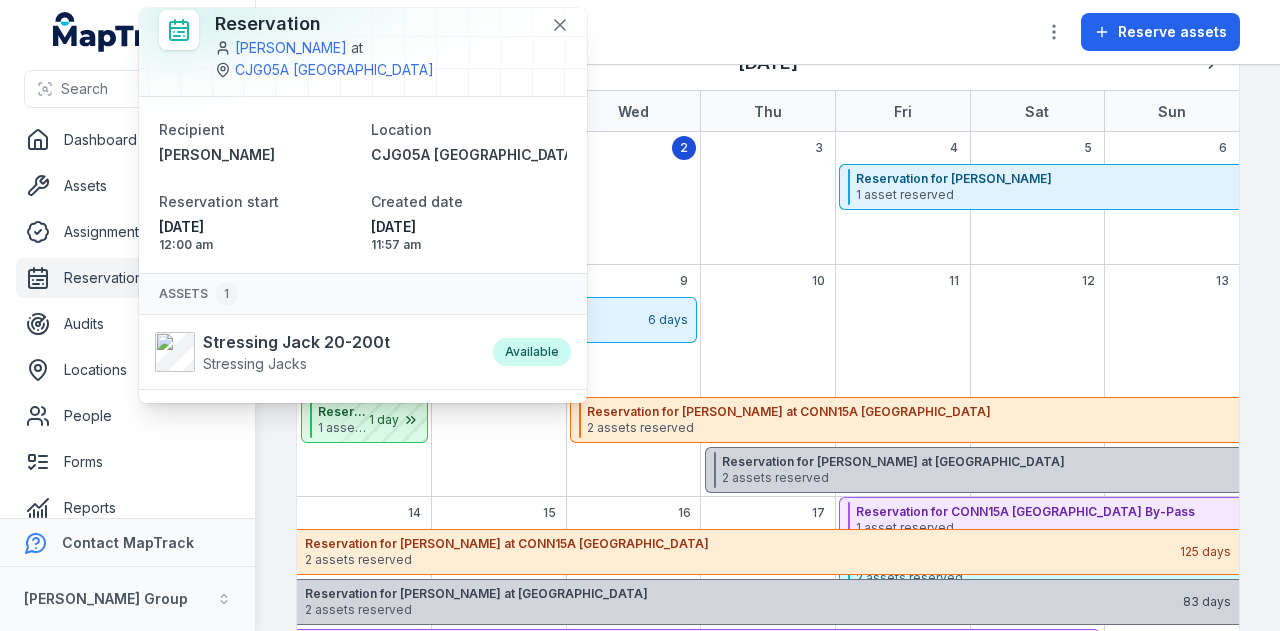 scroll, scrollTop: 0, scrollLeft: 0, axis: both 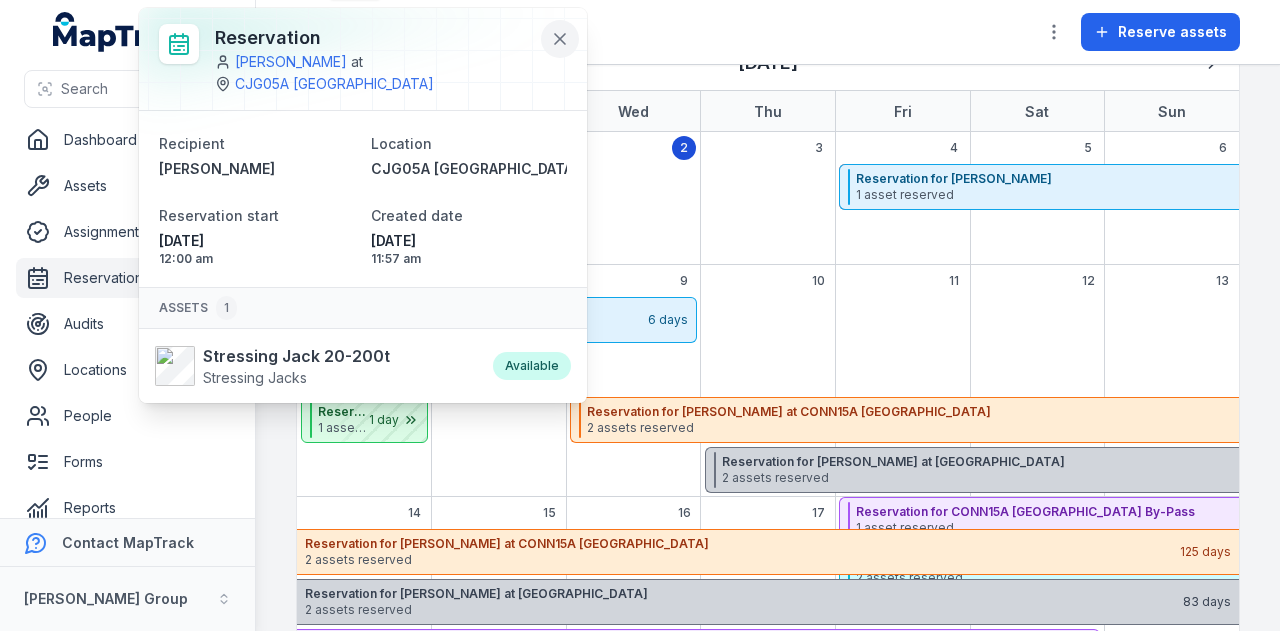 click 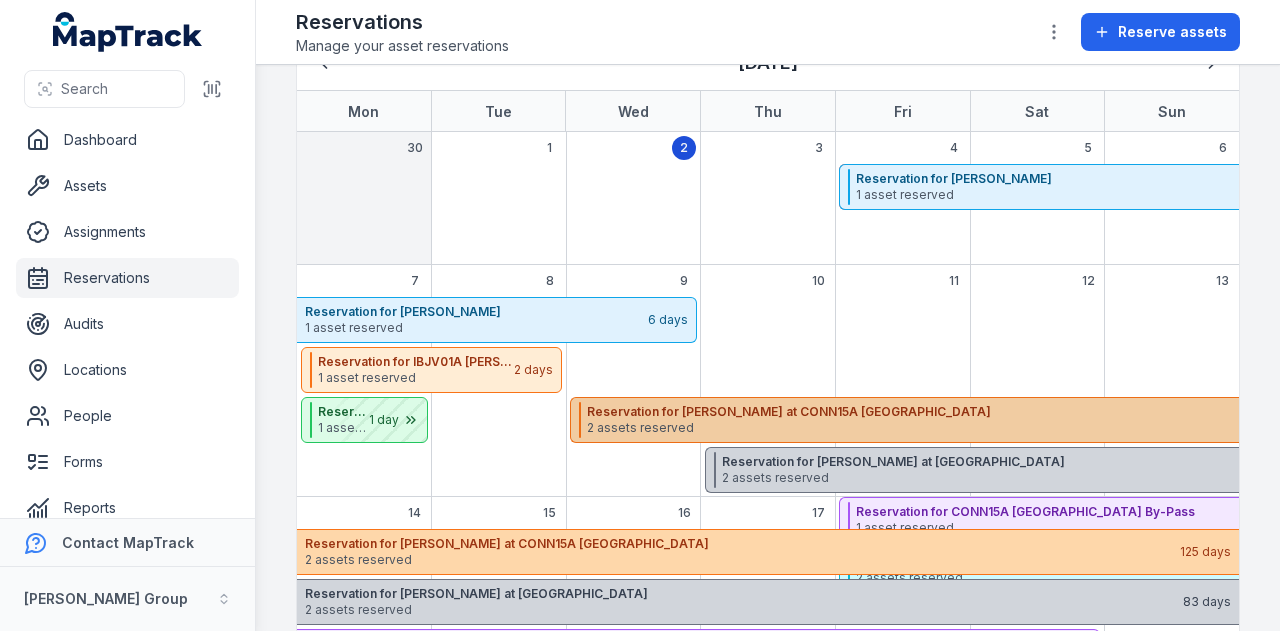 click on "2 assets reserved" at bounding box center (1017, 428) 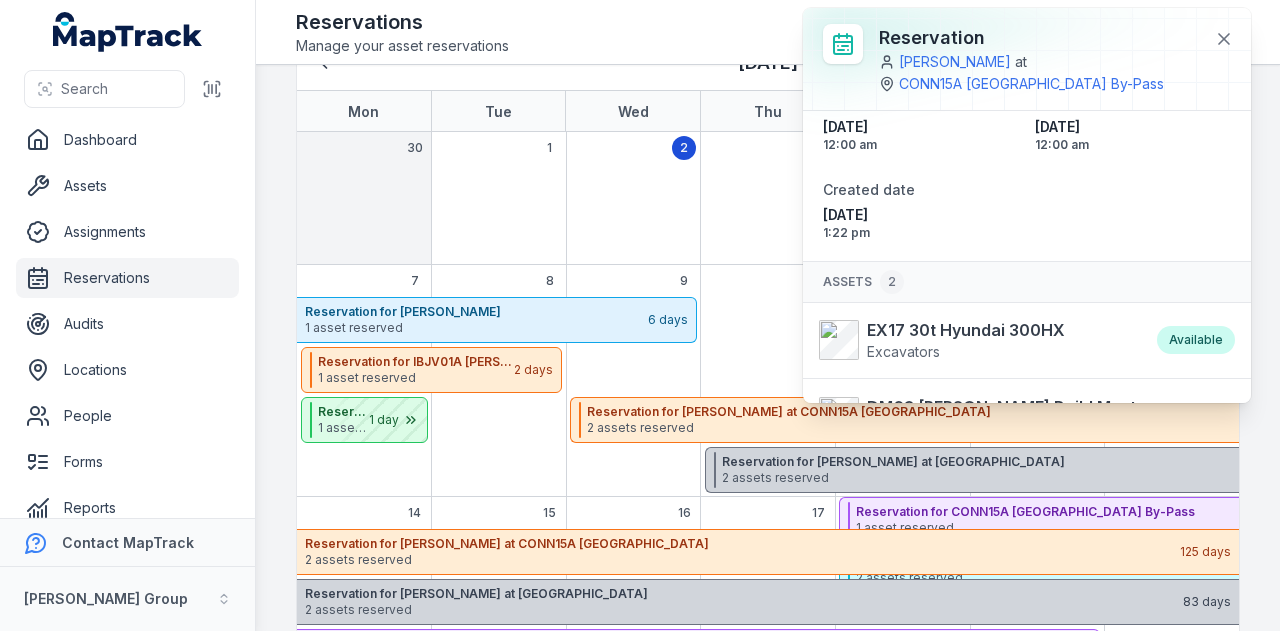 scroll, scrollTop: 163, scrollLeft: 0, axis: vertical 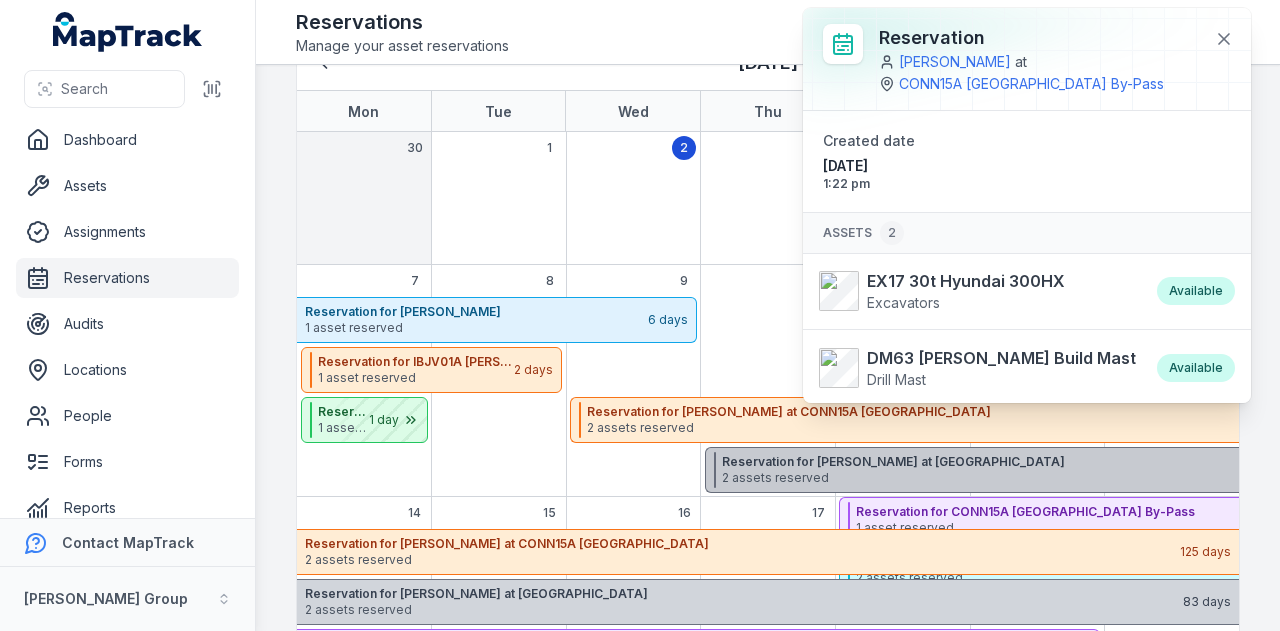 click on "2 assets reserved" at bounding box center (1153, 478) 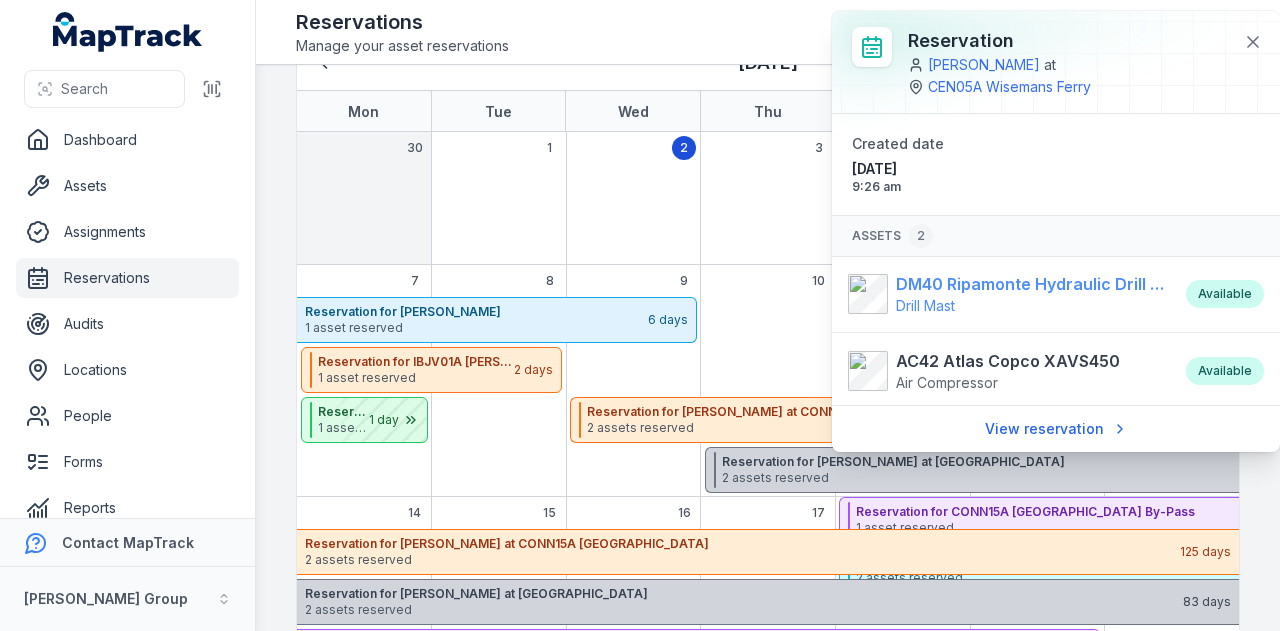 scroll, scrollTop: 0, scrollLeft: 0, axis: both 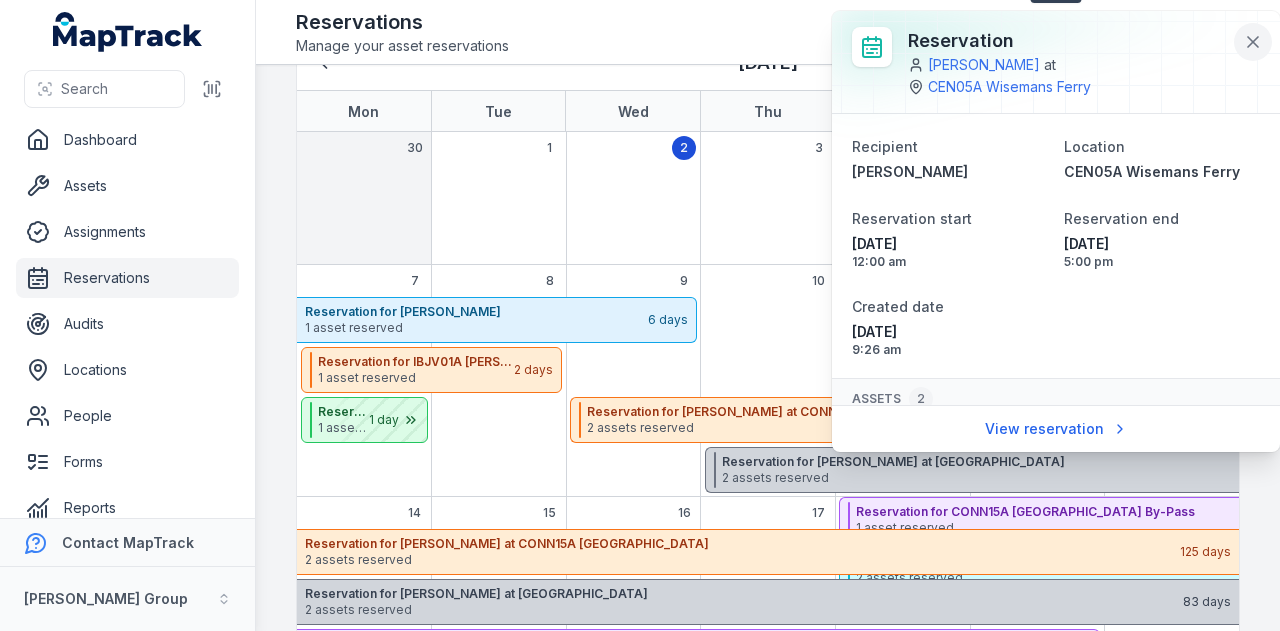 click 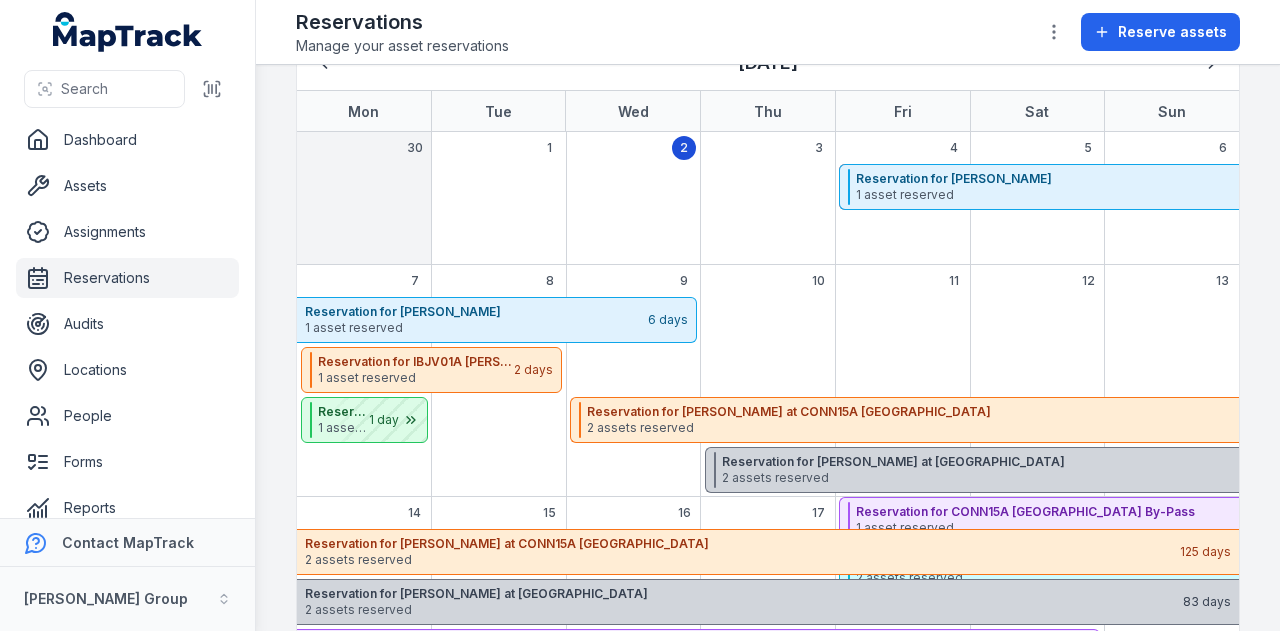 scroll, scrollTop: 300, scrollLeft: 0, axis: vertical 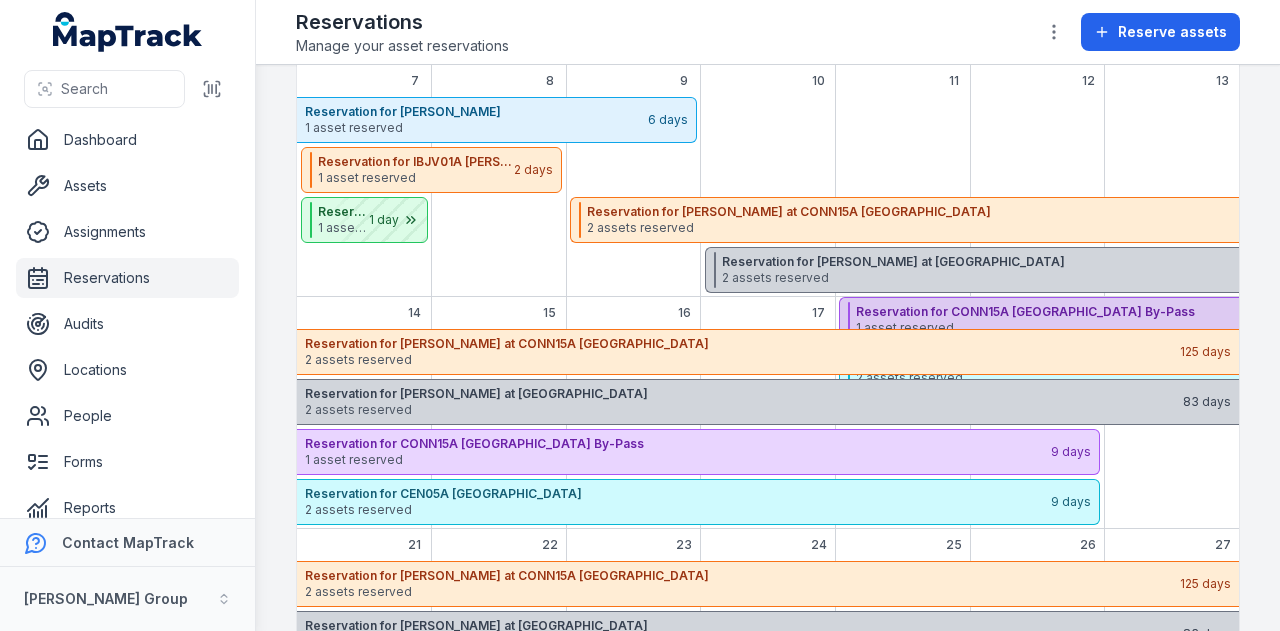 click on "Reservation for CONN15A Bangor By-Pass" at bounding box center (1291, 312) 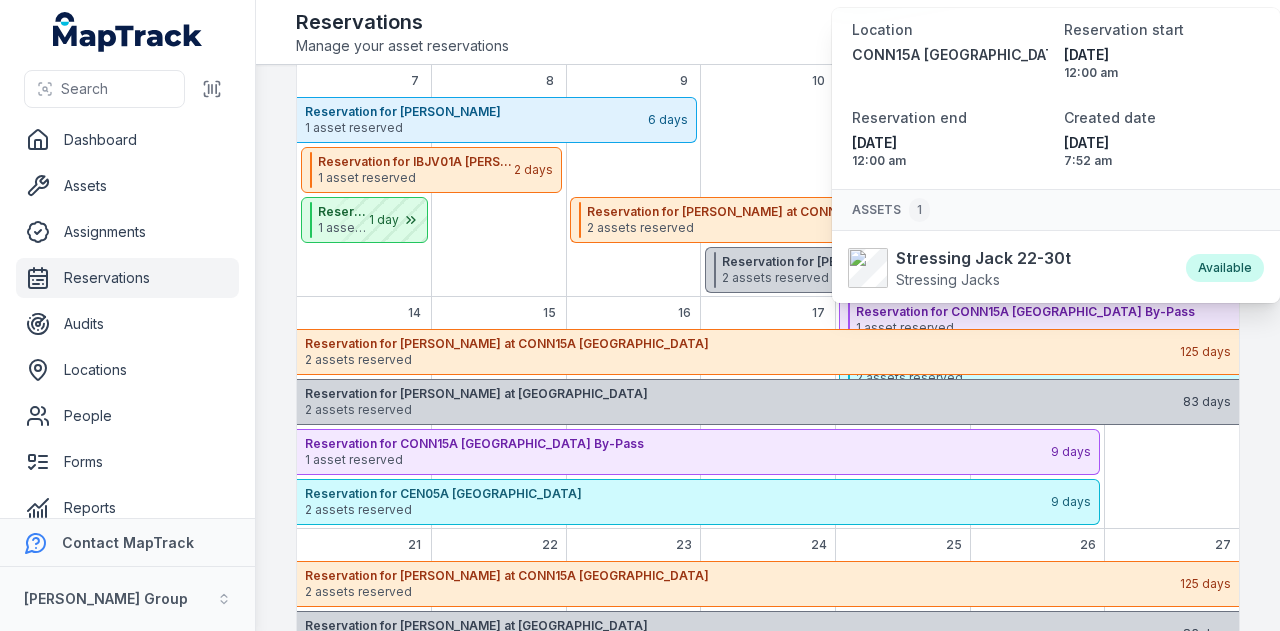 scroll, scrollTop: 140, scrollLeft: 0, axis: vertical 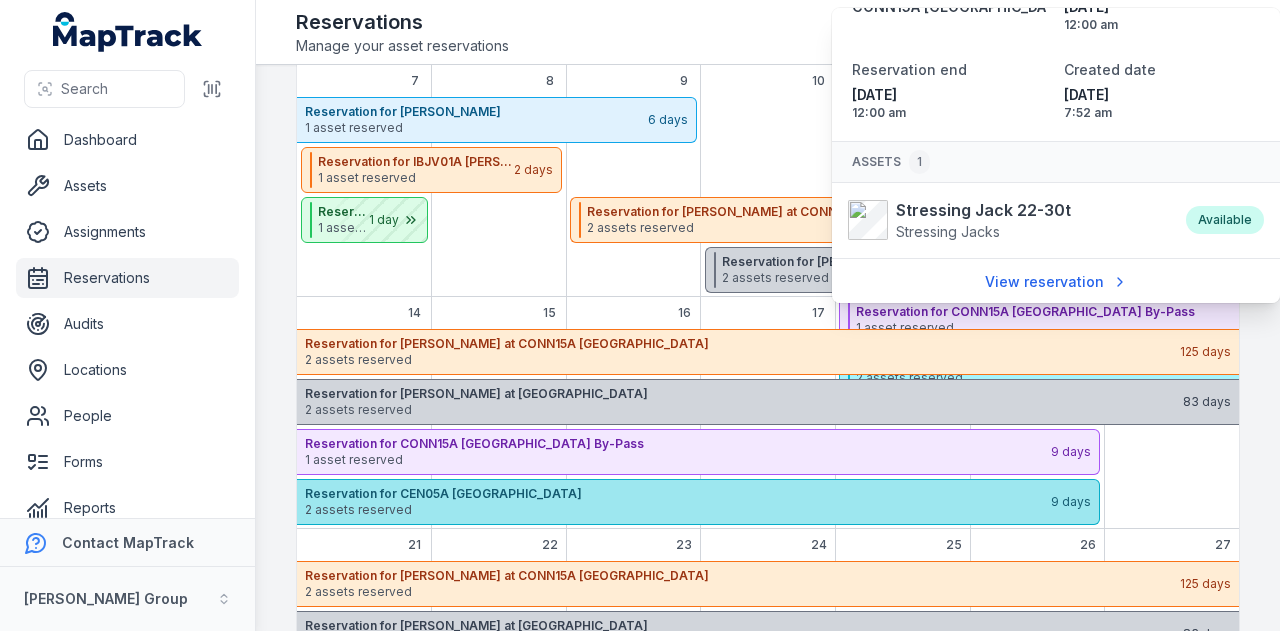 click on "Reservation for CEN05A Wisemans Ferry" at bounding box center (677, 494) 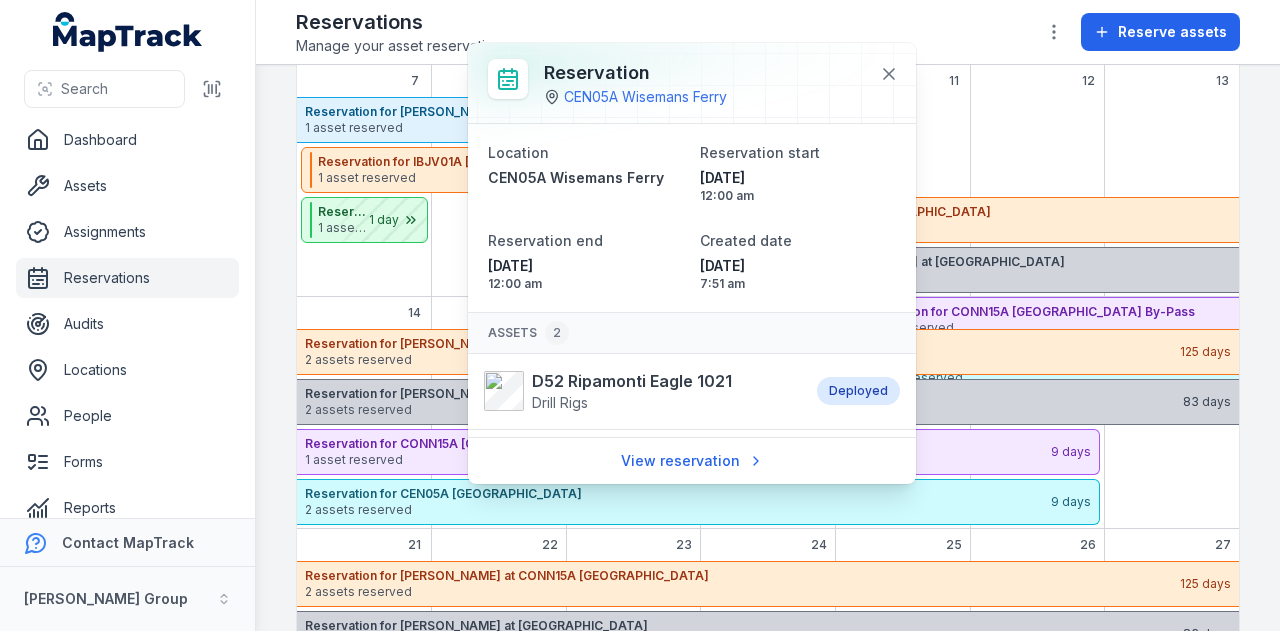 scroll, scrollTop: 0, scrollLeft: 0, axis: both 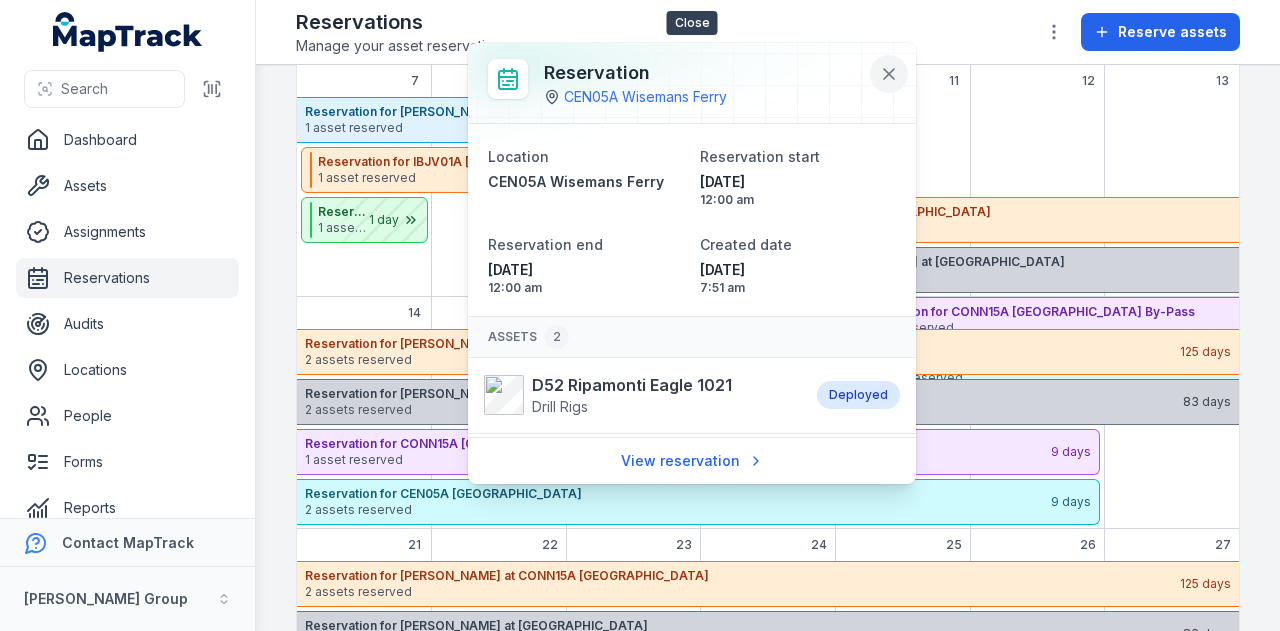 click 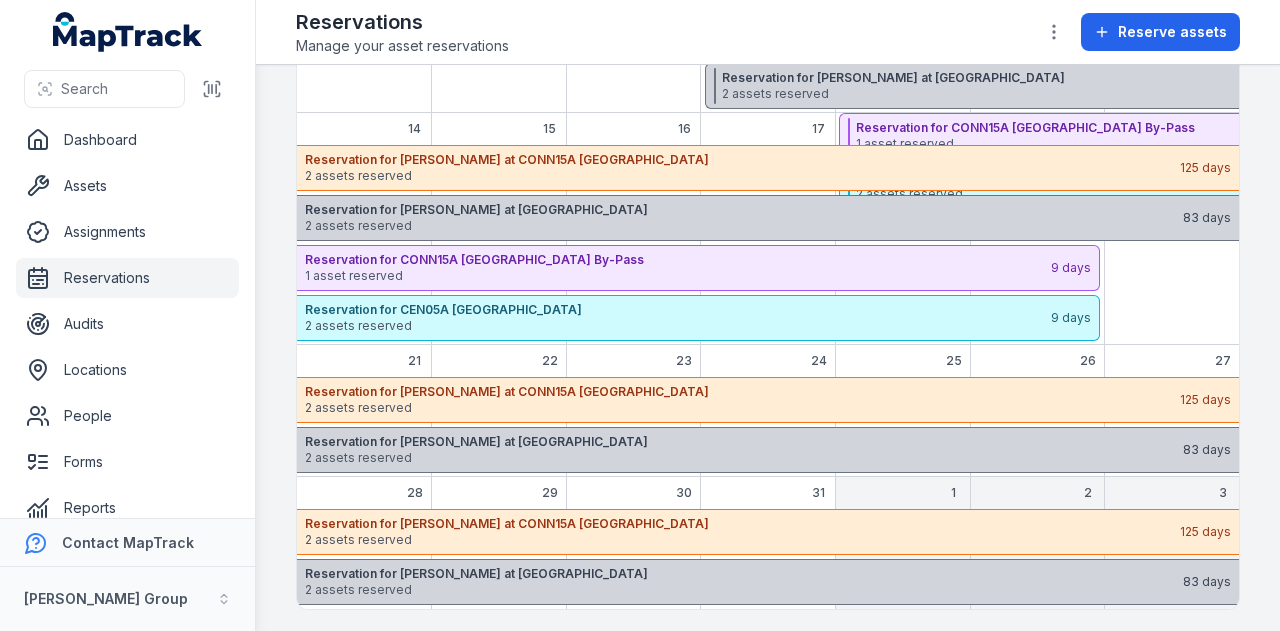 scroll, scrollTop: 0, scrollLeft: 0, axis: both 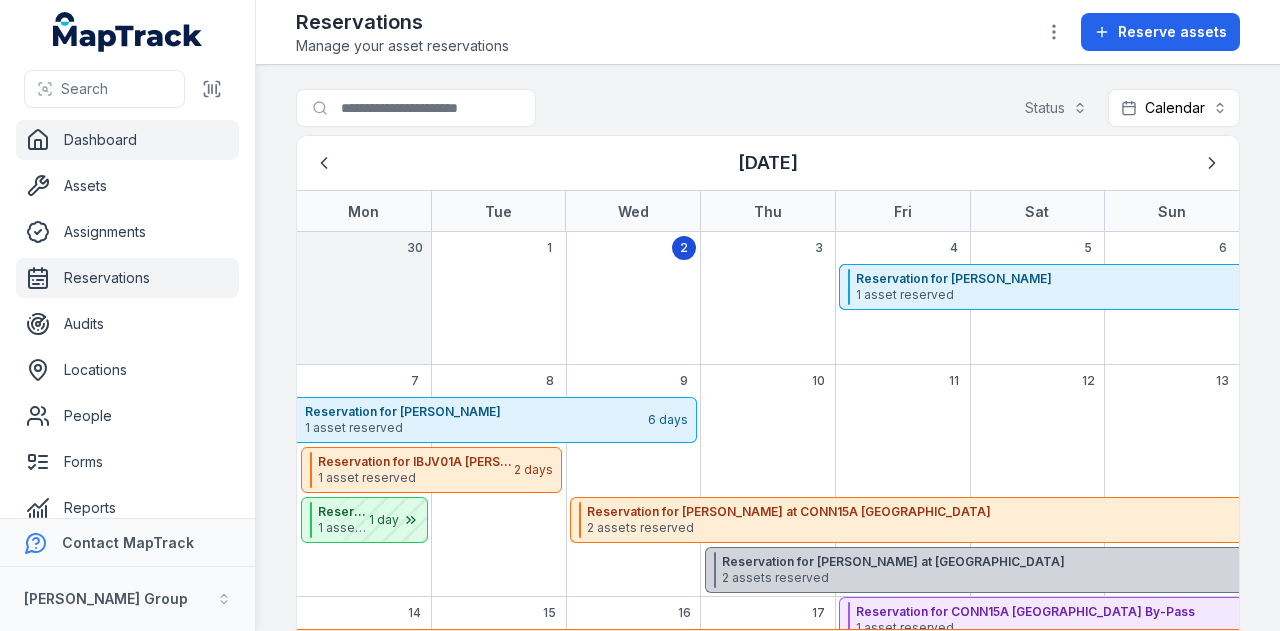 click on "Dashboard" at bounding box center (127, 140) 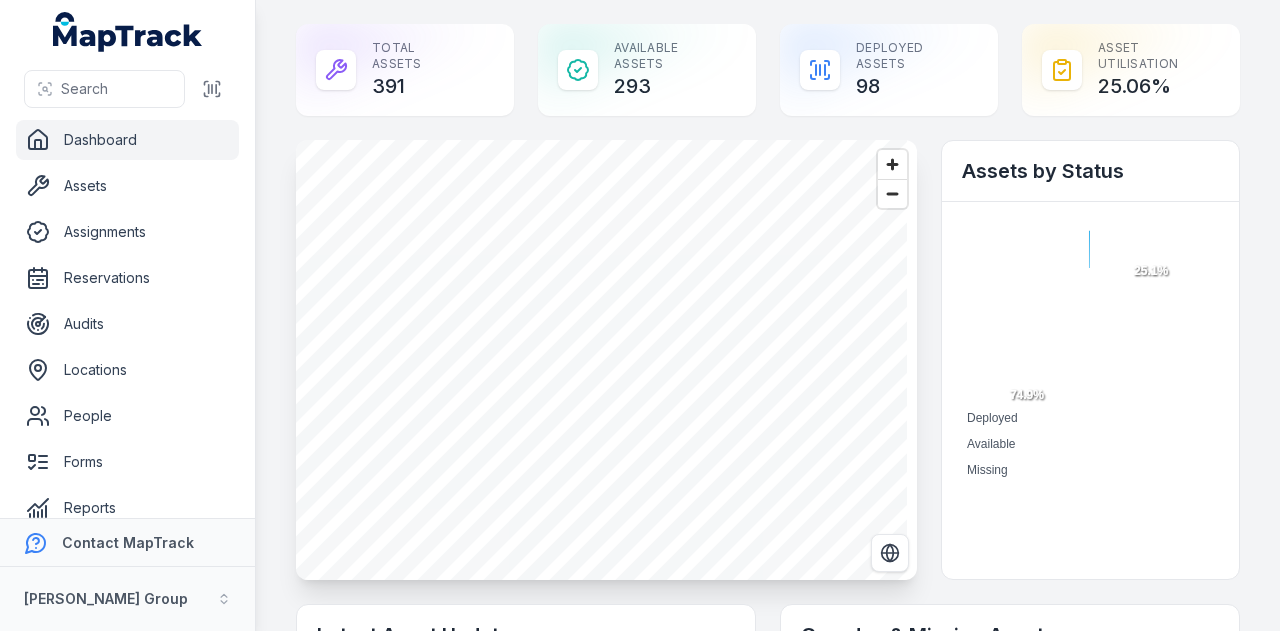 scroll, scrollTop: 0, scrollLeft: 0, axis: both 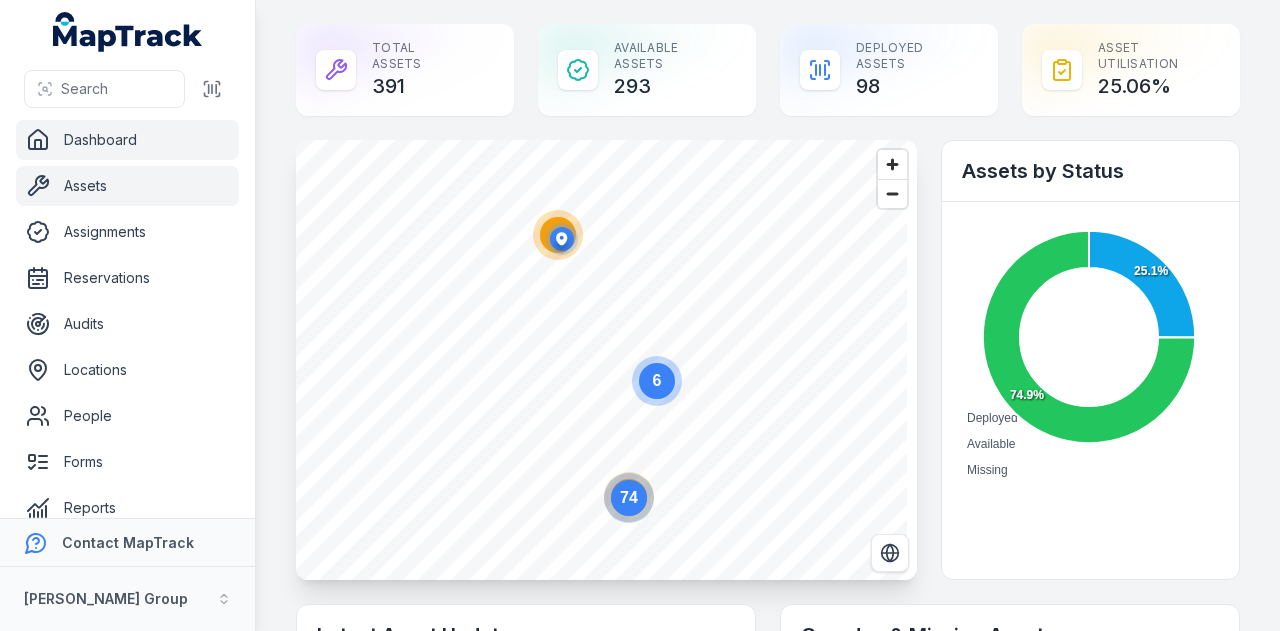 click on "Assets" at bounding box center (127, 186) 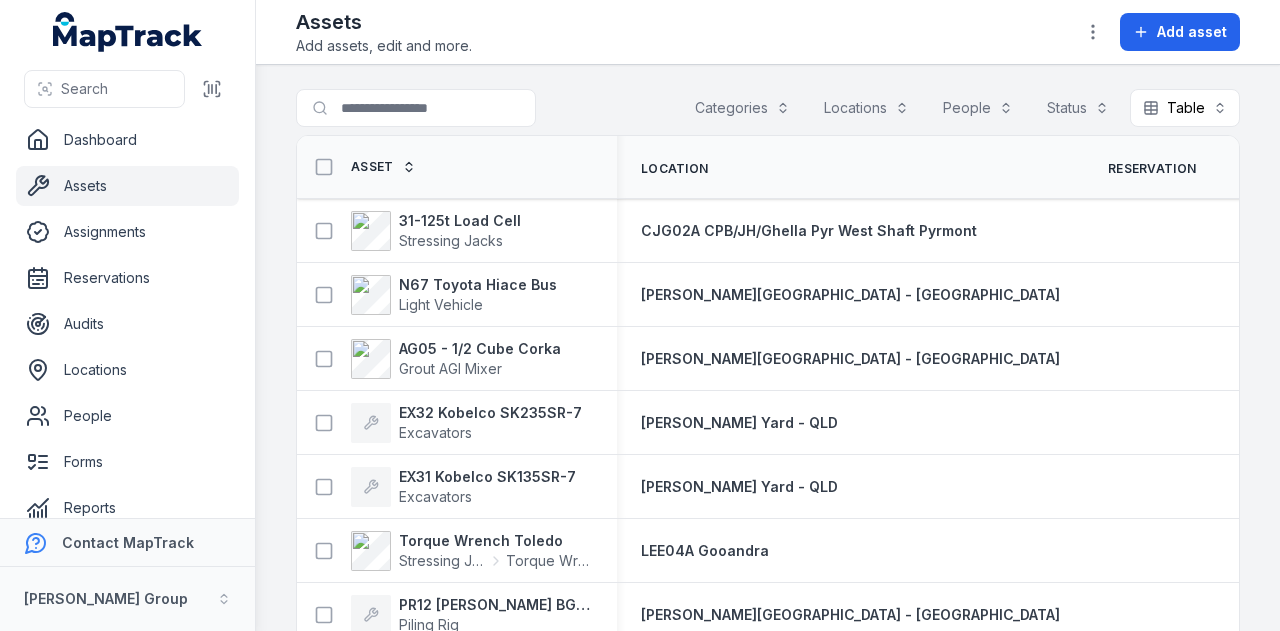 scroll, scrollTop: 0, scrollLeft: 0, axis: both 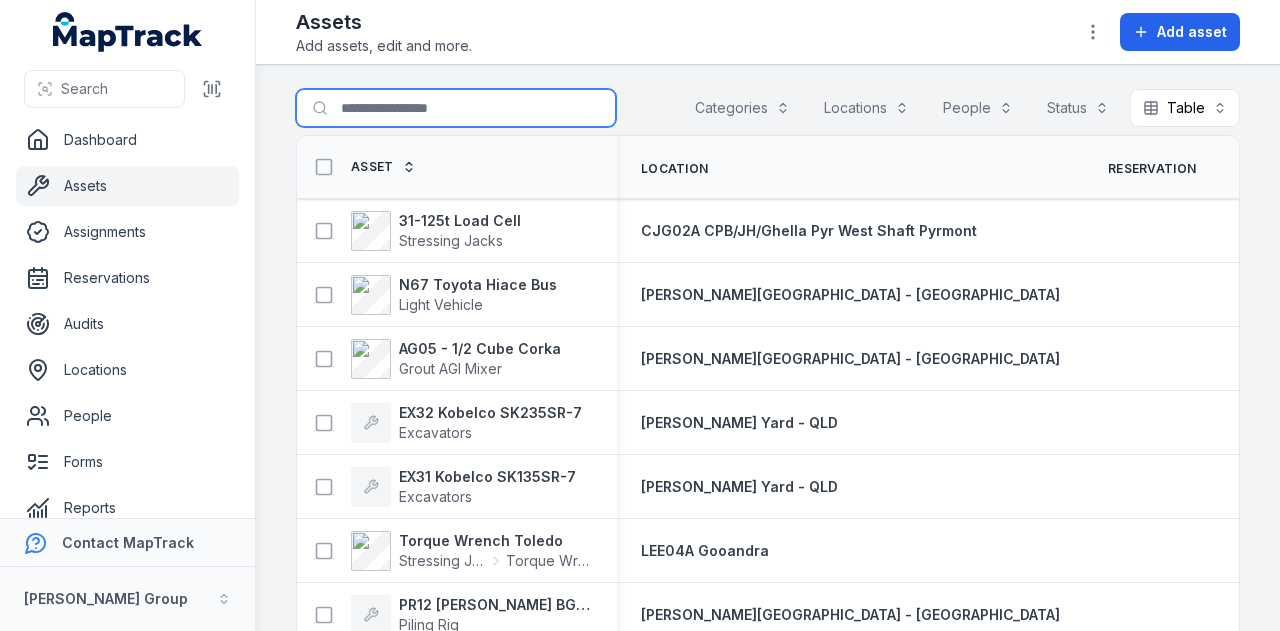 click on "Search for  assets" at bounding box center [456, 108] 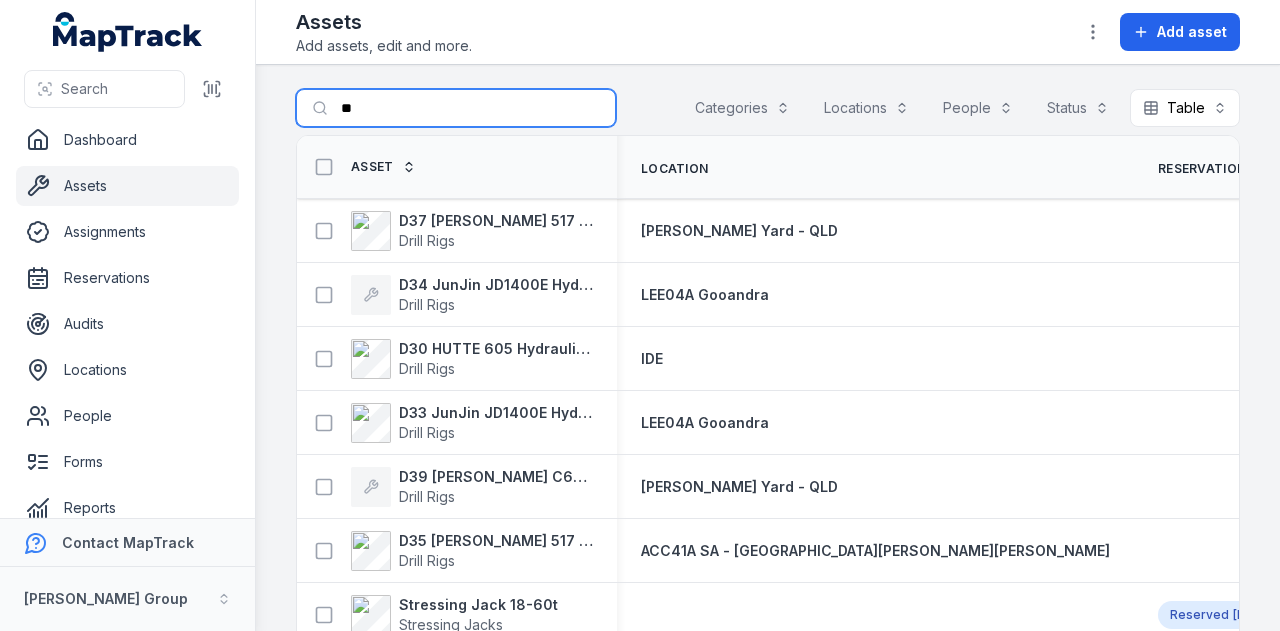 type on "*" 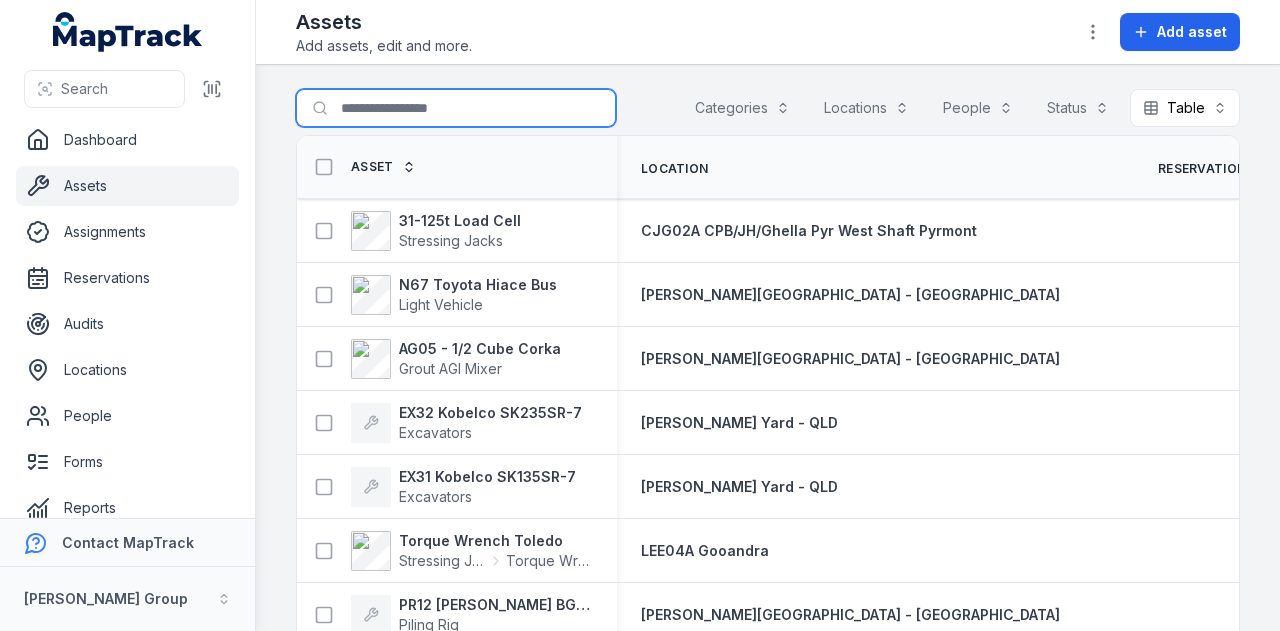 click on "Categories" at bounding box center [742, 108] 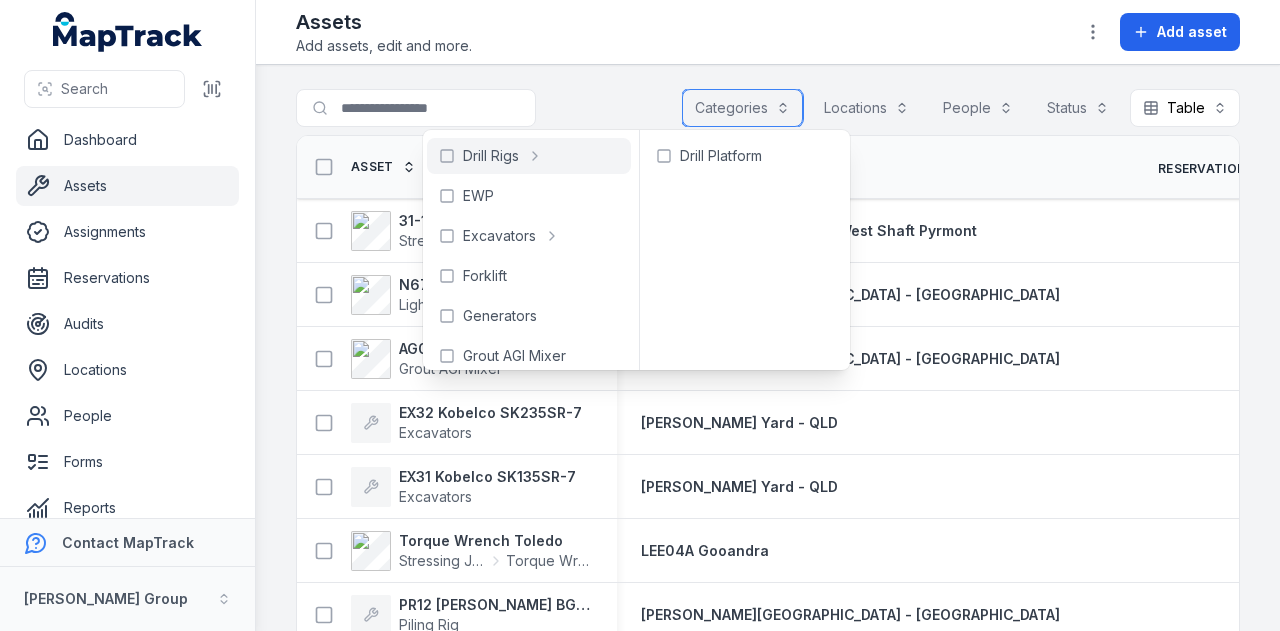 scroll, scrollTop: 500, scrollLeft: 0, axis: vertical 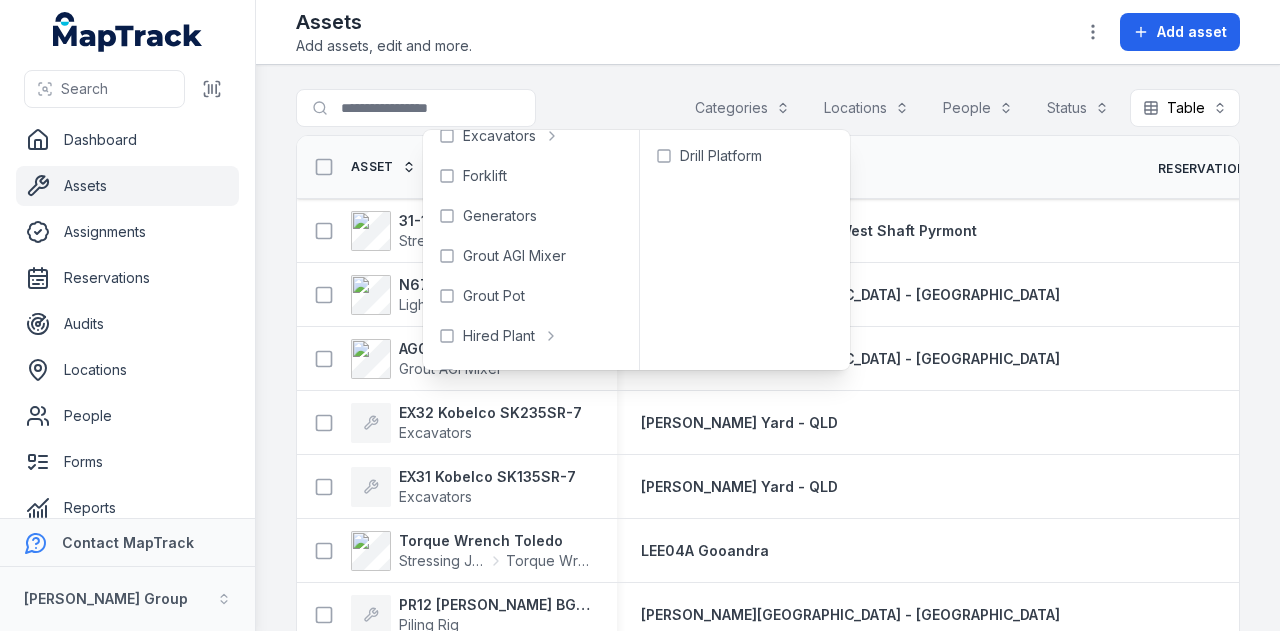 click on "Search for  assets Categories   Locations   People Status Table ***** Asset Location Reservation Status Person Tag Device ID 31-125t Load Cell Stressing Jacks CJG02A CPB/JH/Ghella Pyr West Shaft Pyrmont Deployed RIX-122 N67 Toyota Hiace Bus Light Vehicle RIX Yard - NSW Available RIX-121 577580 AG05 - 1/2 Cube Corka Grout AGI Mixer RIX Yard - NSW Available RIX-112 1008418 EX32 Kobelco SK235SR-7 Excavators RIX Yard - QLD Available EX31 Kobelco SK135SR-7 Excavators RIX Yard - QLD Available Torque Wrench Toledo Stressing Jacks Torque Wrench LEE04A Gooandra Deployed RIX-105 PR12 Bauer BG33V Piling Rig RIX Yard - NSW Available PR11 Bauer BG15V Piling Rig RIX Yard - NSW Available PR10 Geax EK90 Piling Rig Piling Rig RIX Yard - NSW Available BT13 MMH Flat Deck Trailer Box Trailer RIX Yard - QLD Available RIX-319 Hired Truck Hired Plant Hired Truck HIRED Deployed Hired Concrete Pump Truck Hired Plant Hired Concrete Pump Truck HIRED Deployed Hired Piling Rig Hired Plant Hired Piling Rig HIRED Deployed Hired Plant HIRED" at bounding box center [768, 348] 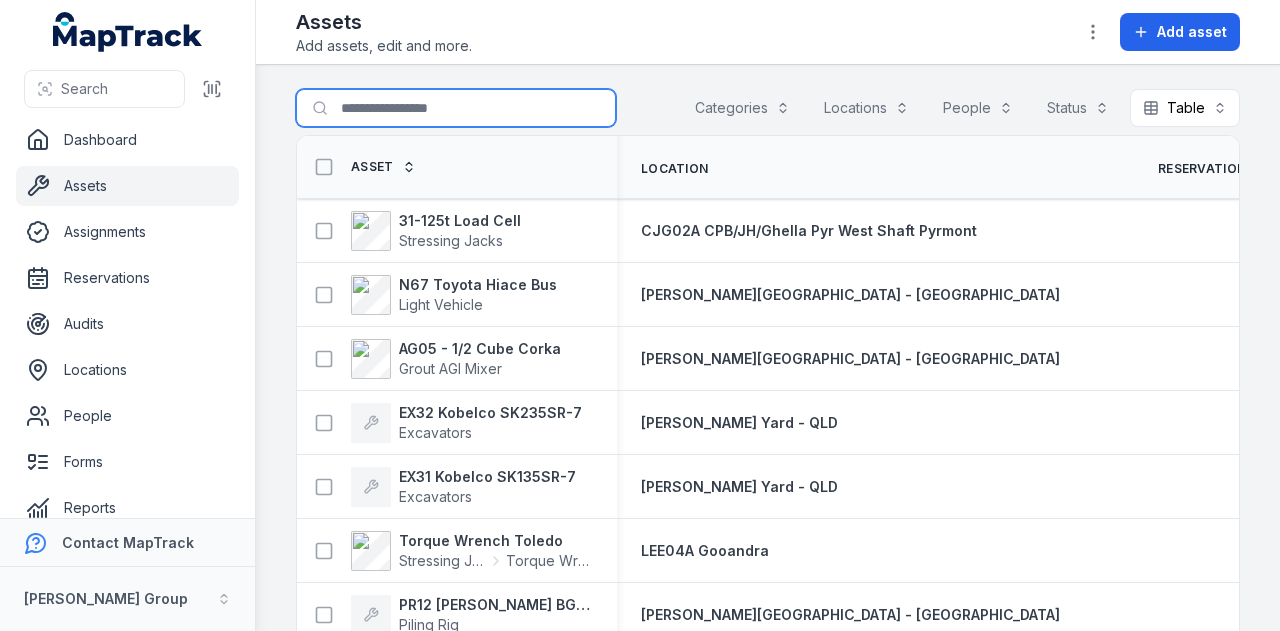 click on "Search for  assets" at bounding box center [456, 108] 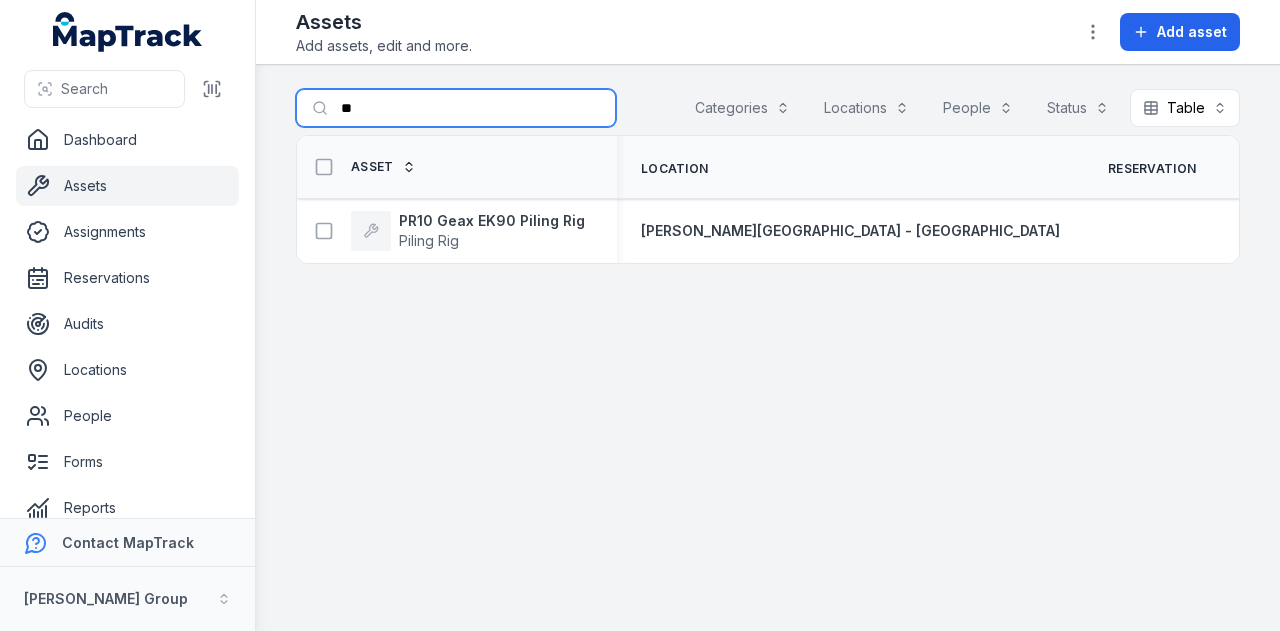 type on "*" 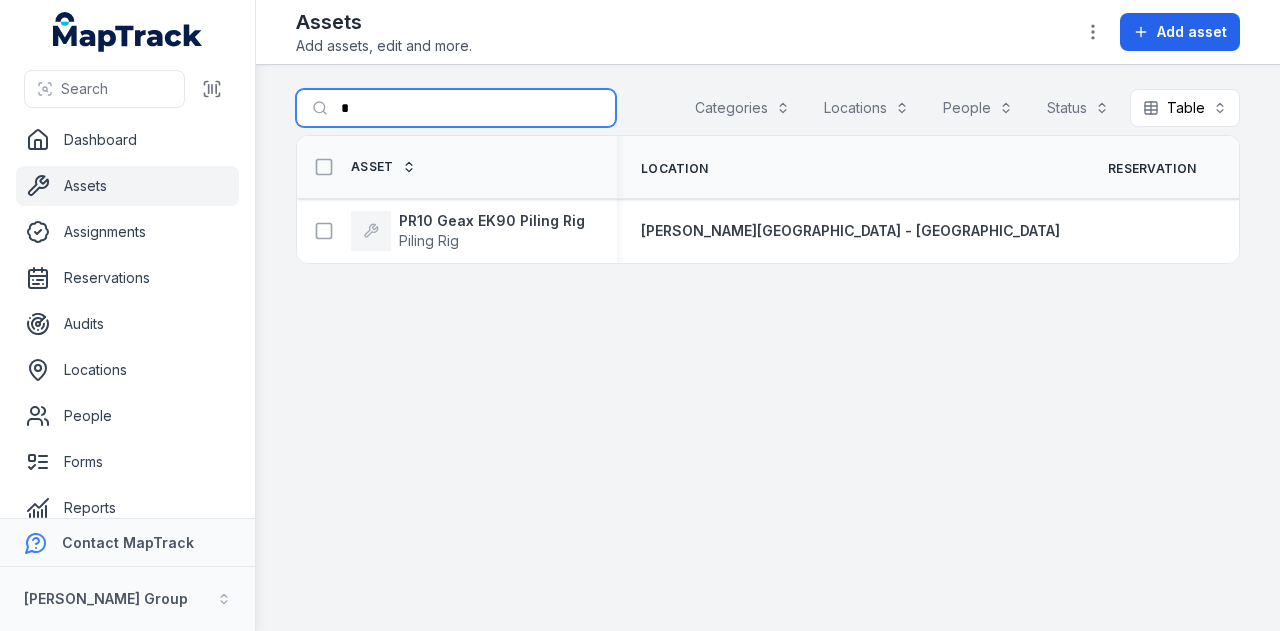 type 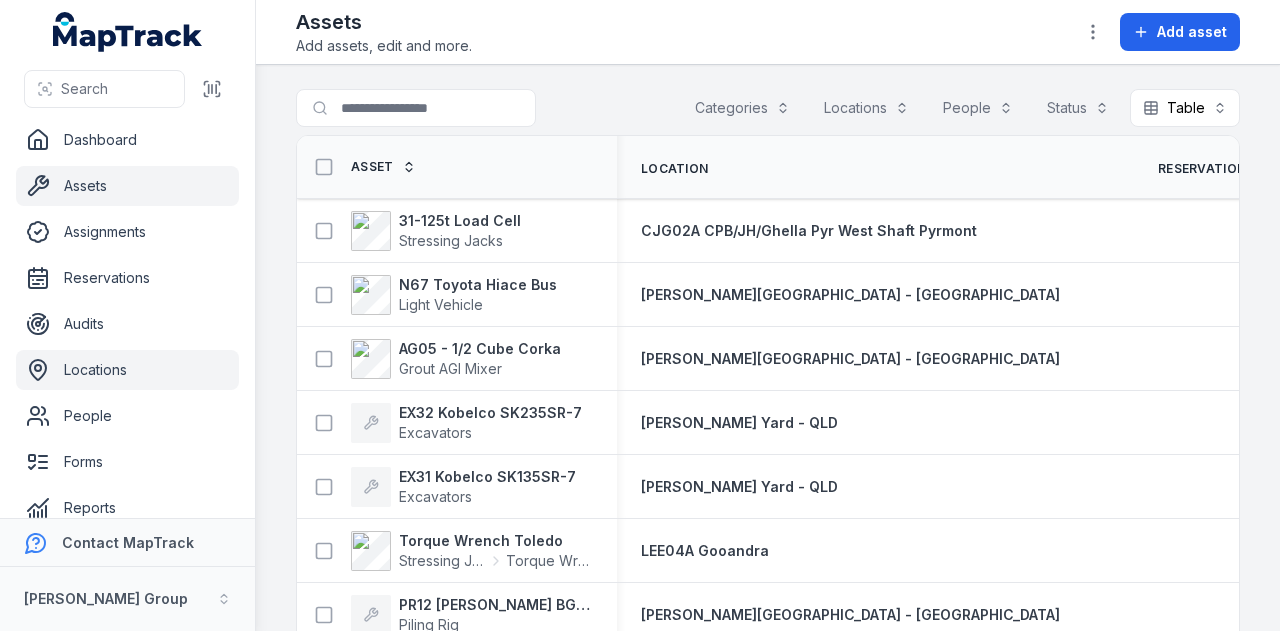 click on "Locations" at bounding box center (127, 370) 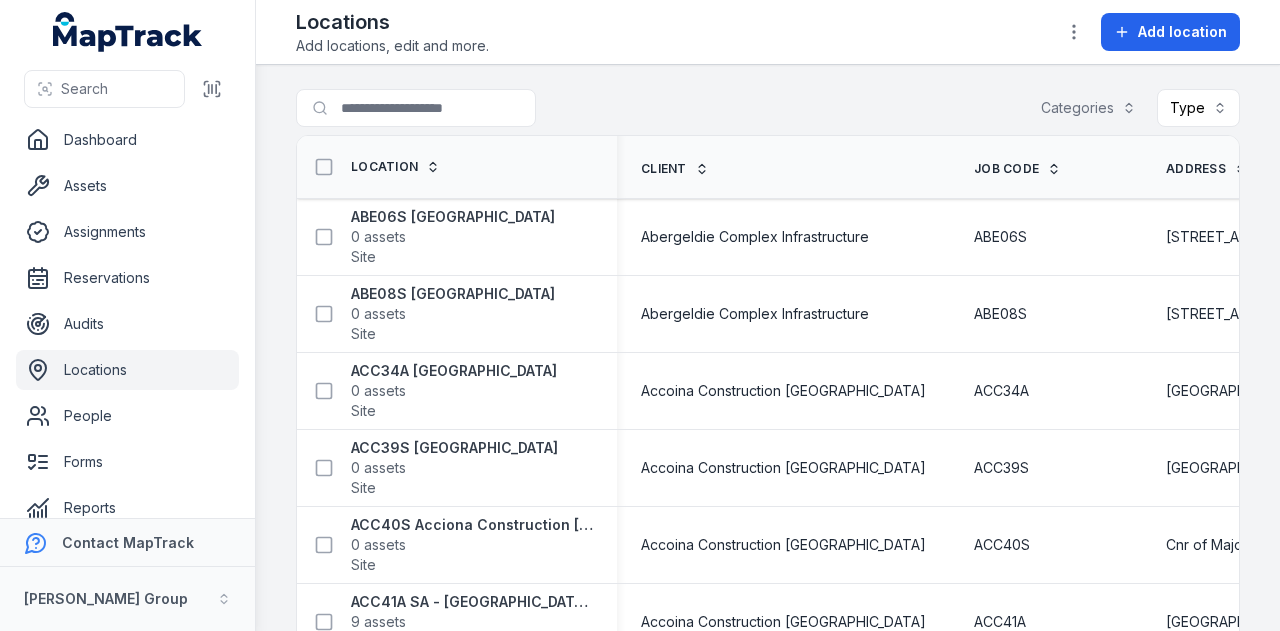 scroll, scrollTop: 0, scrollLeft: 0, axis: both 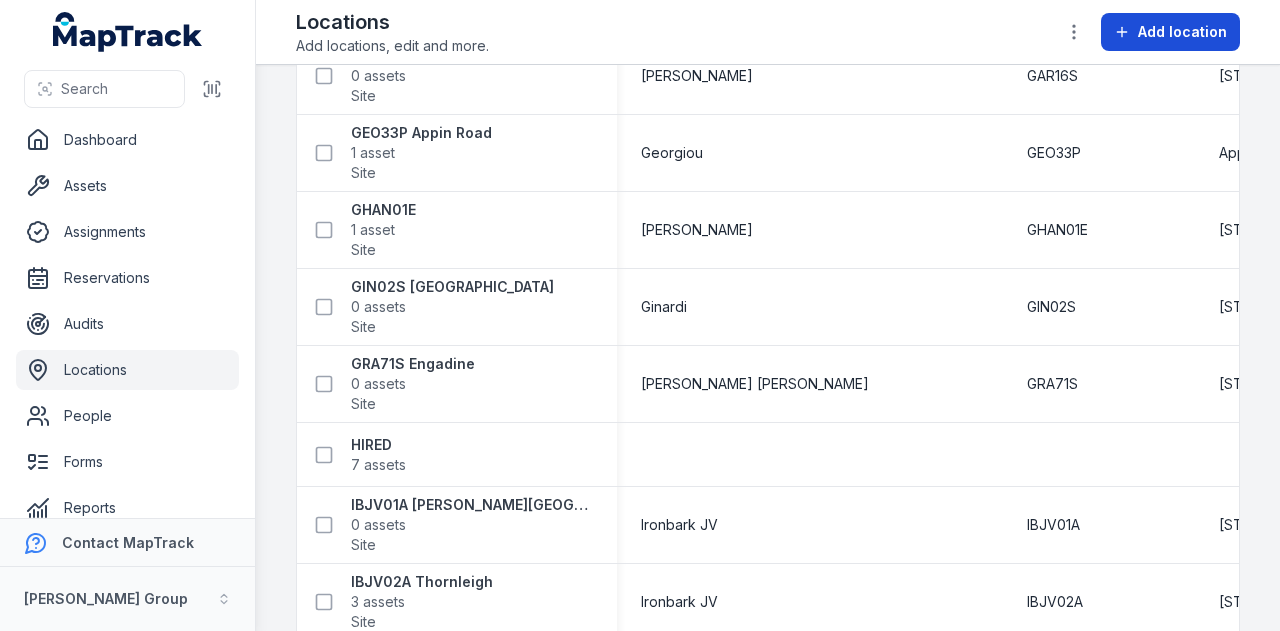 click on "Add location" at bounding box center (1170, 32) 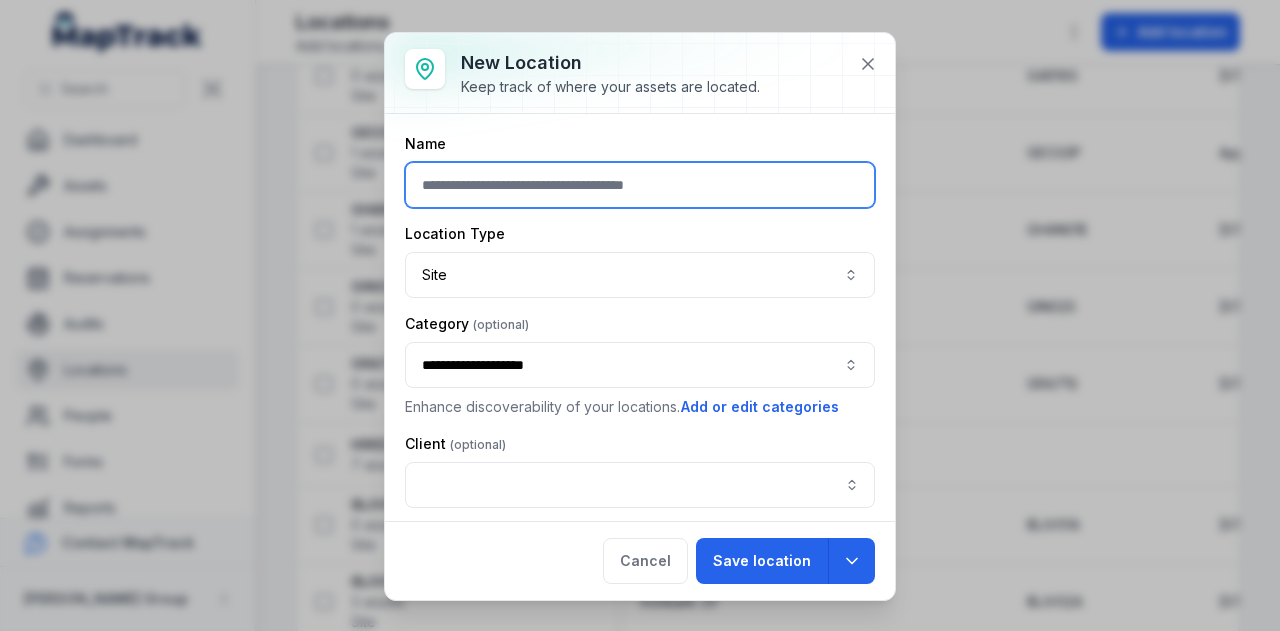 click at bounding box center (640, 185) 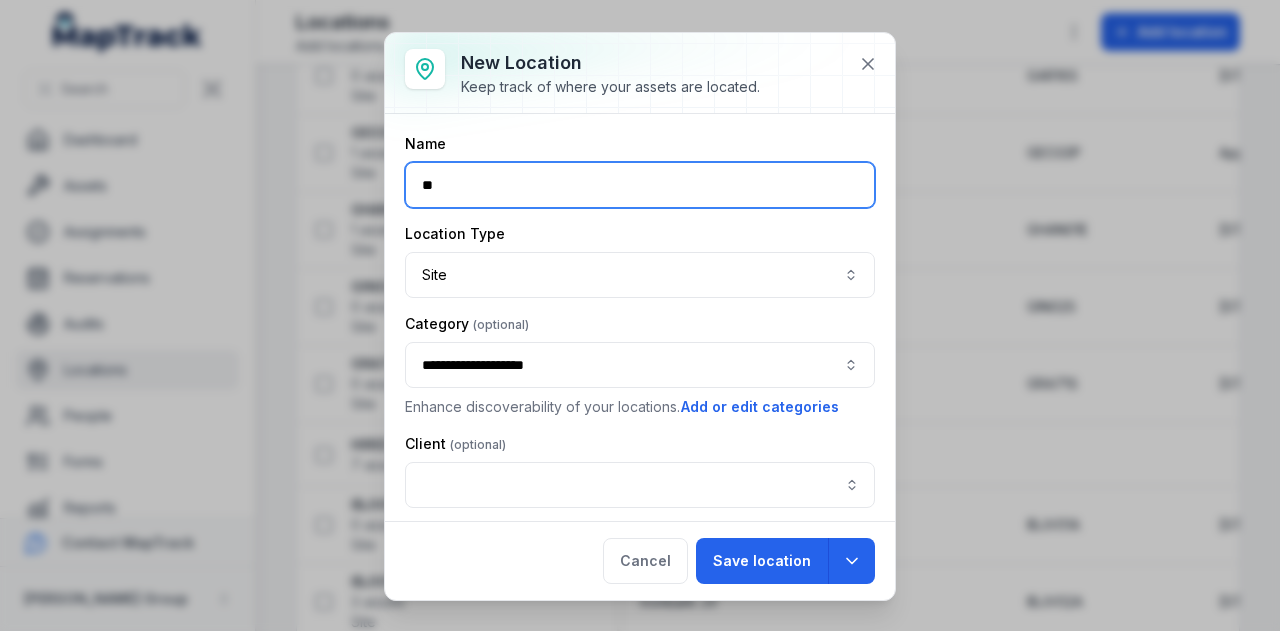 type on "*" 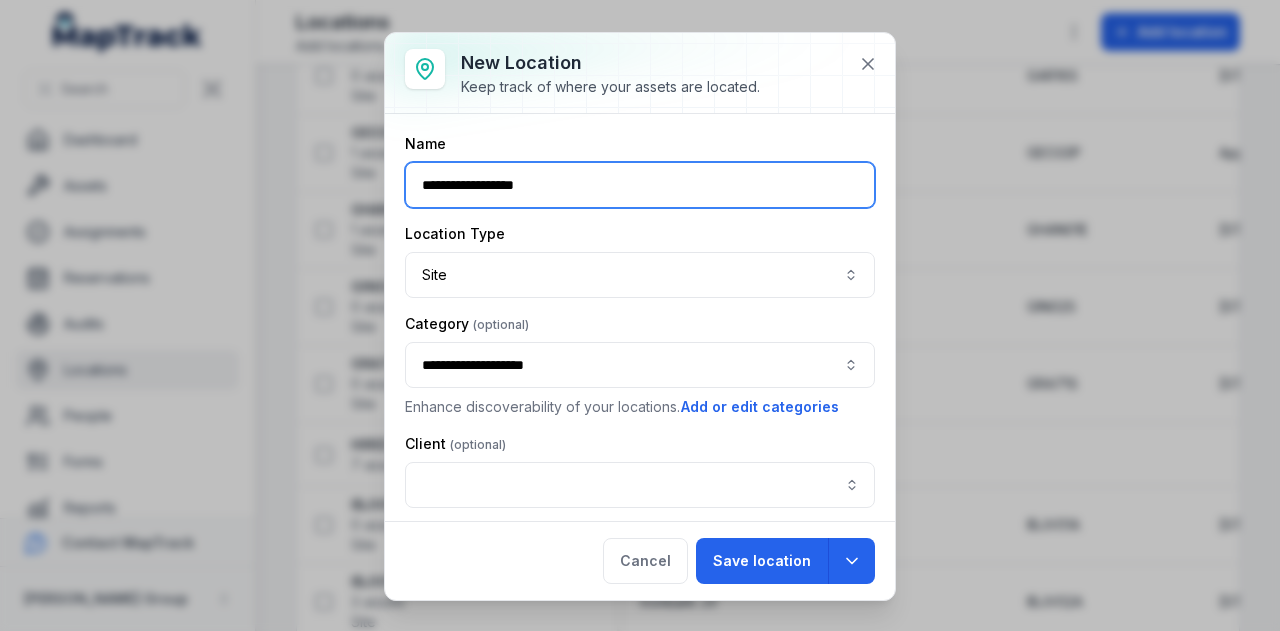 type on "**********" 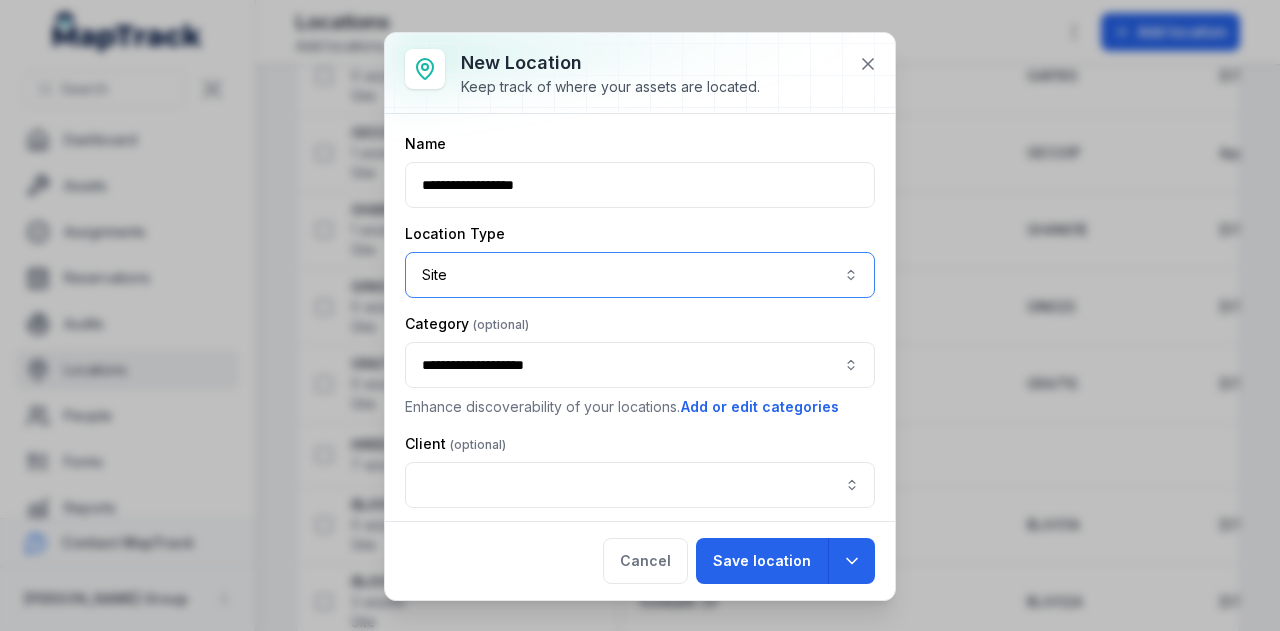 click on "Site ****" at bounding box center [640, 275] 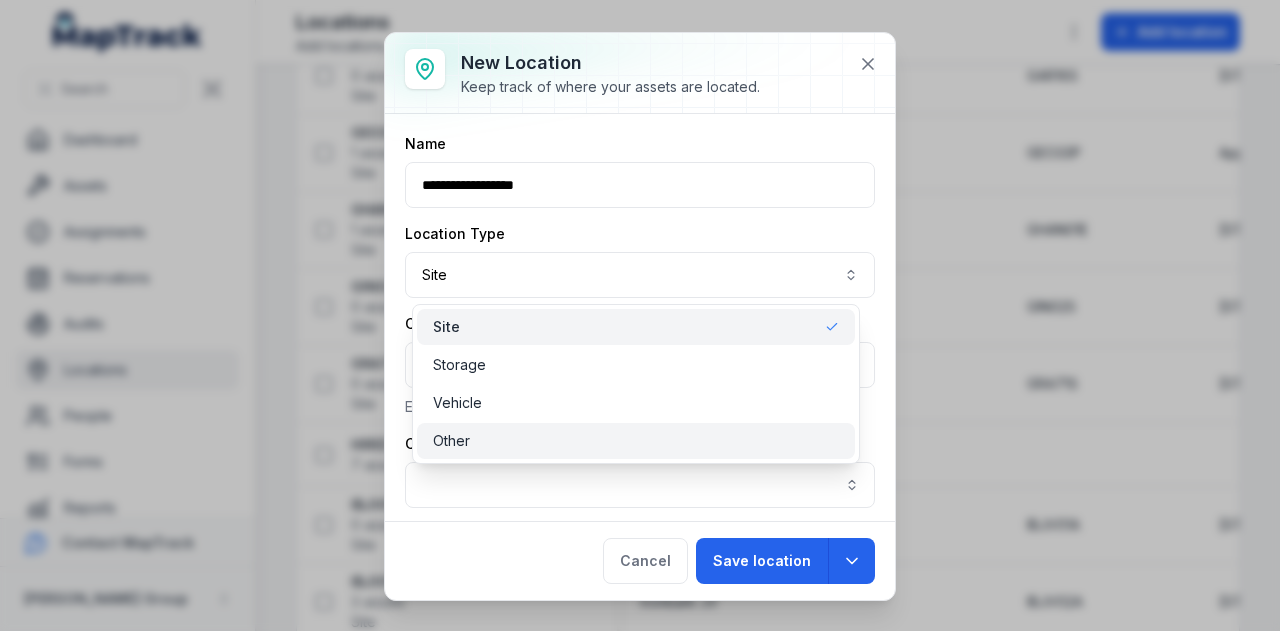 click on "Other" at bounding box center [636, 441] 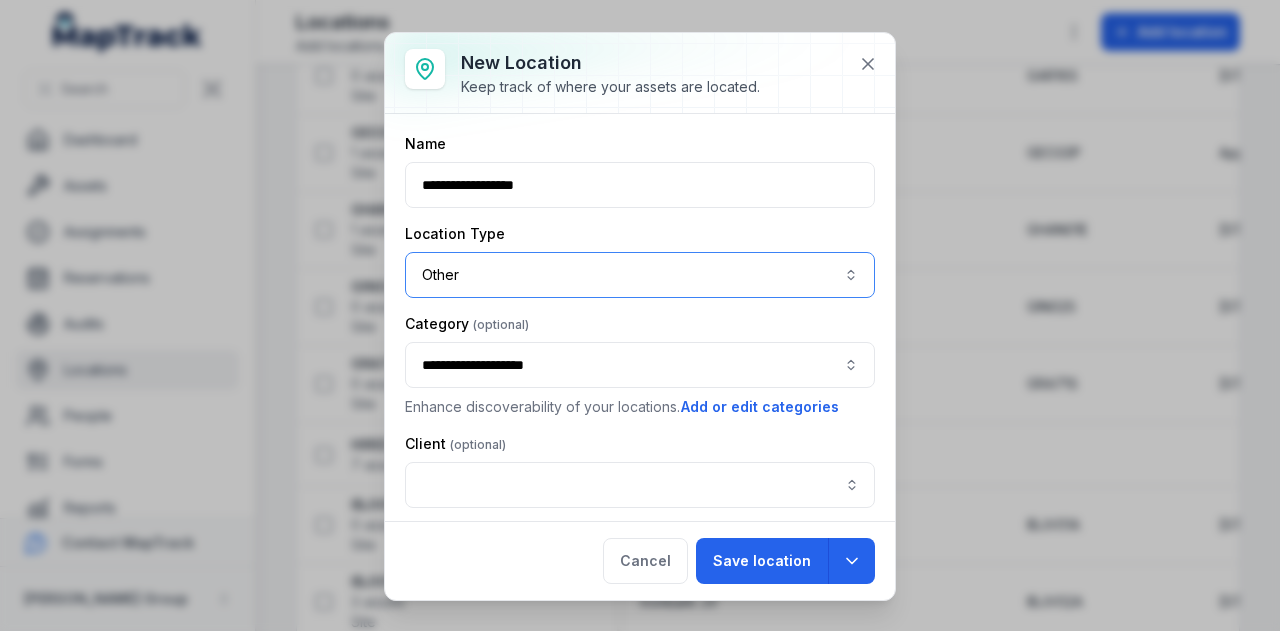 click on "**********" at bounding box center [640, 365] 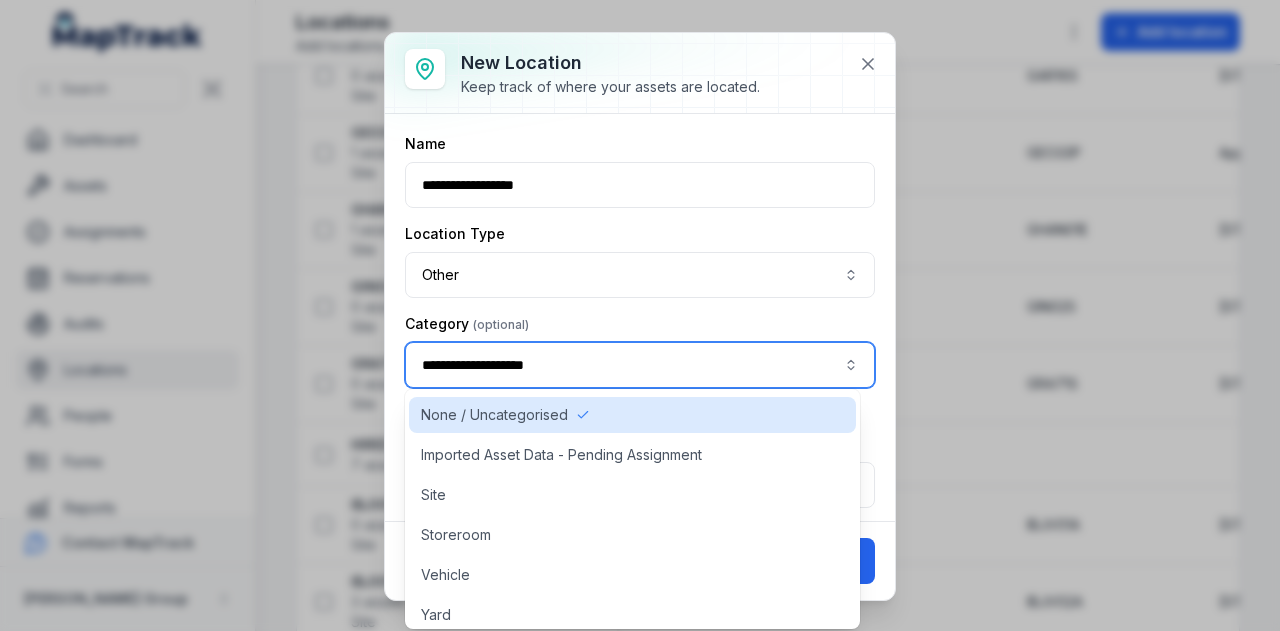 click on "**********" at bounding box center (640, 365) 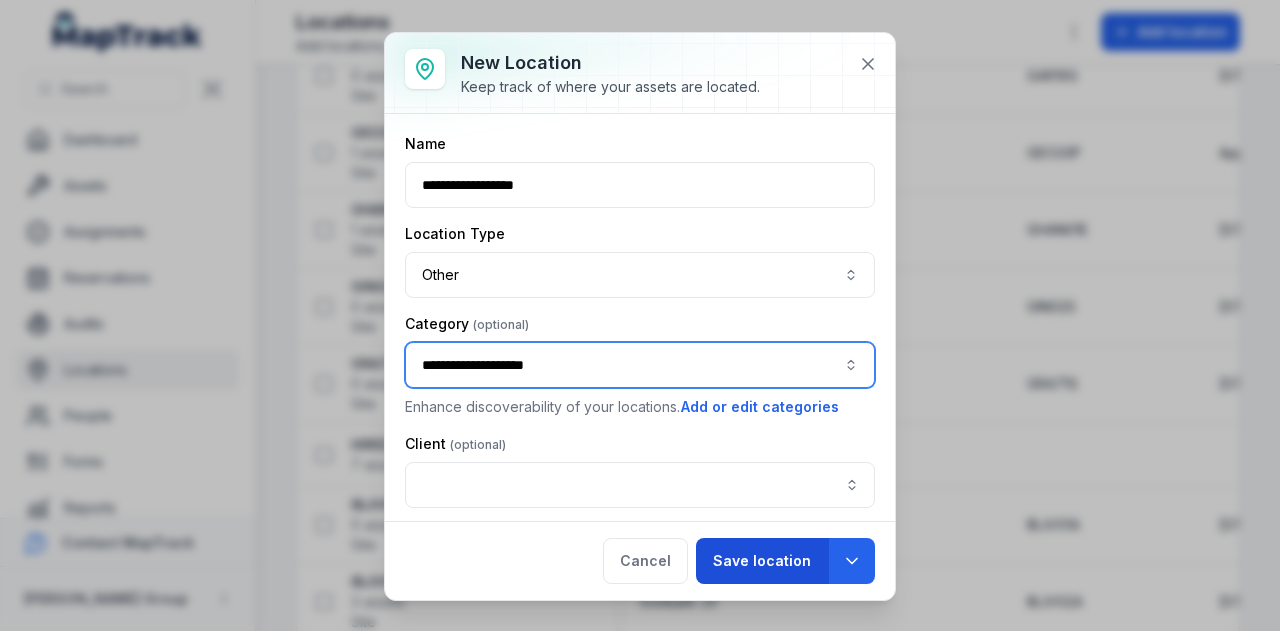 click on "Save location" at bounding box center (762, 561) 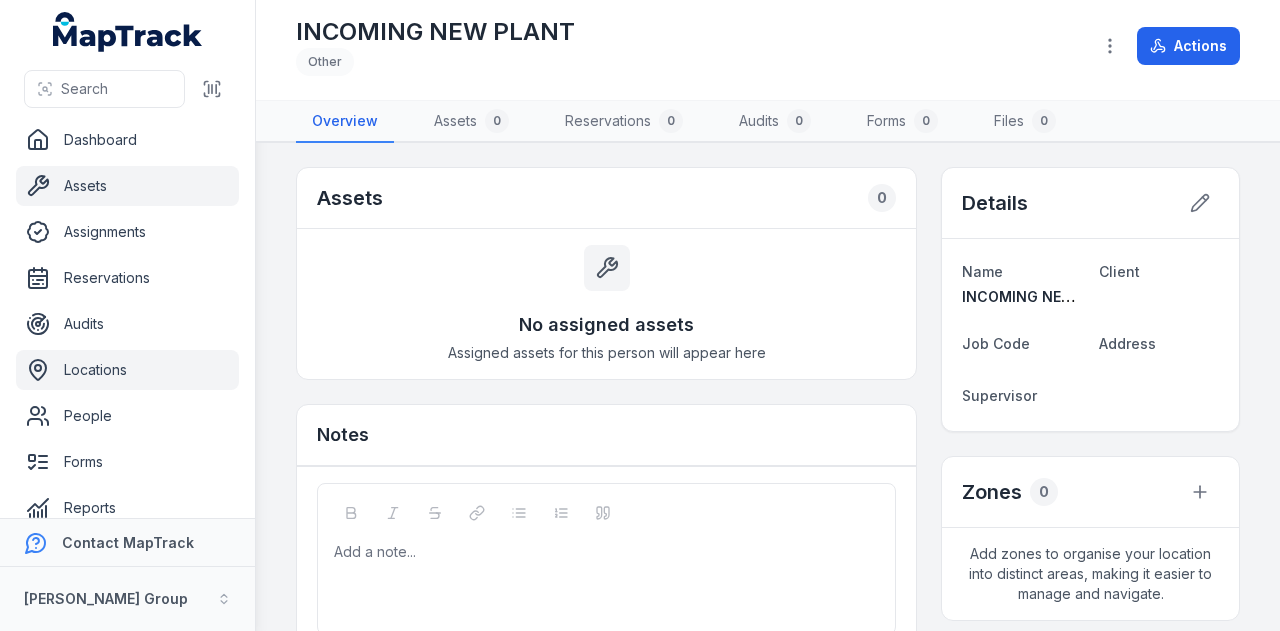 click on "Assets" at bounding box center [127, 186] 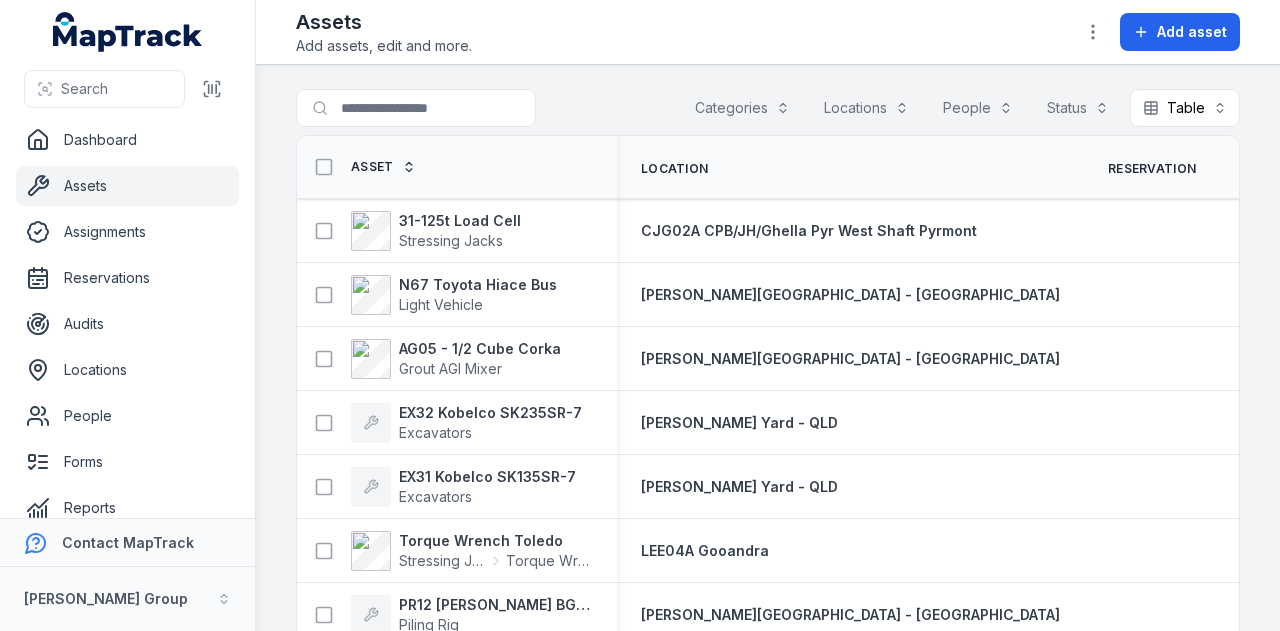 scroll, scrollTop: 0, scrollLeft: 0, axis: both 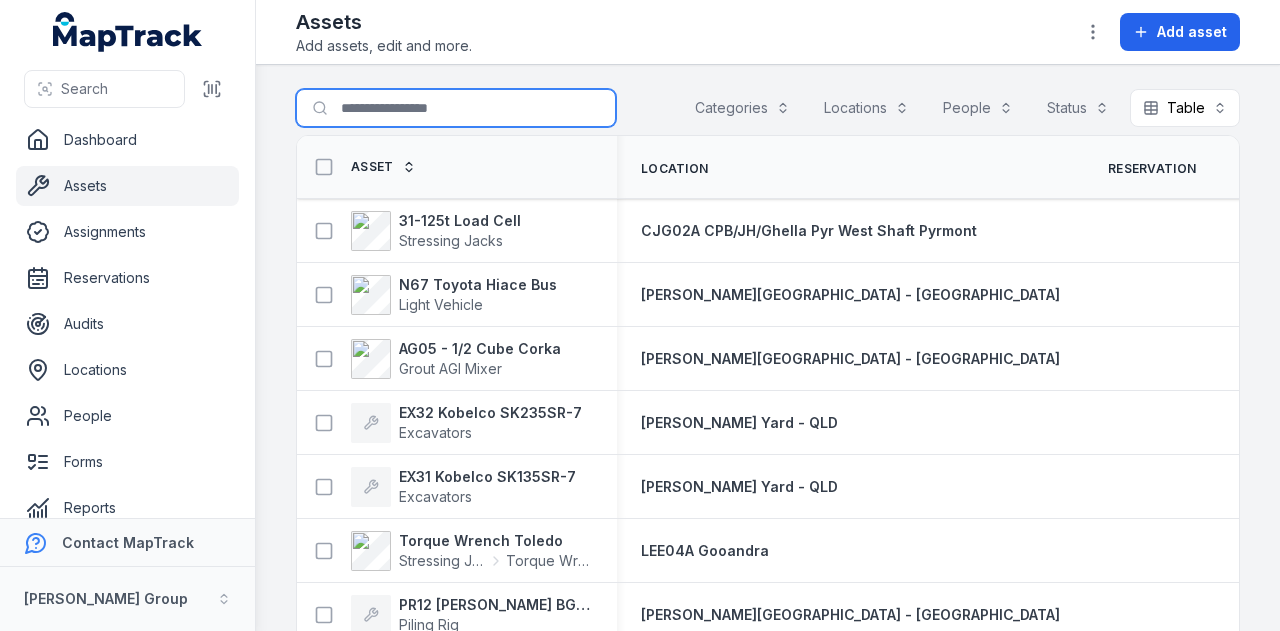 click on "Search for  assets" at bounding box center (456, 108) 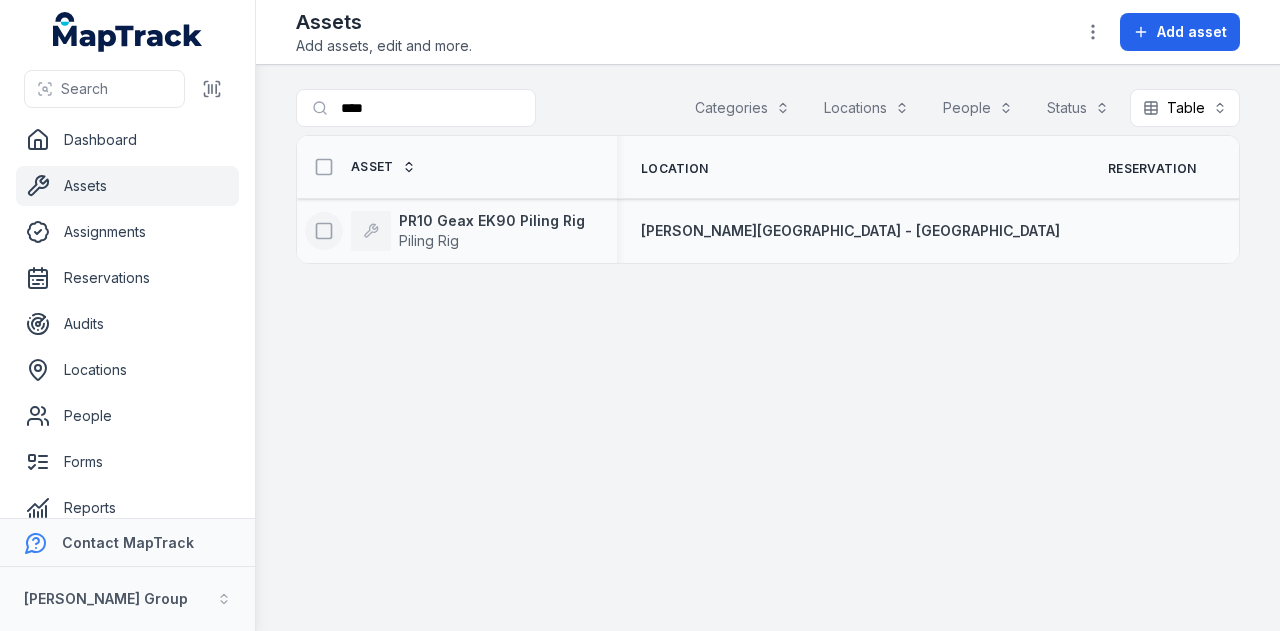 click 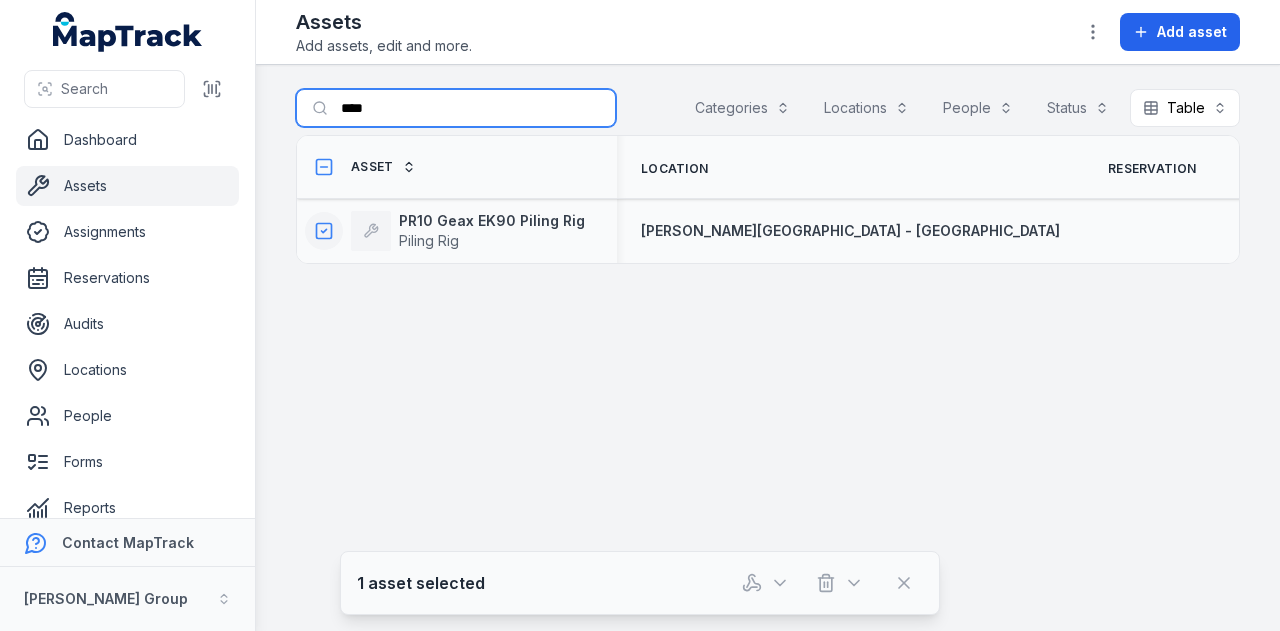 click on "****" at bounding box center [456, 108] 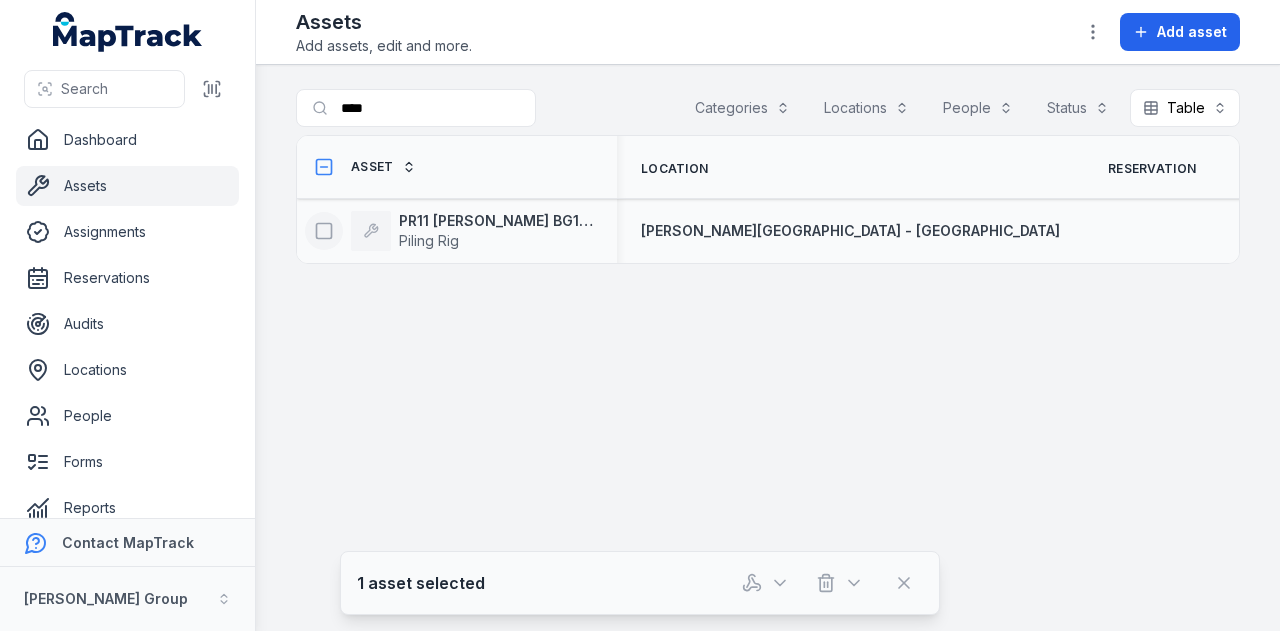 click 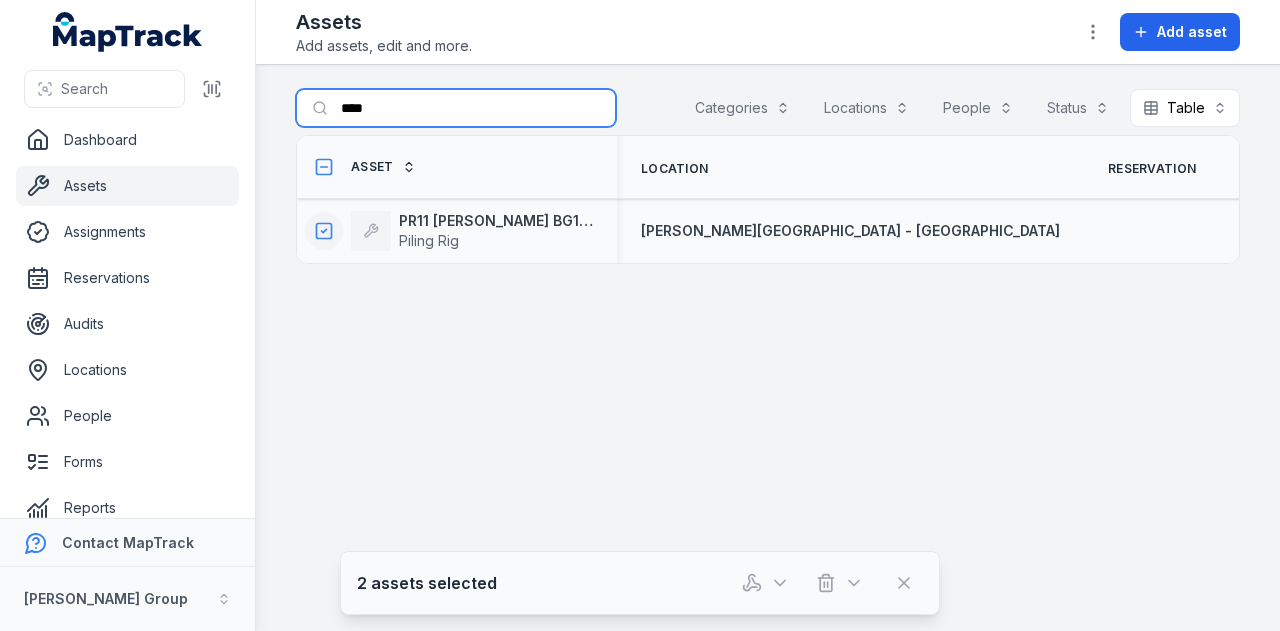 click on "****" at bounding box center [456, 108] 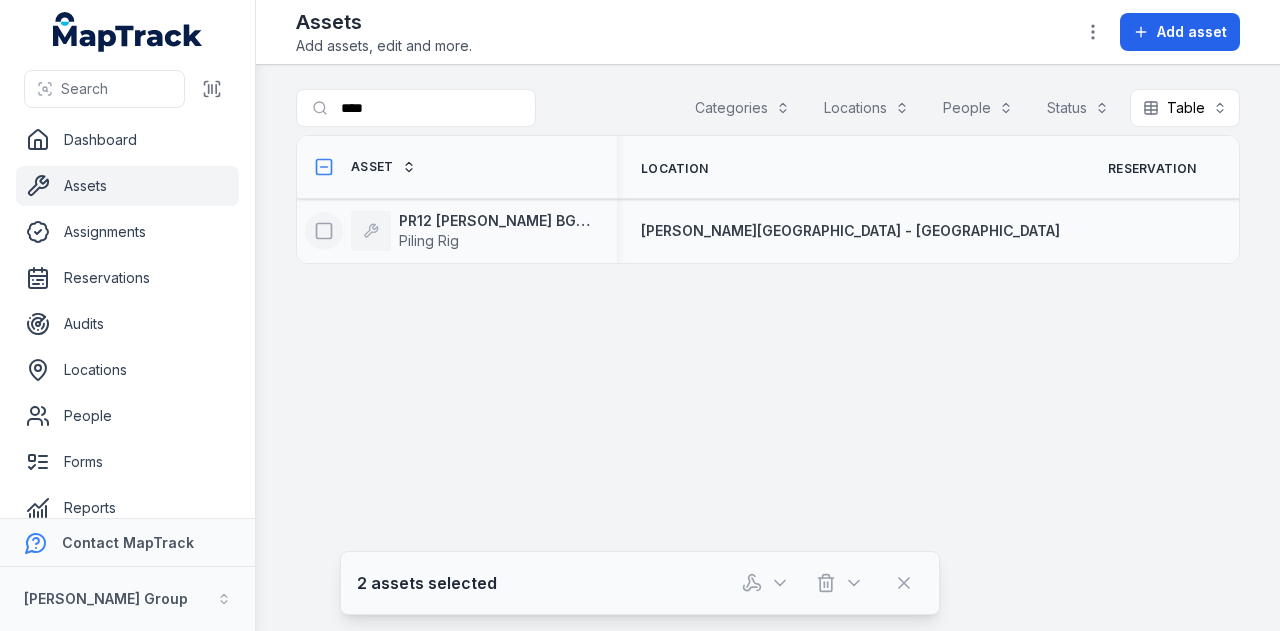 click 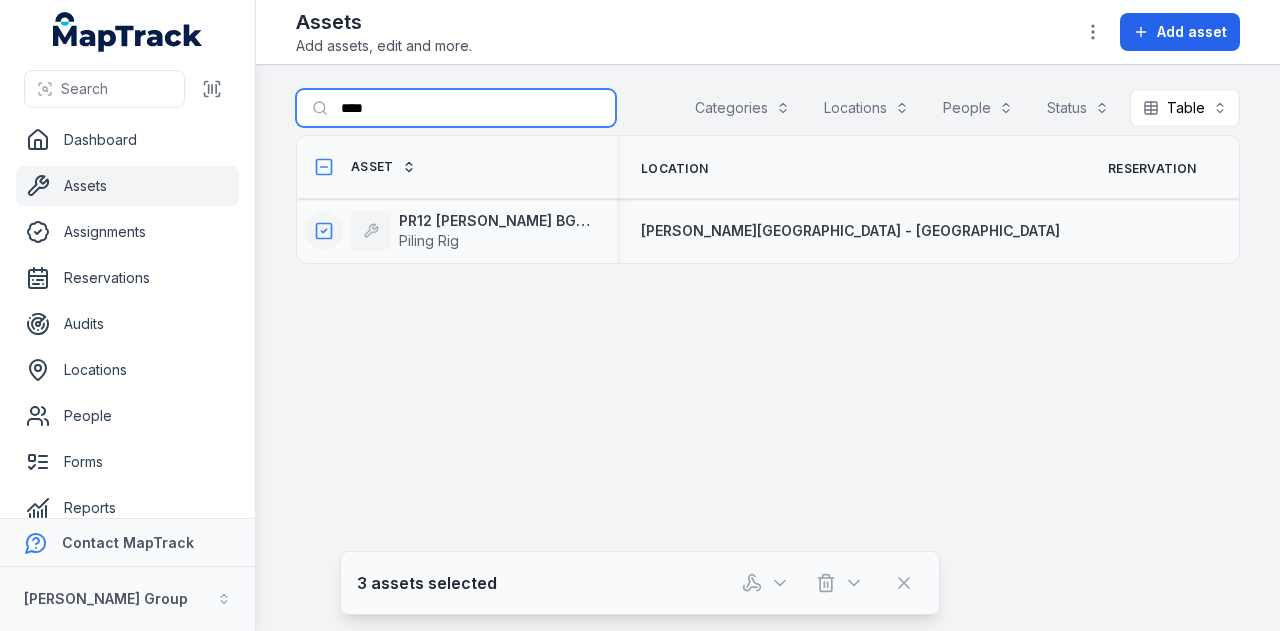 click on "****" at bounding box center (456, 108) 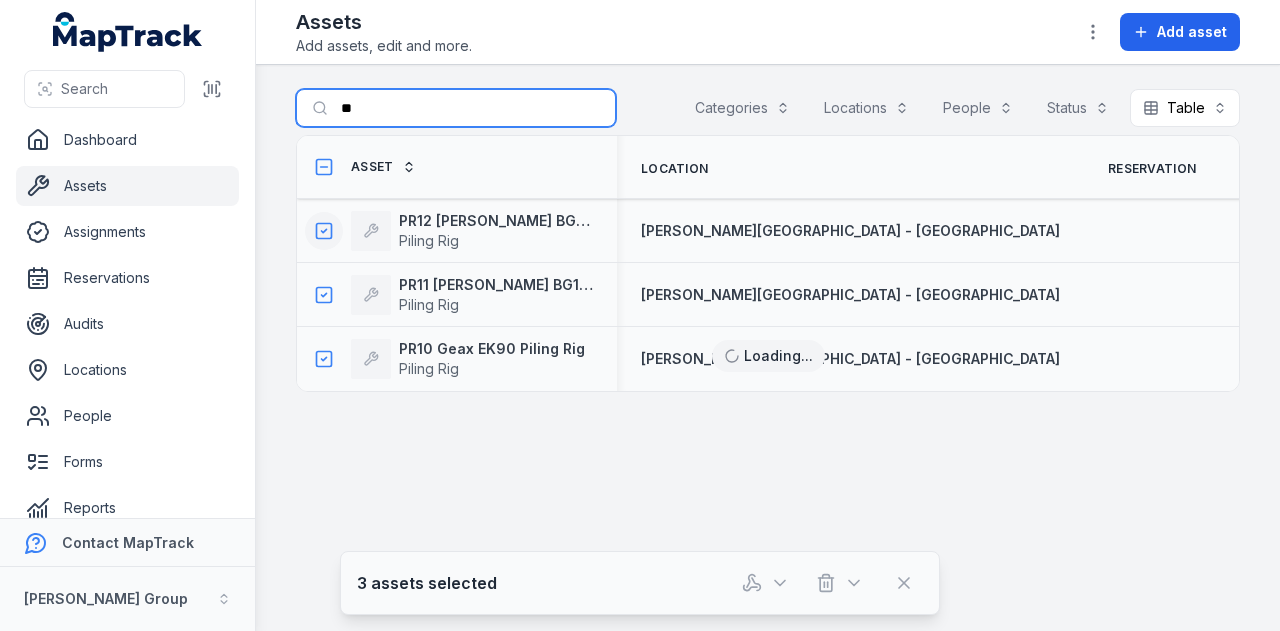 type on "*" 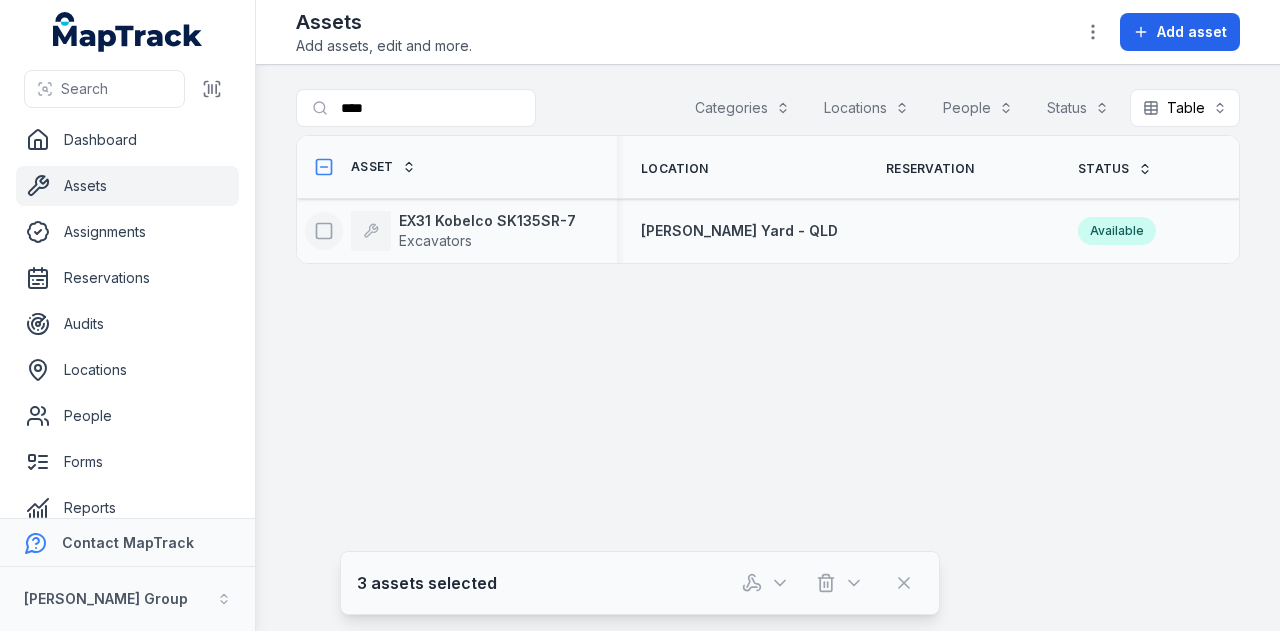 click 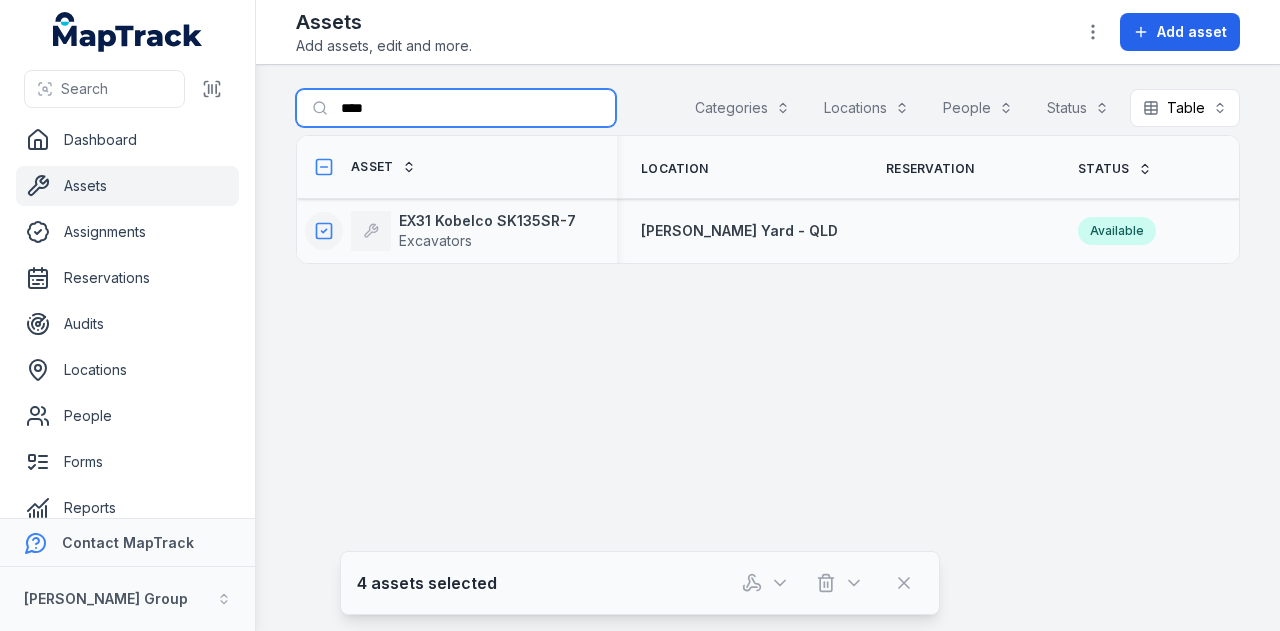 click on "****" at bounding box center [456, 108] 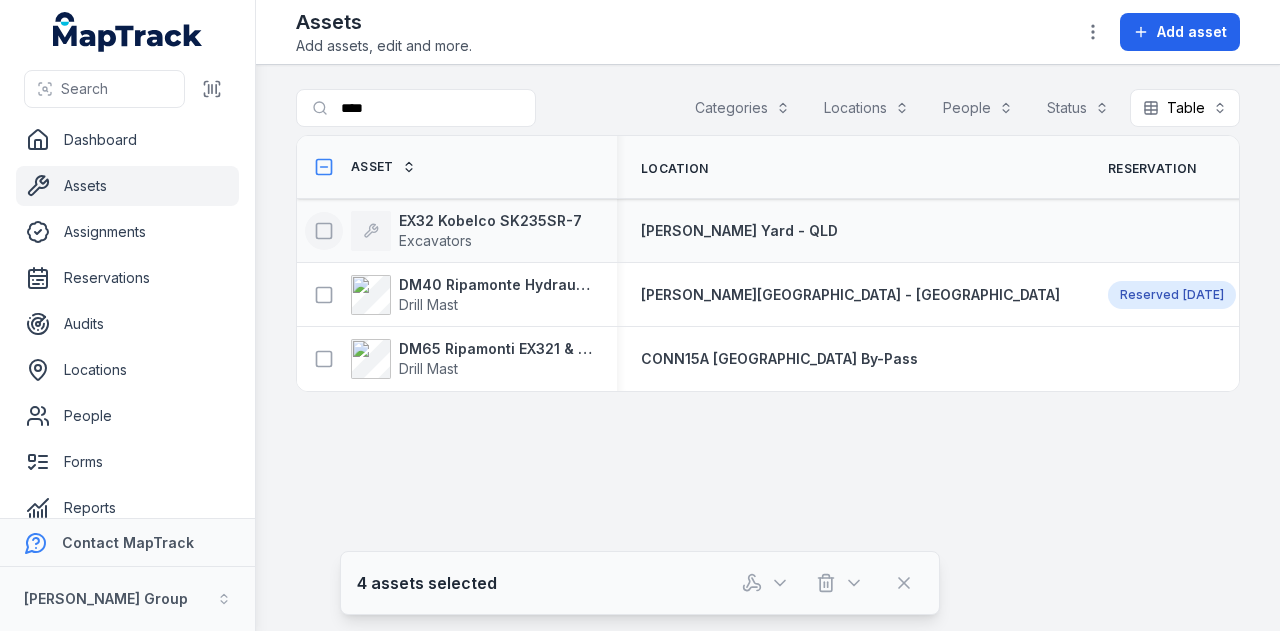 click 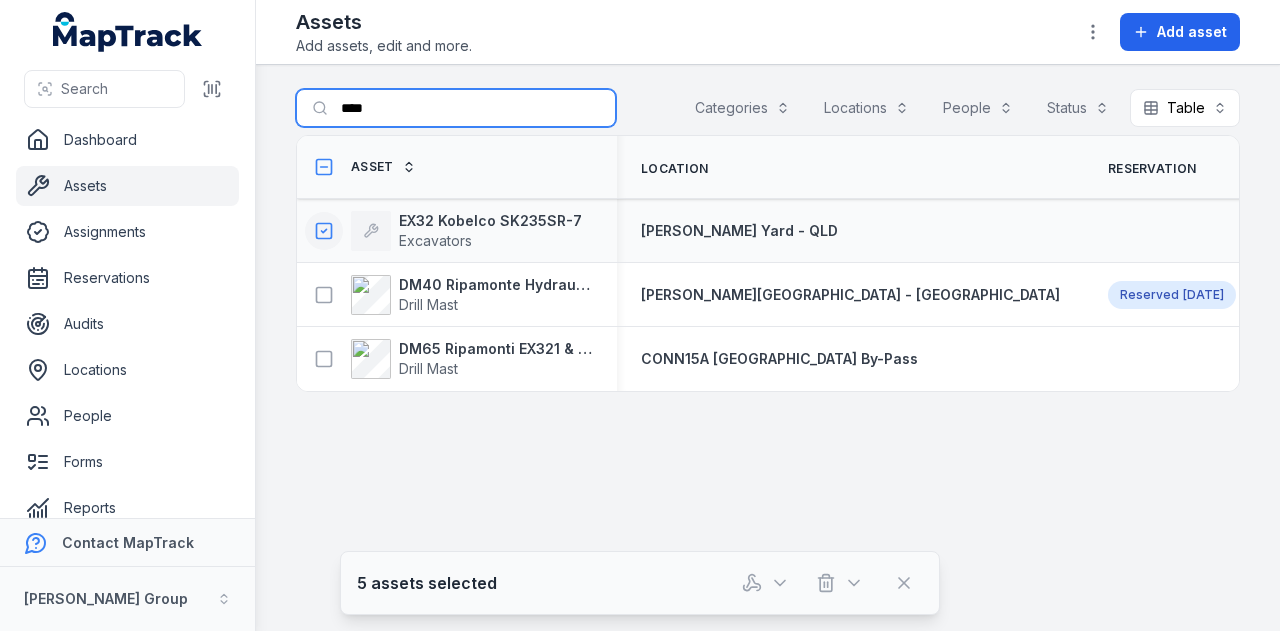 click on "****" at bounding box center [456, 108] 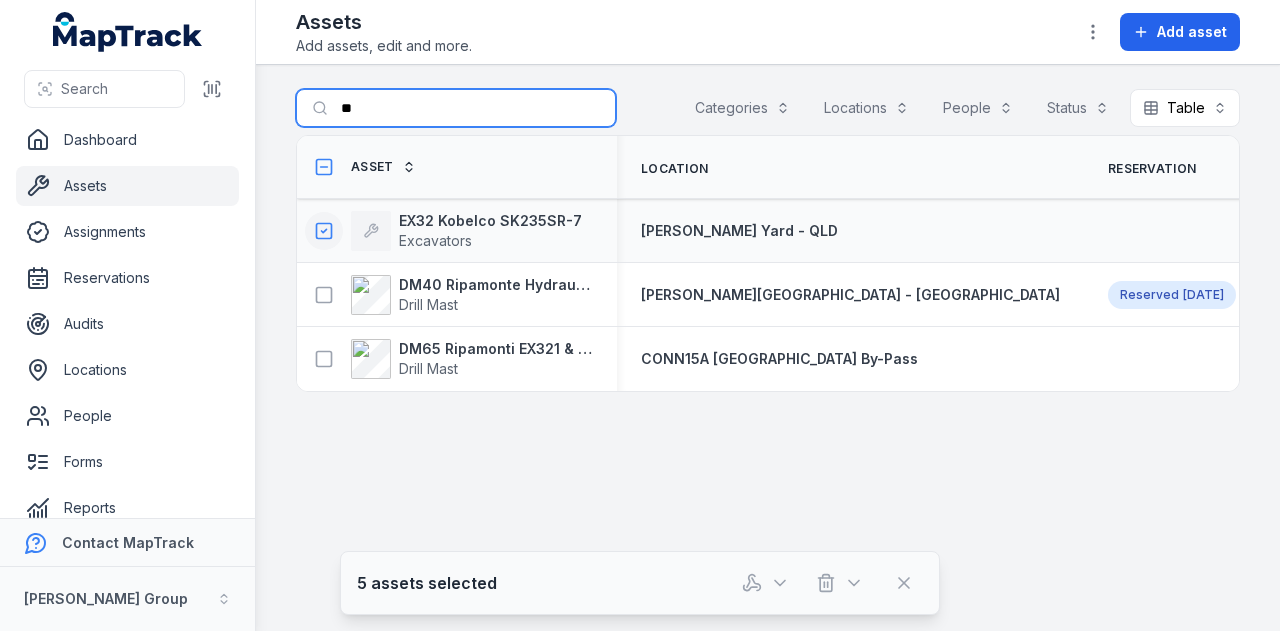 type on "*" 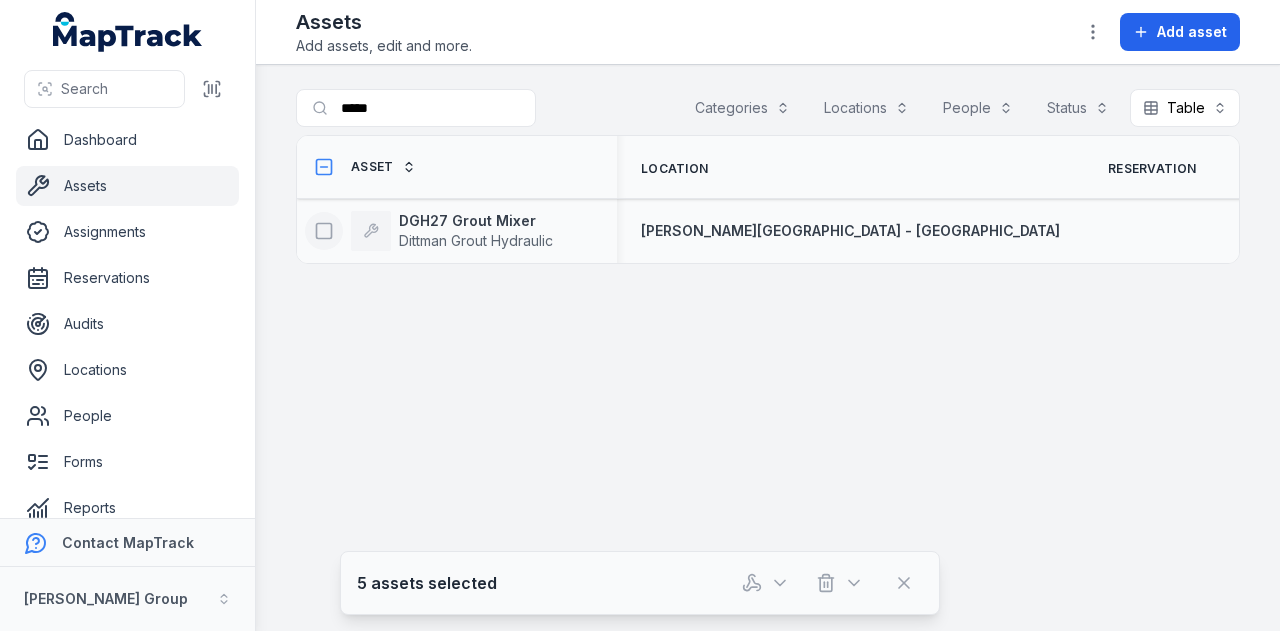 click 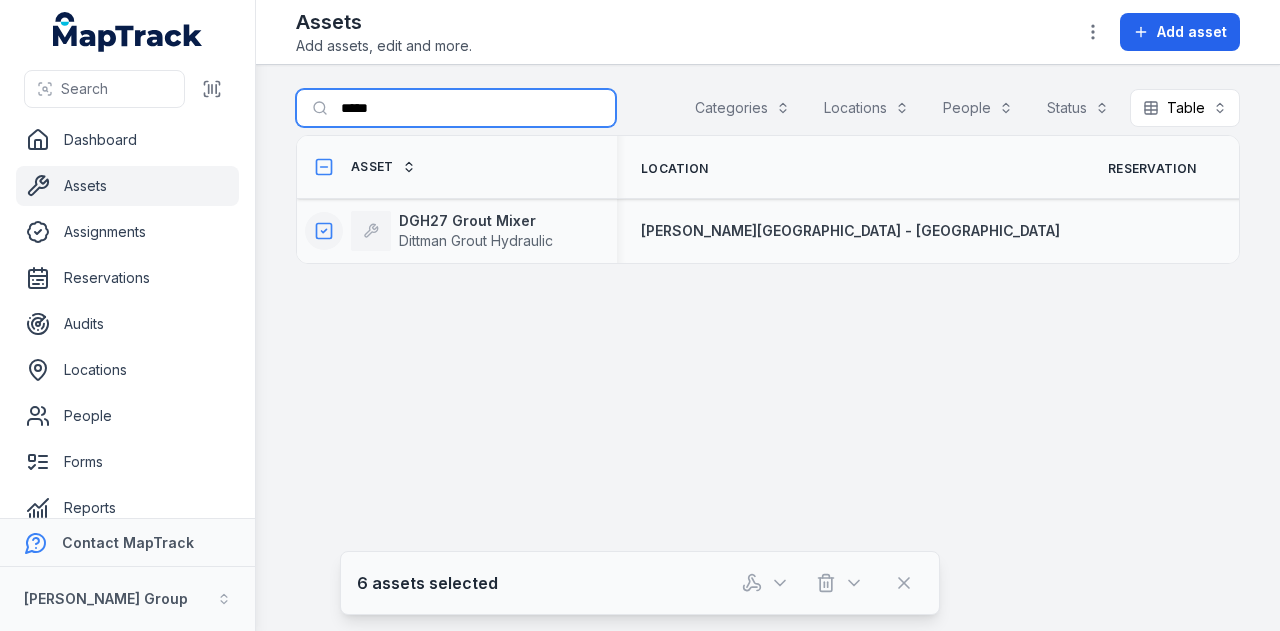 click on "*****" at bounding box center (456, 108) 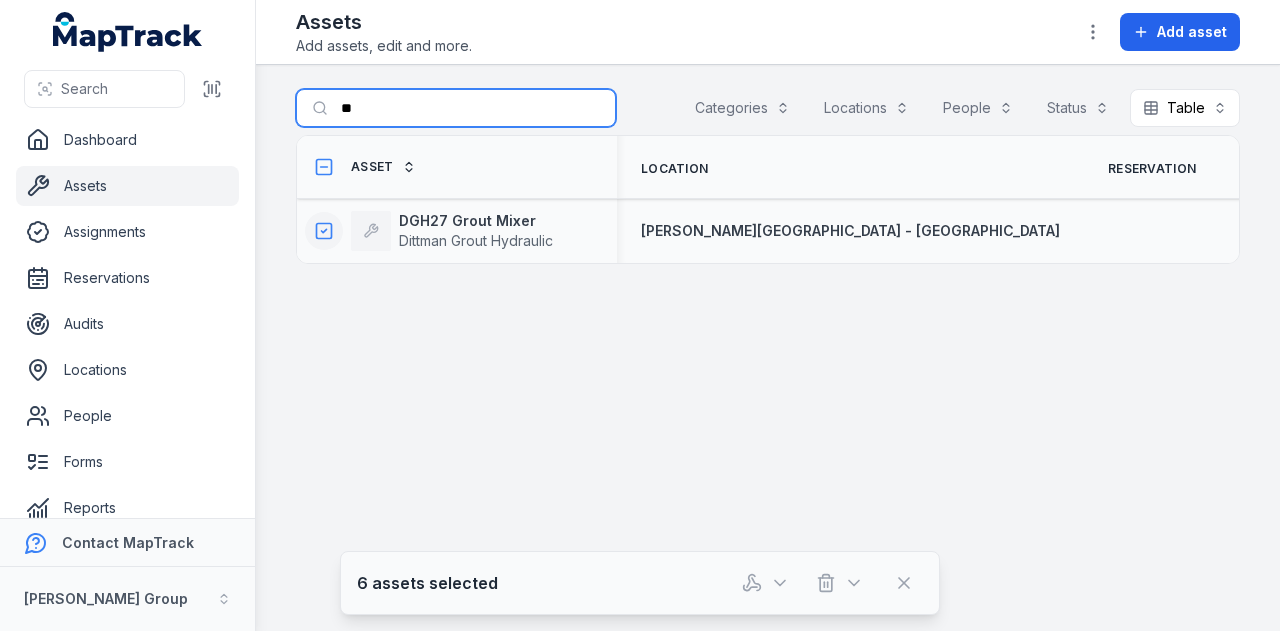 type on "*" 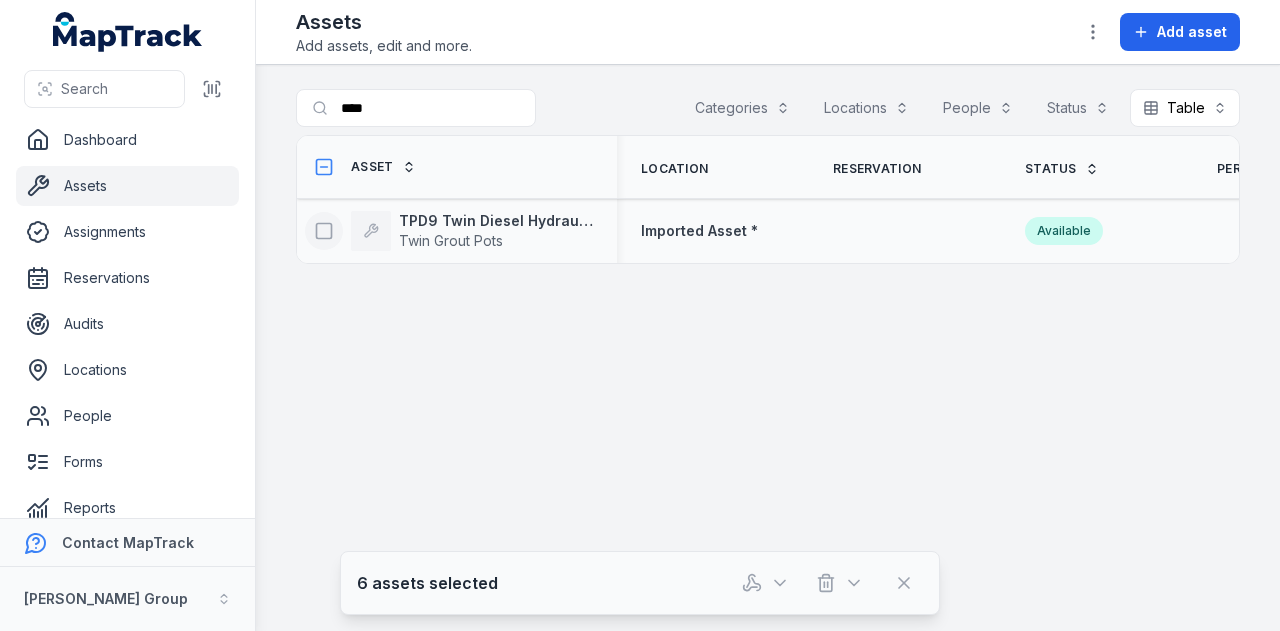 click 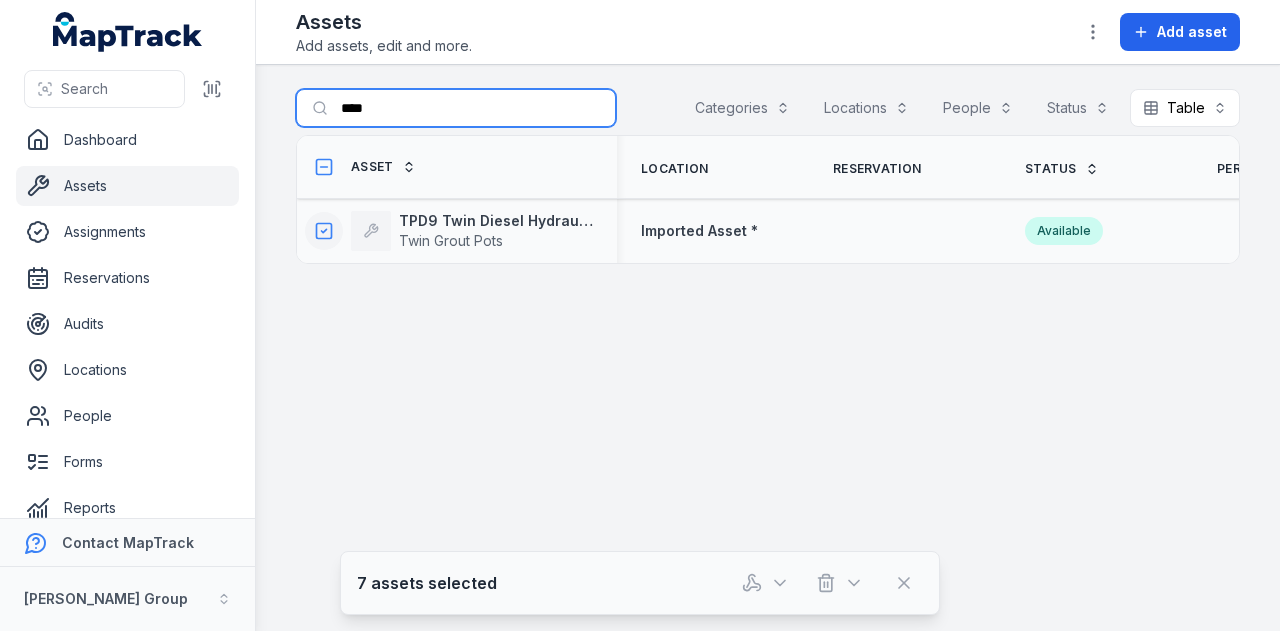 click on "****" at bounding box center (456, 108) 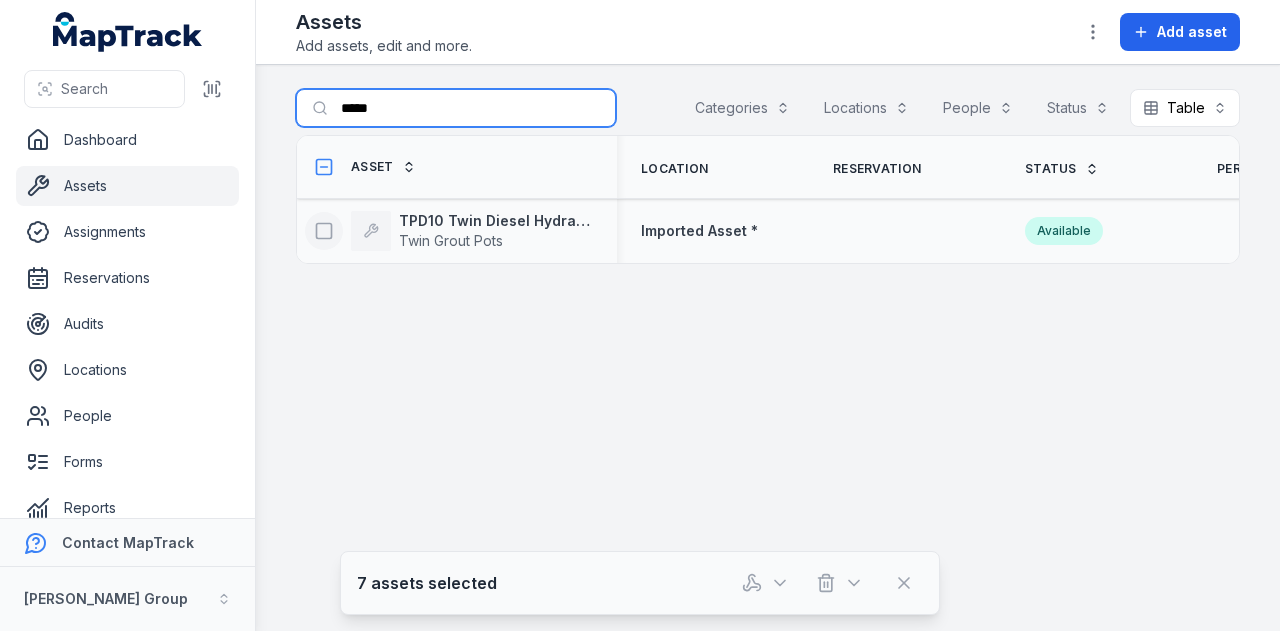 type on "*****" 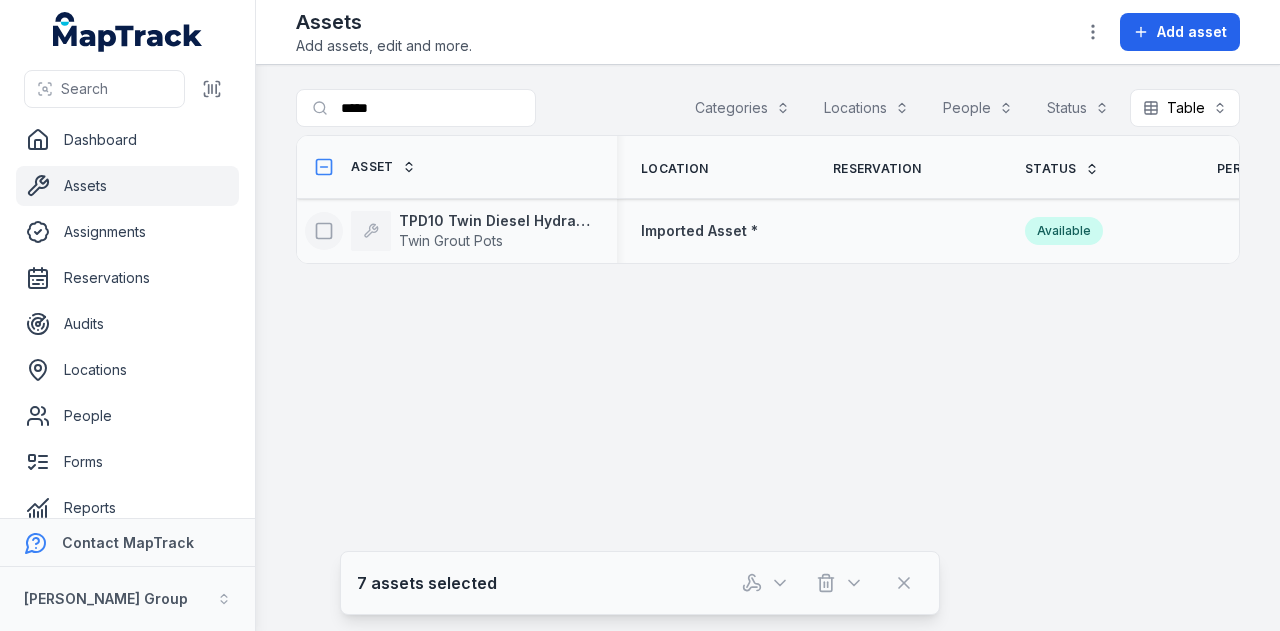 click 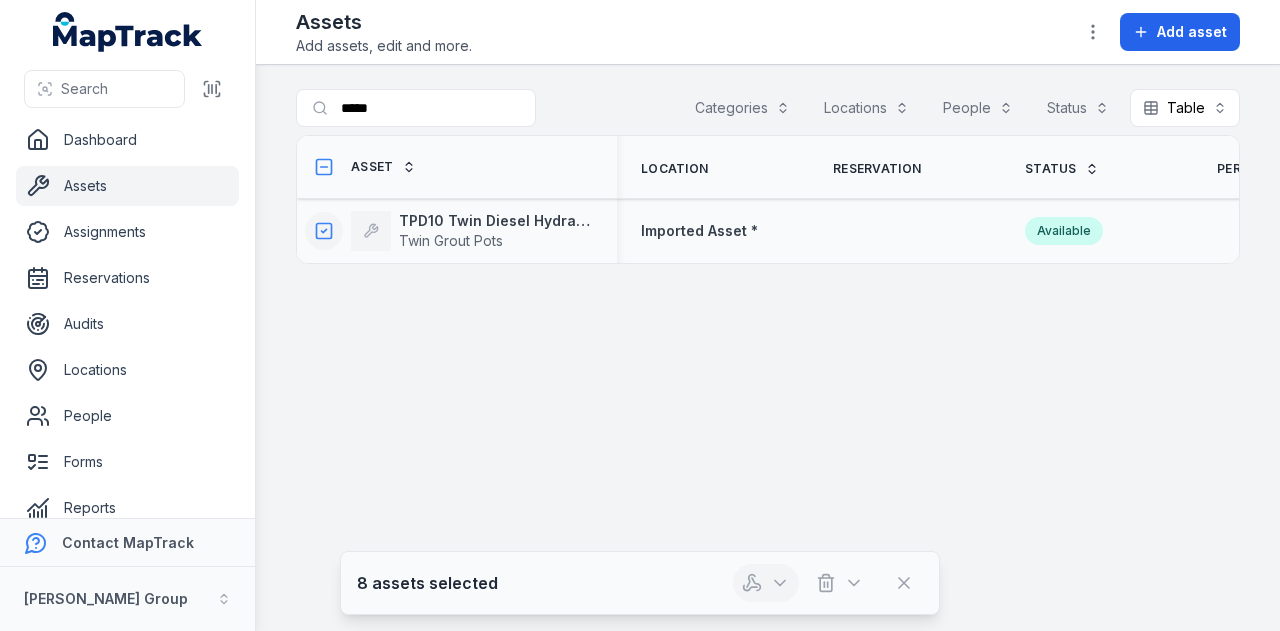 click 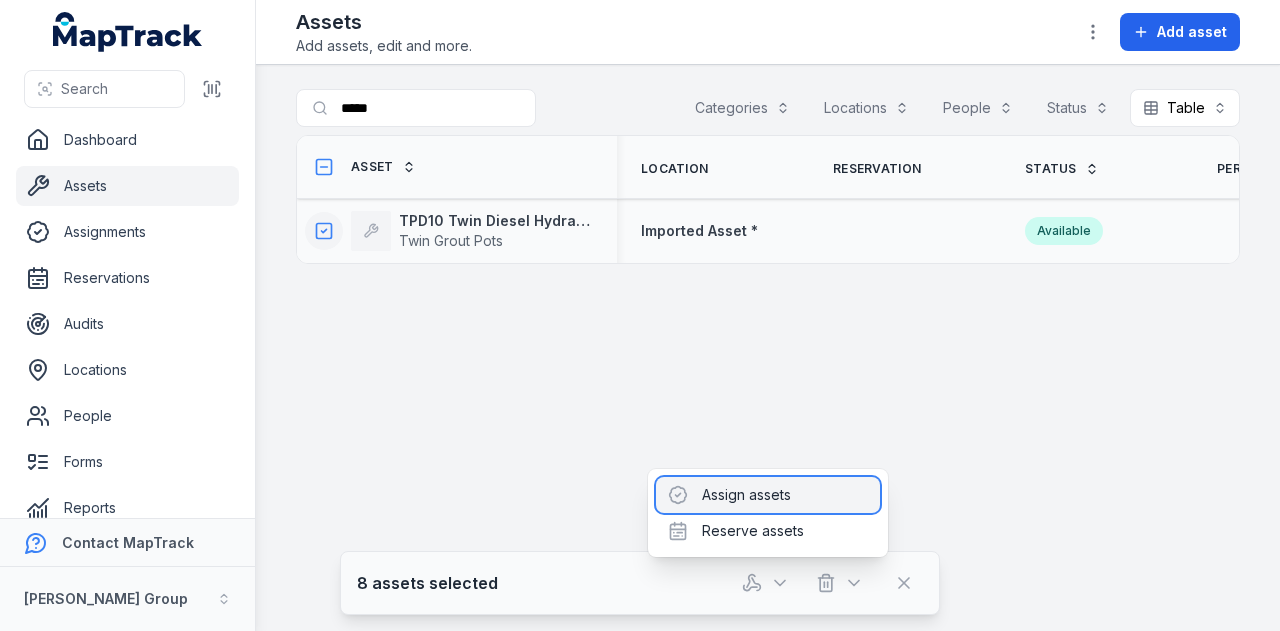 click on "Assign assets" at bounding box center (768, 495) 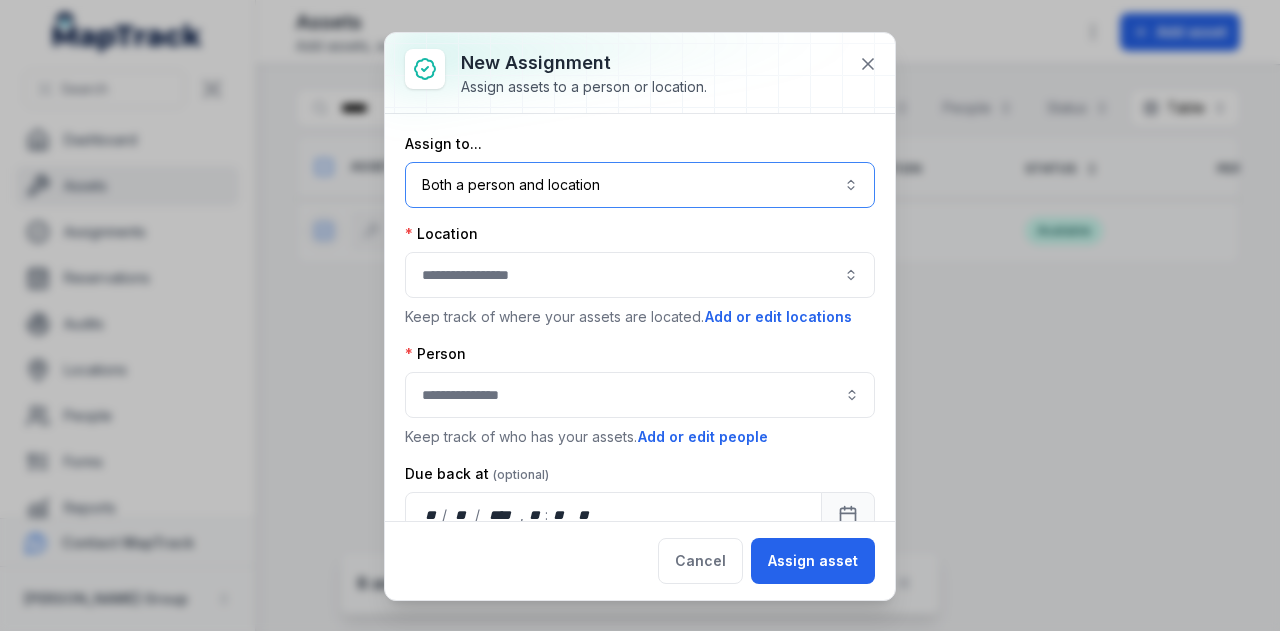 click on "Both a person and location ****" at bounding box center (640, 185) 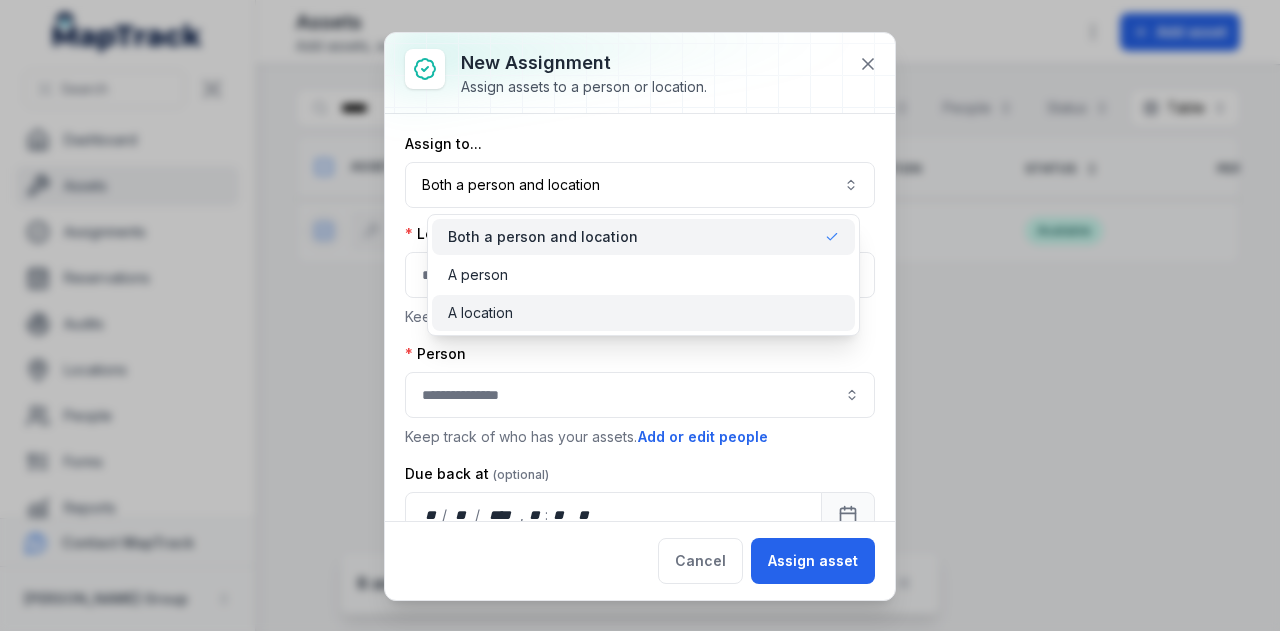 click on "A location" at bounding box center [643, 313] 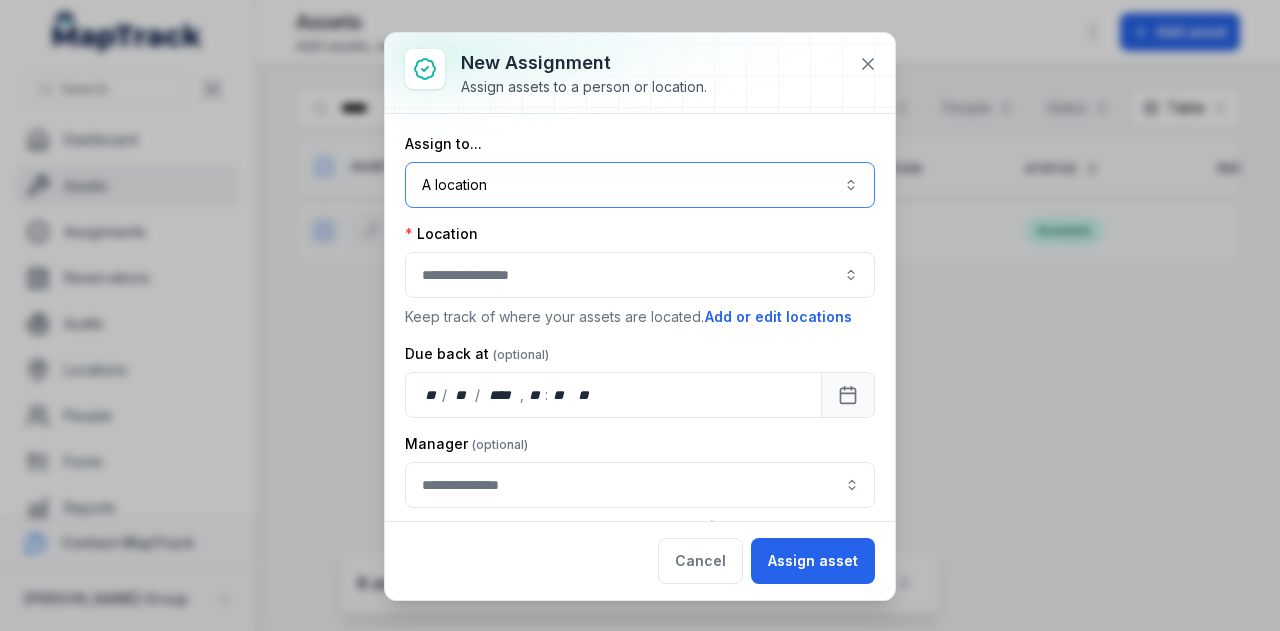click at bounding box center (640, 275) 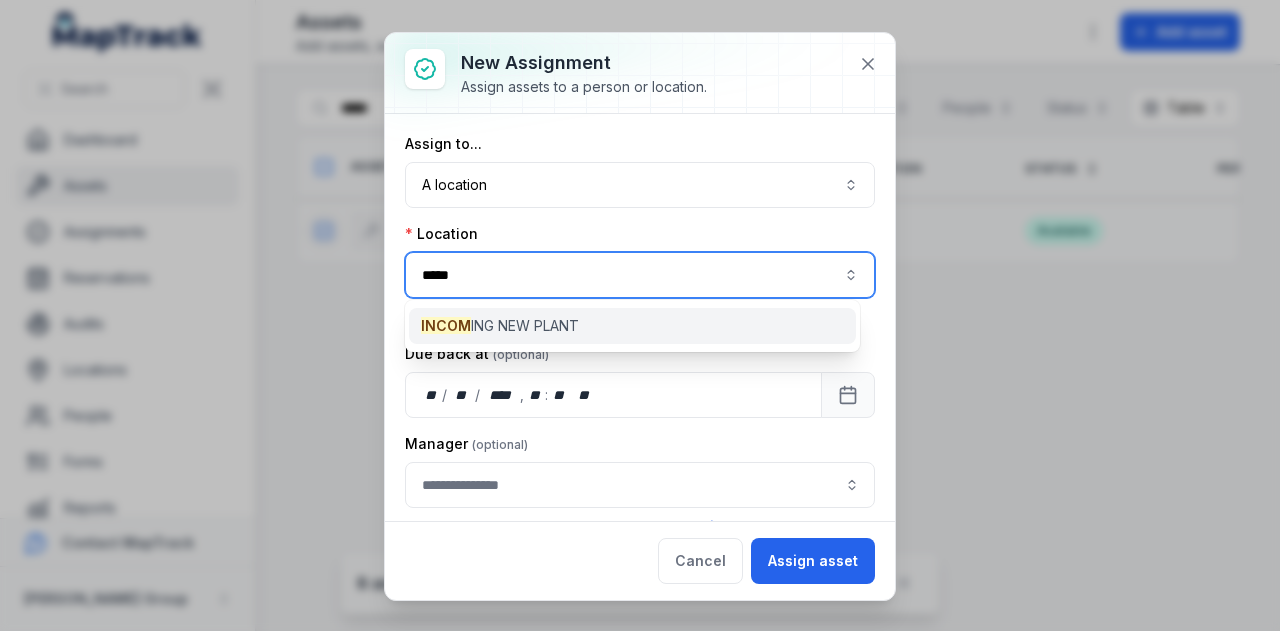 type on "*****" 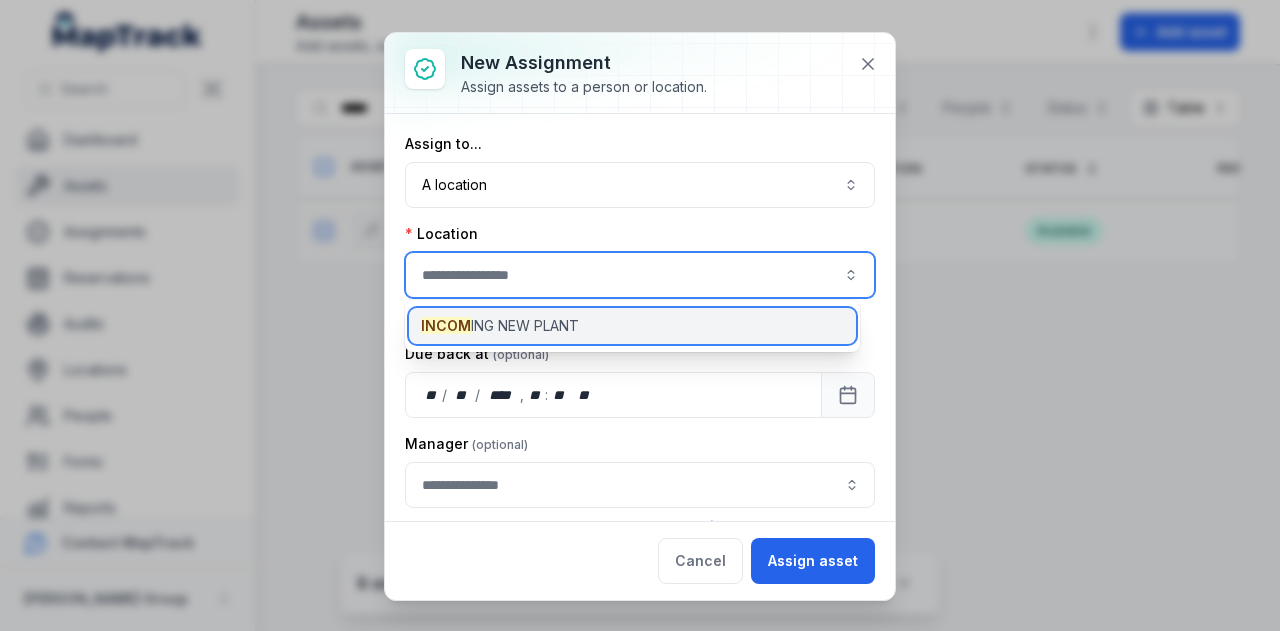 click on "INCOM ING NEW PLANT" at bounding box center (632, 326) 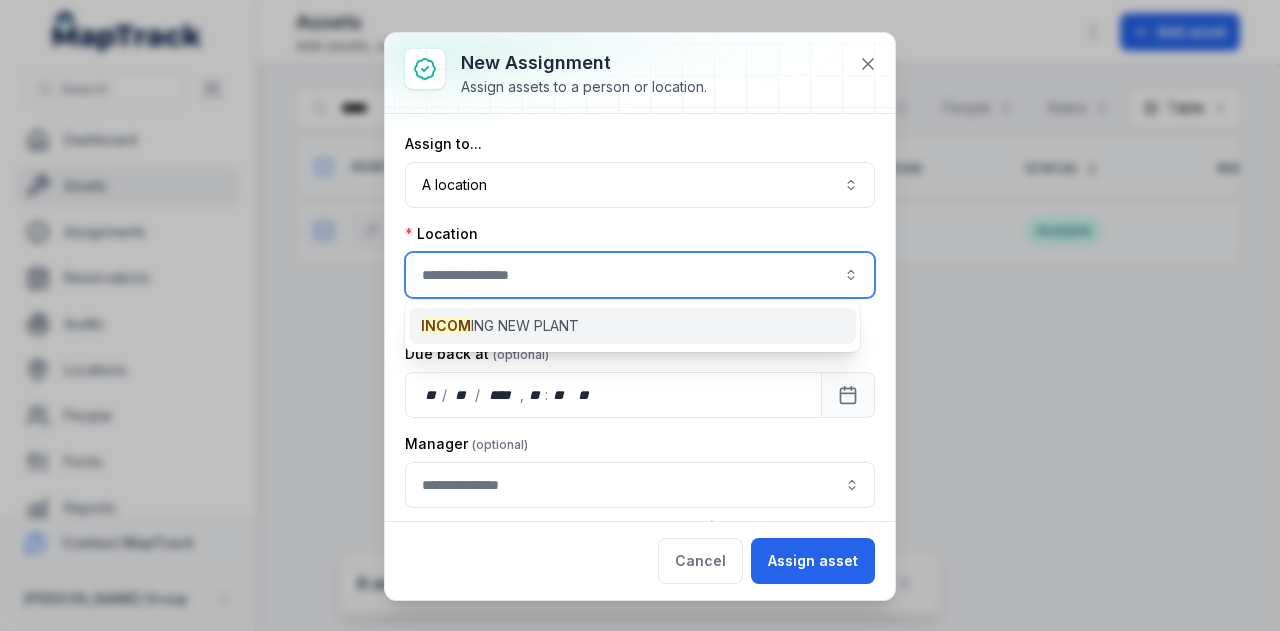 type on "**********" 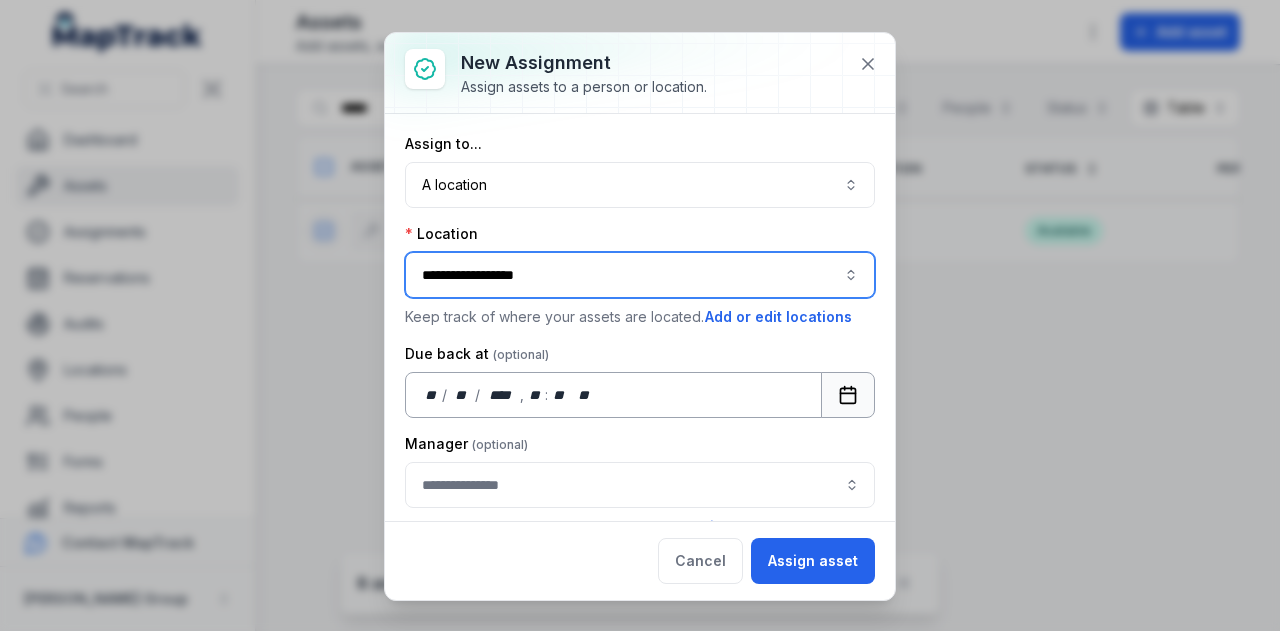 scroll, scrollTop: 72, scrollLeft: 0, axis: vertical 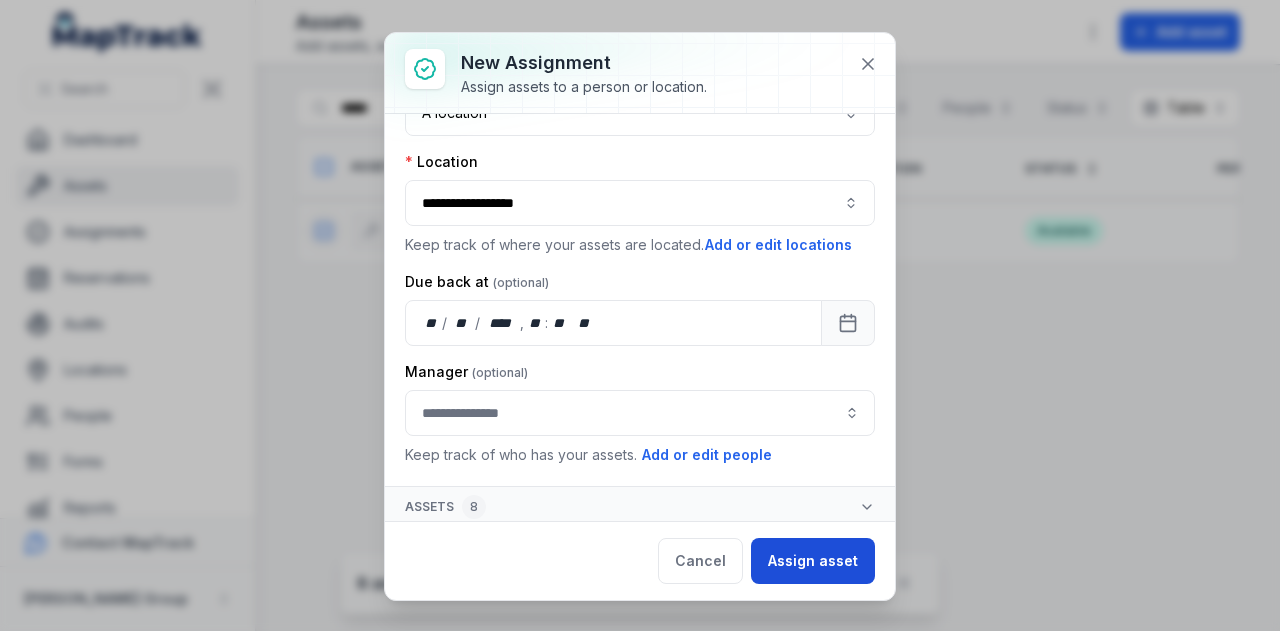 click on "Assign asset" at bounding box center [813, 561] 